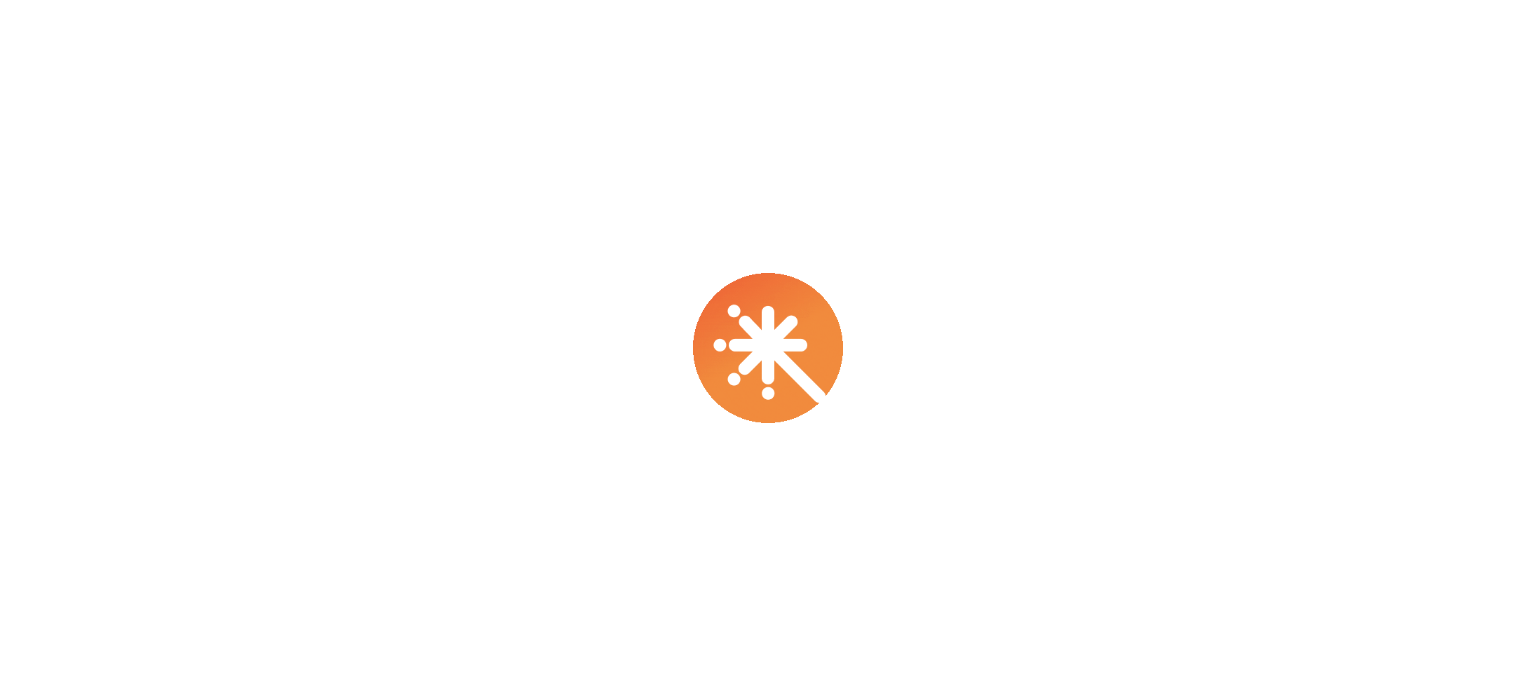 scroll, scrollTop: 0, scrollLeft: 0, axis: both 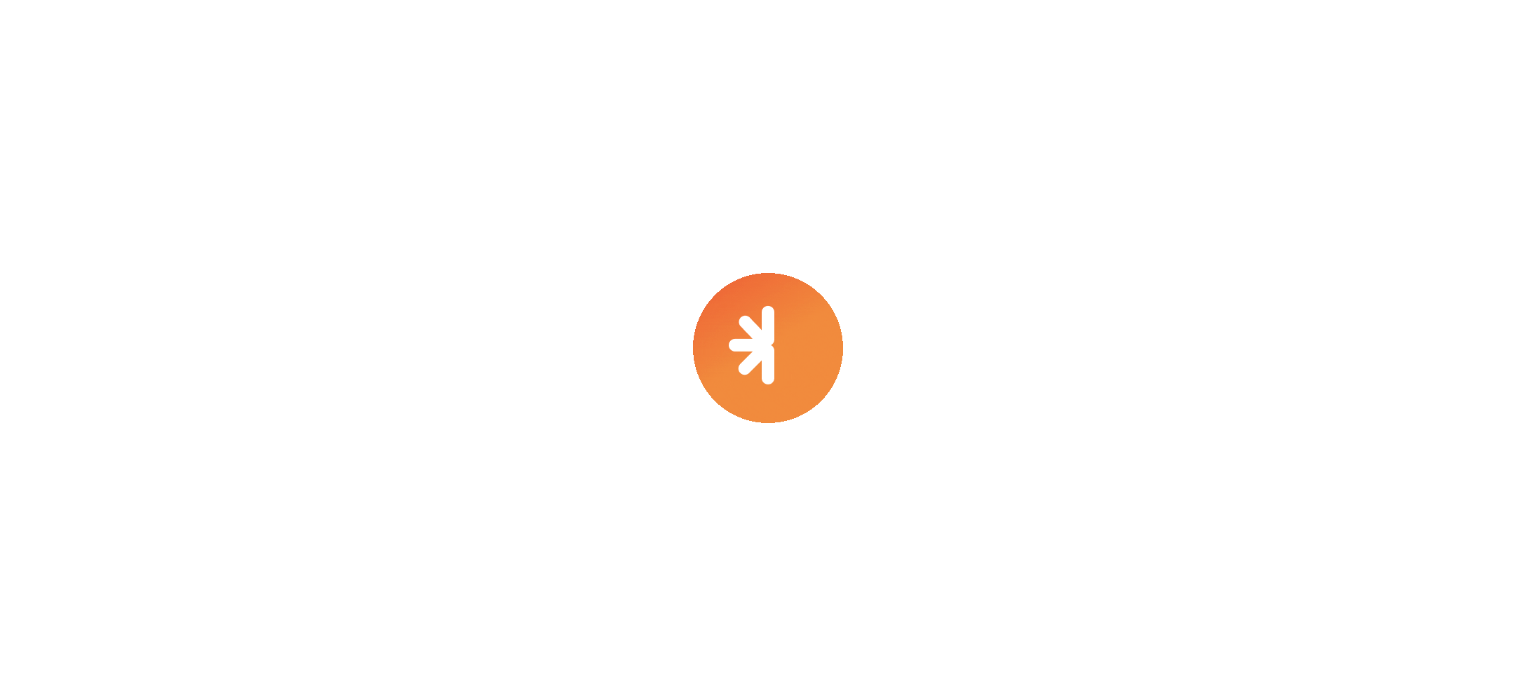 select on "****" 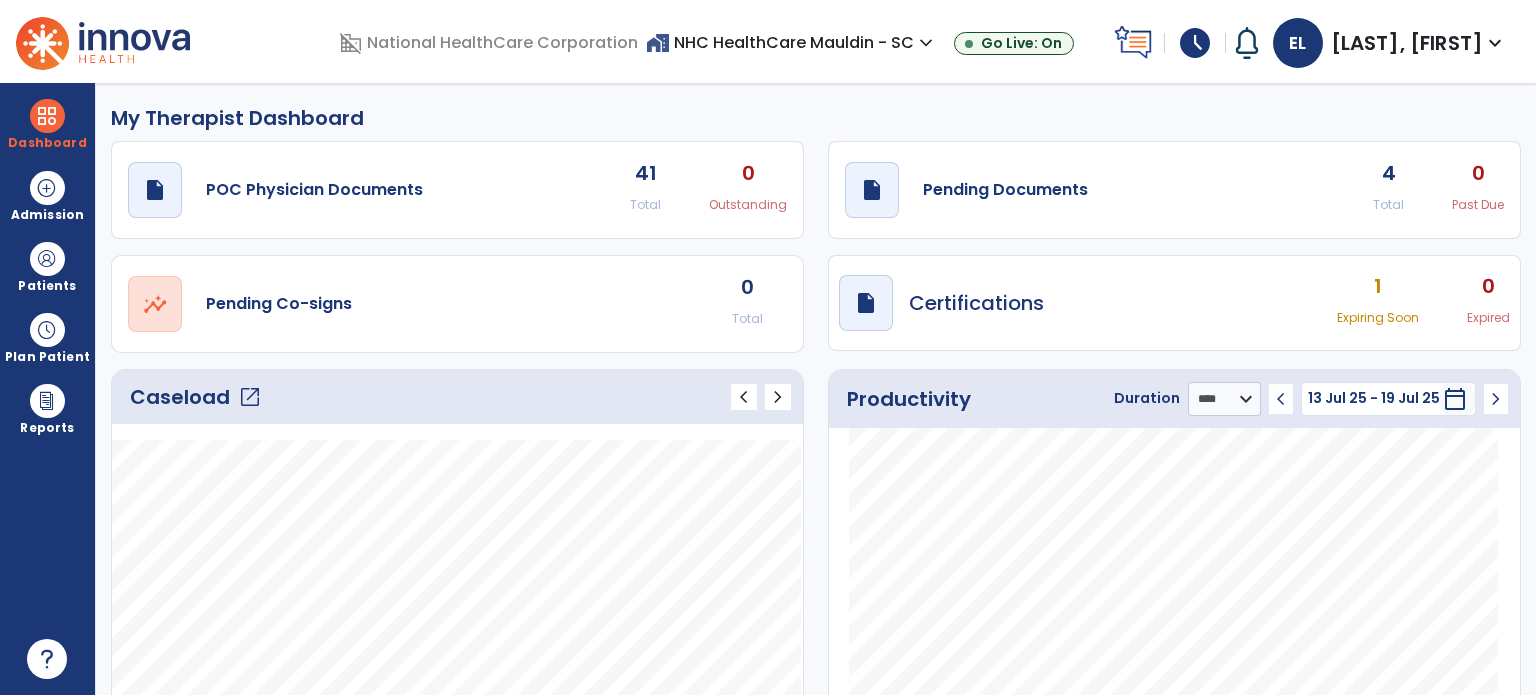 click on "open_in_new" 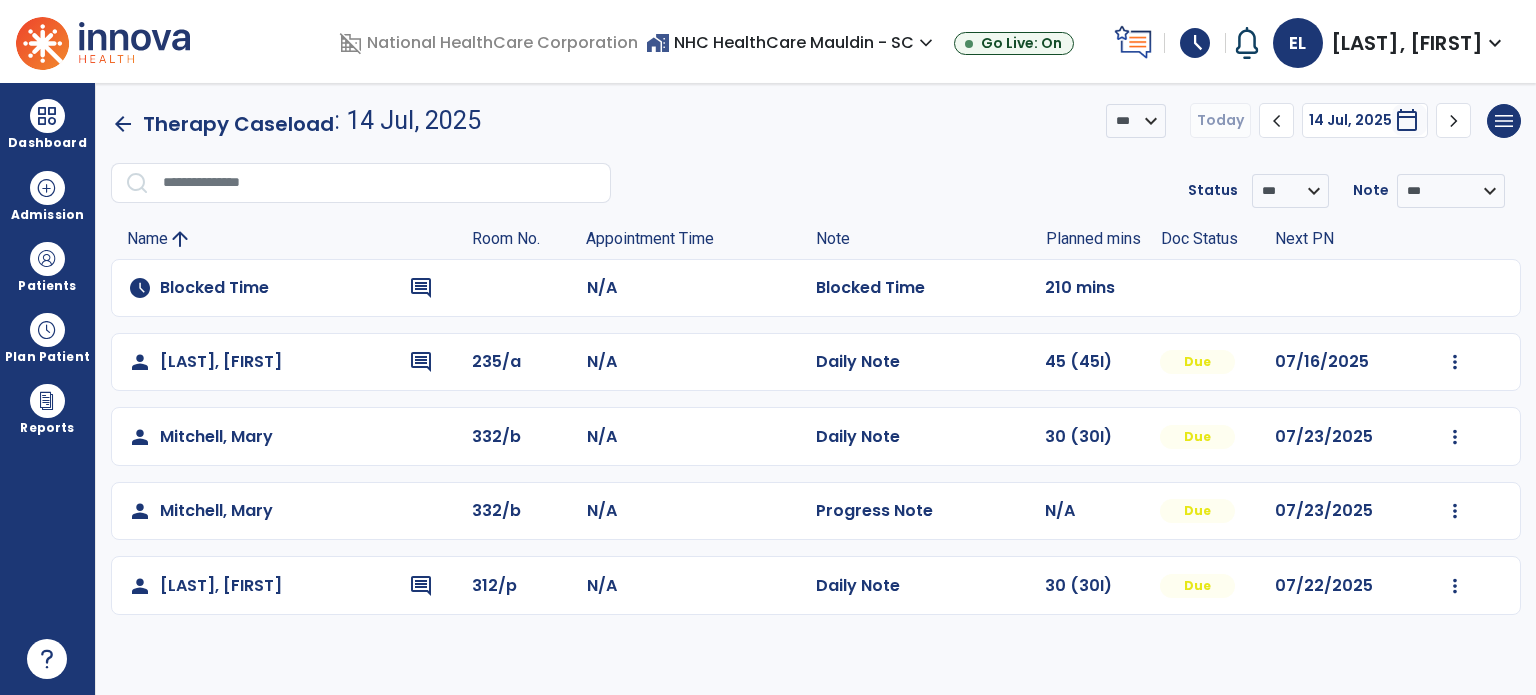 click on "schedule" at bounding box center [1195, 43] 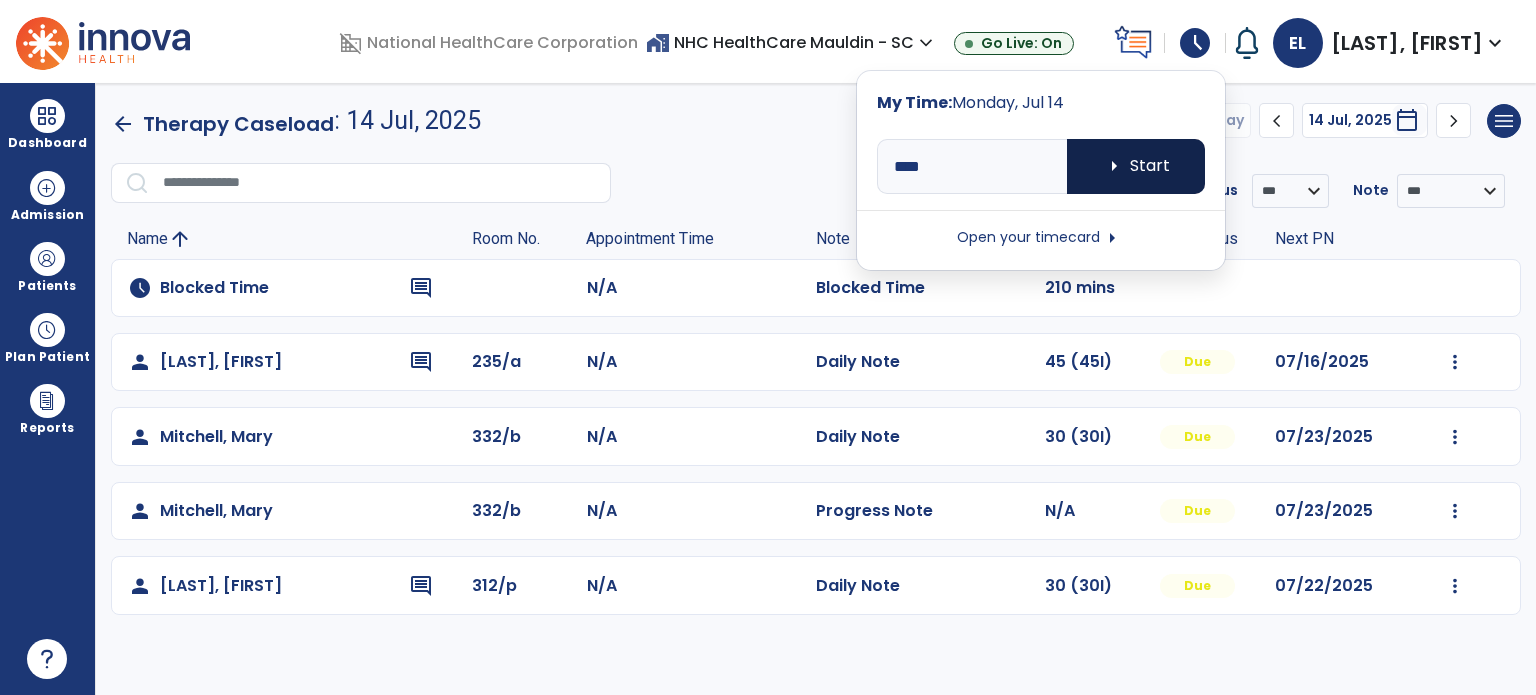 click on "arrow_right  Start" at bounding box center (1136, 166) 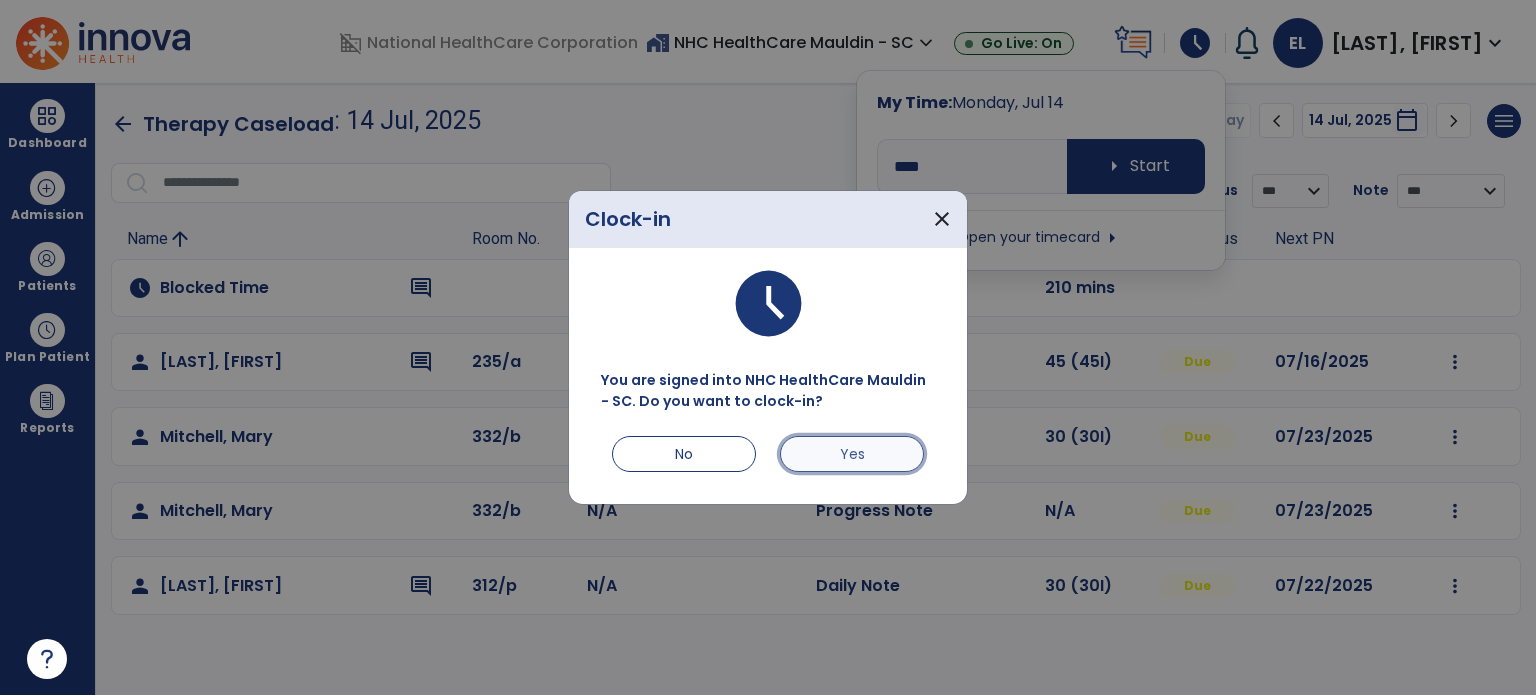 click on "Yes" at bounding box center [852, 454] 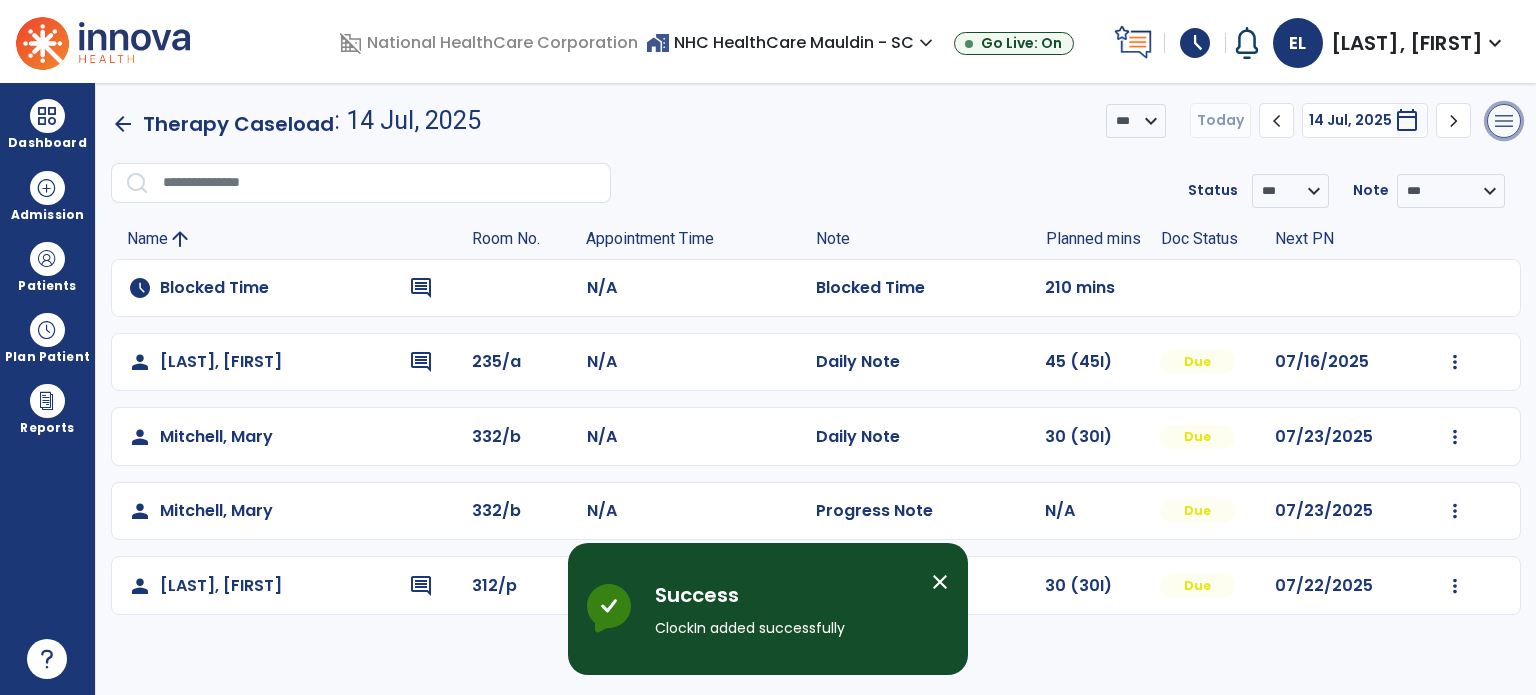 click on "menu" at bounding box center [1504, 121] 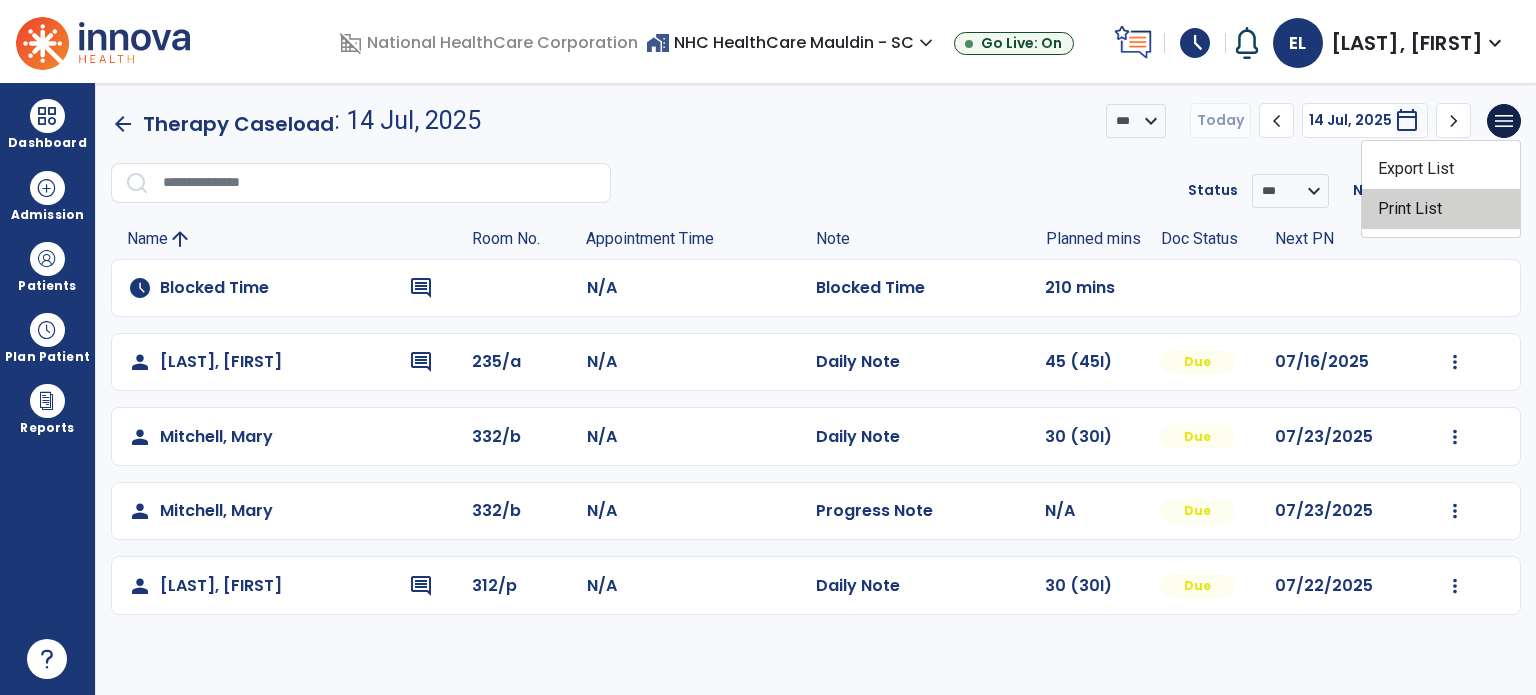 click on "Print List" 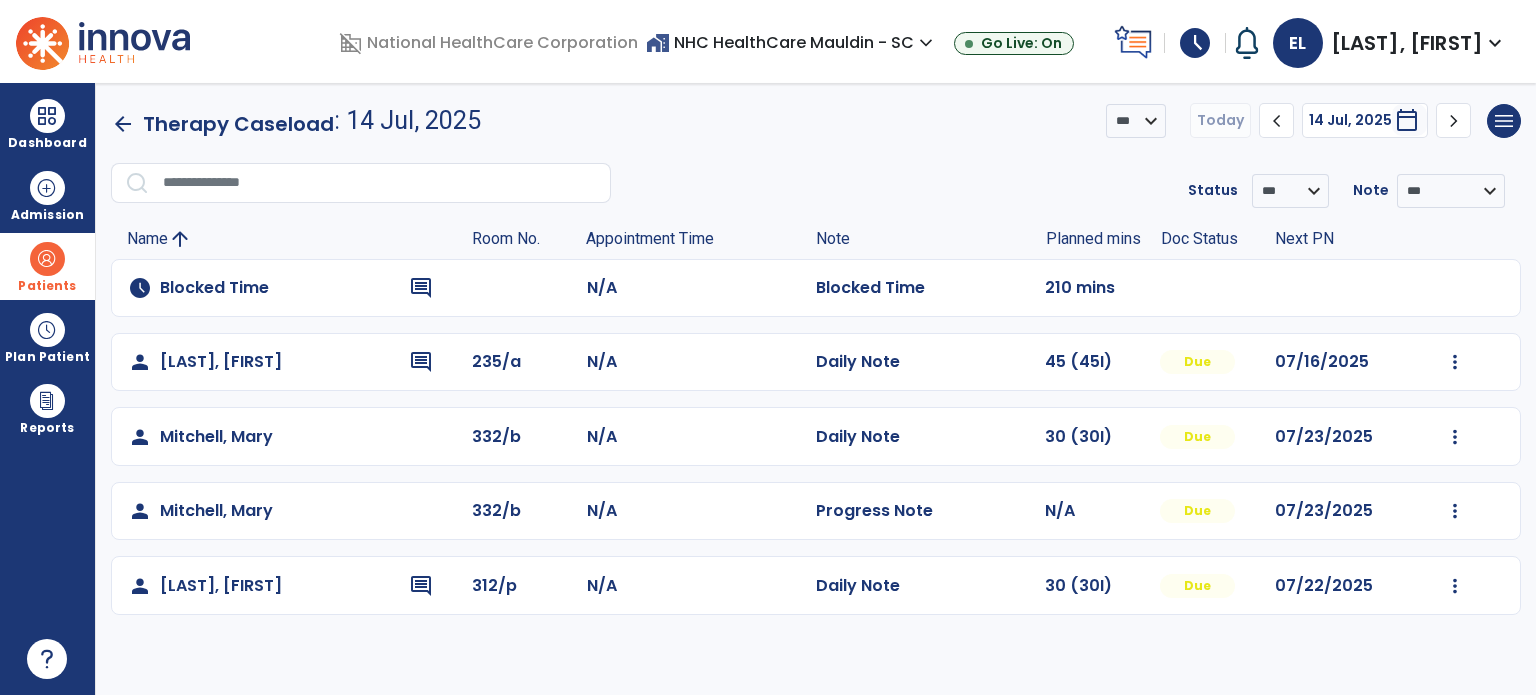 click on "Patients" at bounding box center [47, 286] 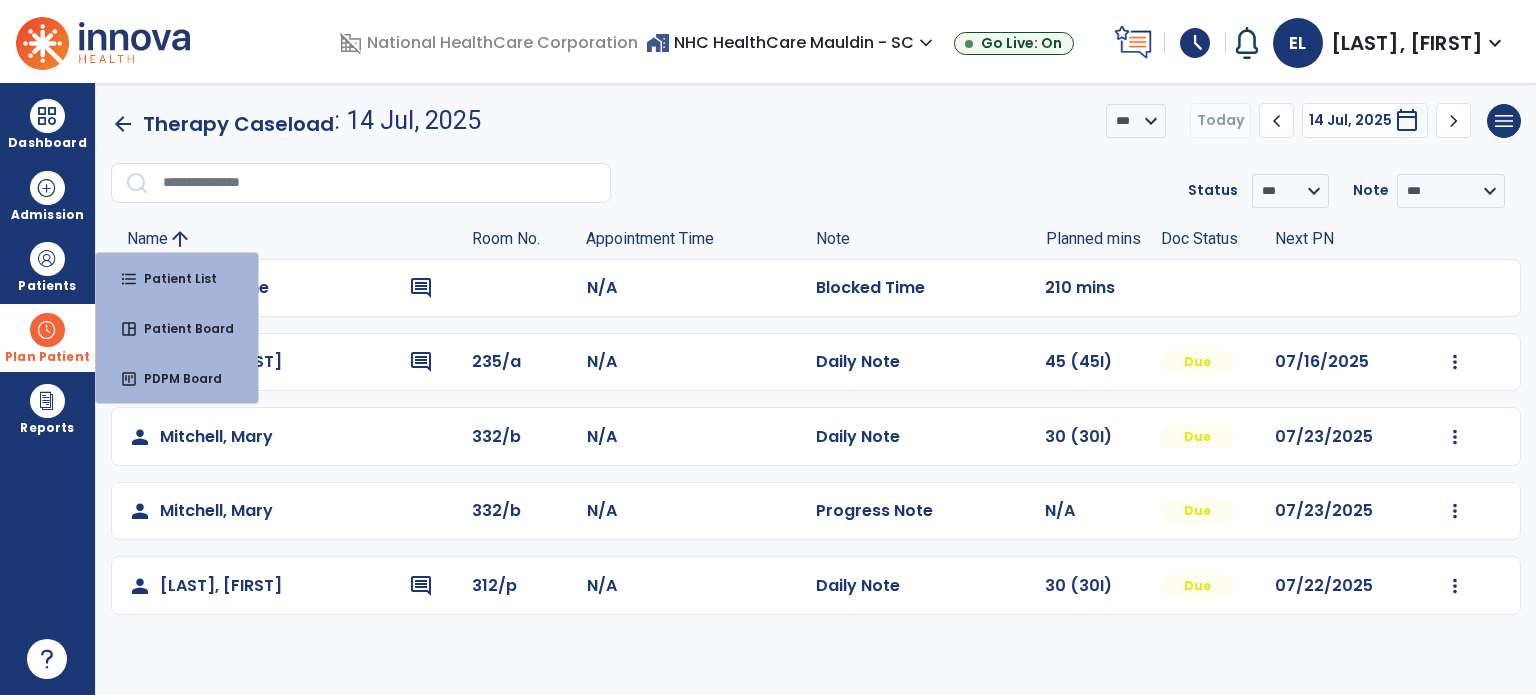 click on "Plan Patient" at bounding box center (47, 266) 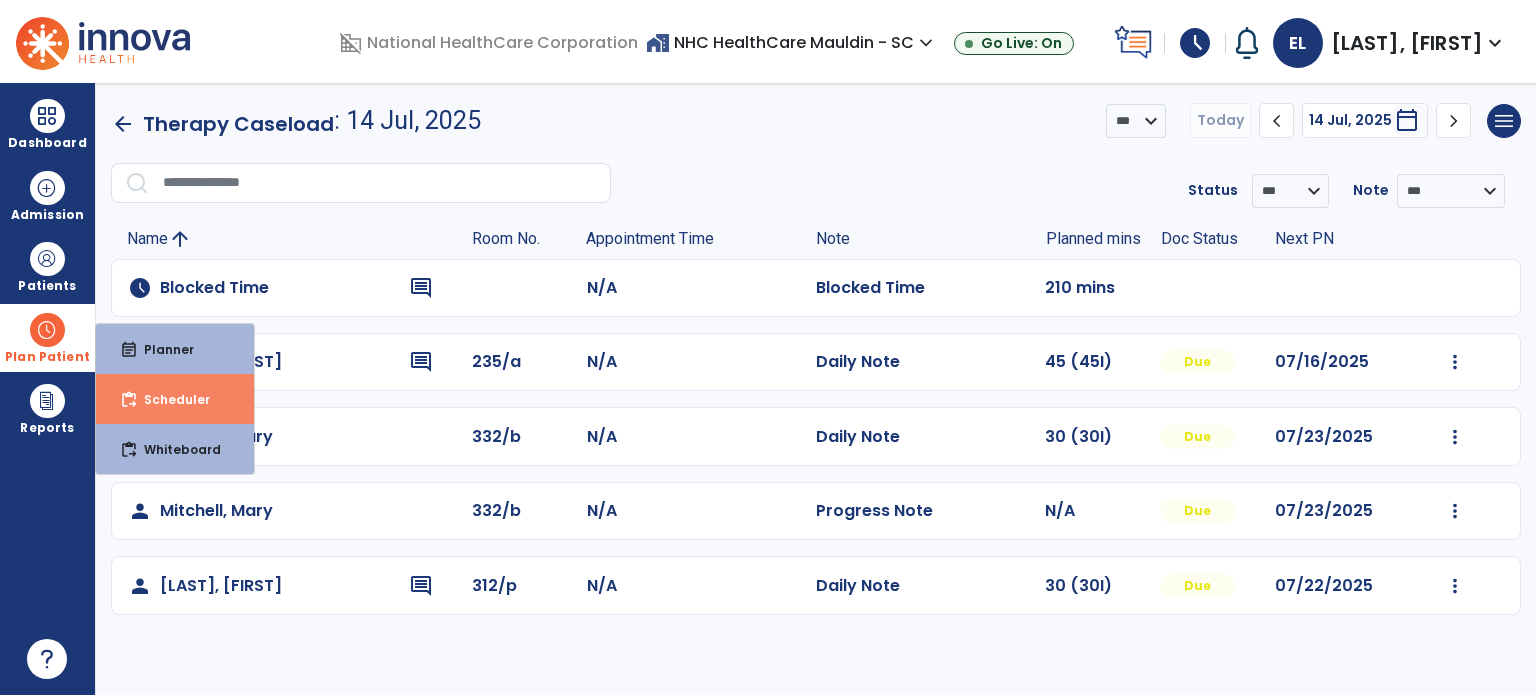 click on "Scheduler" at bounding box center (169, 399) 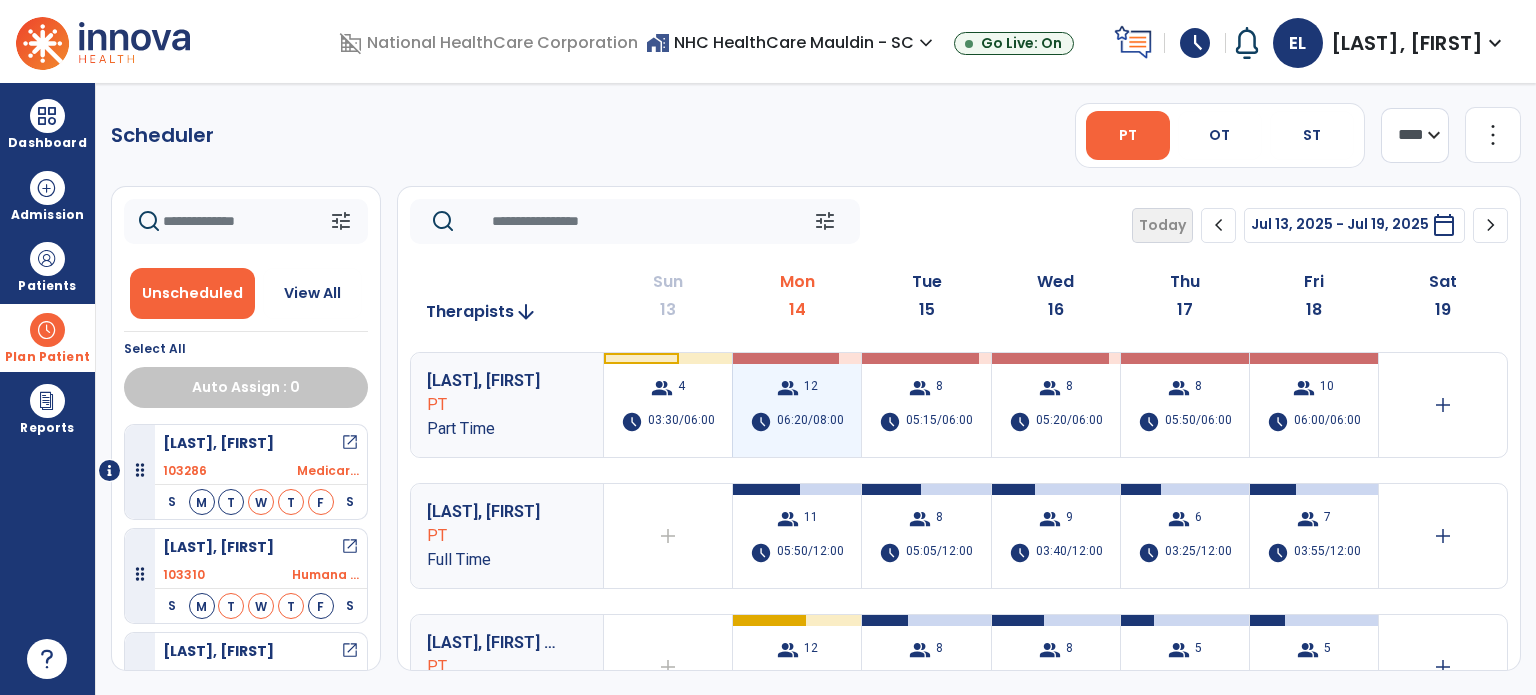 click on "group  12  schedule  06:20/08:00" at bounding box center (797, 405) 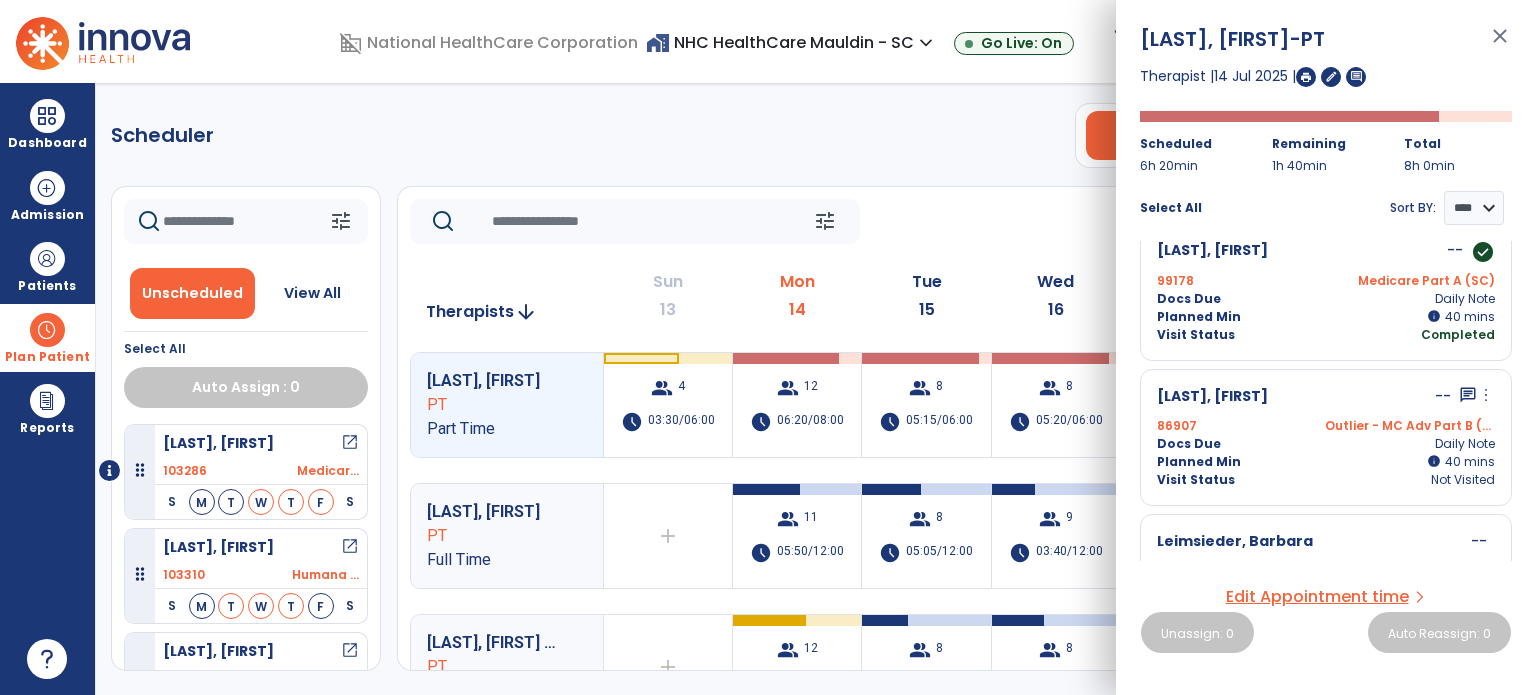 scroll, scrollTop: 1008, scrollLeft: 0, axis: vertical 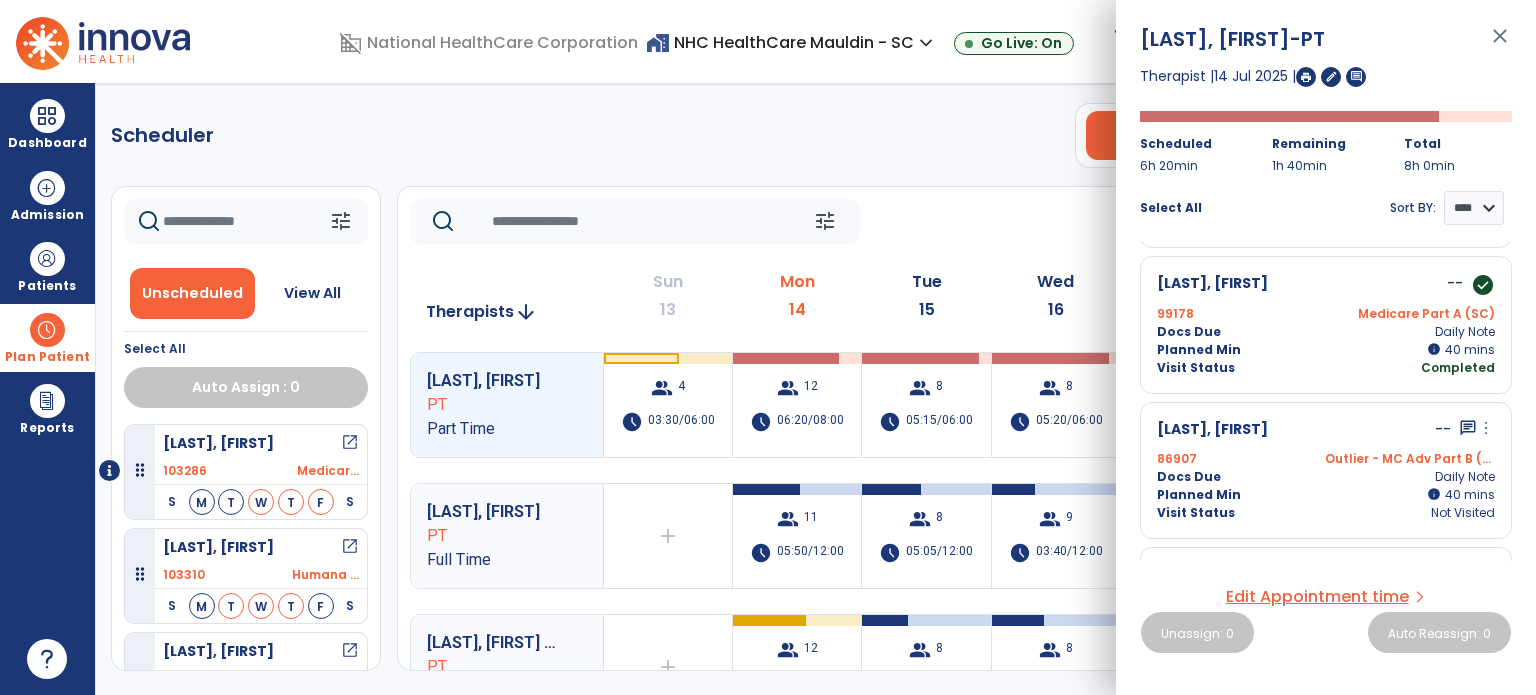 click on "close" at bounding box center [1500, 45] 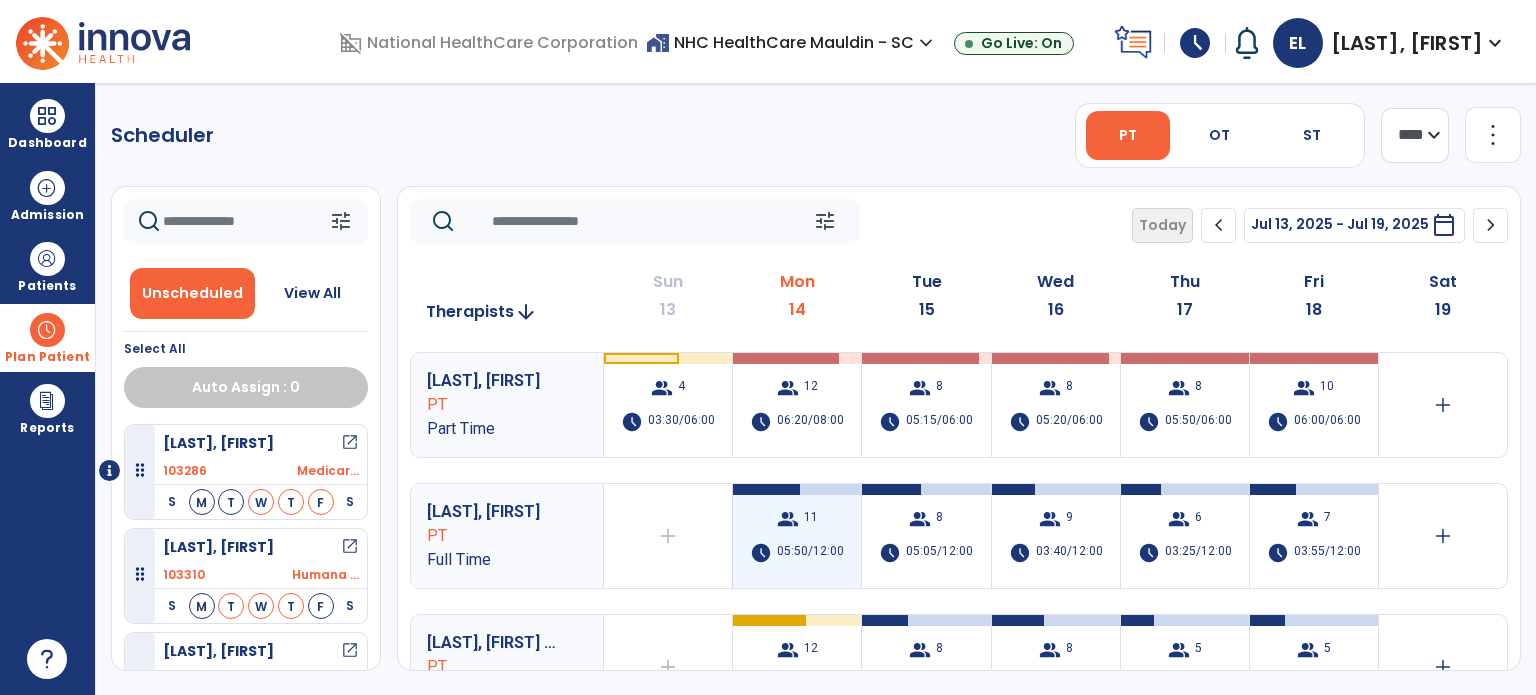 click on "05:50/12:00" at bounding box center (810, 553) 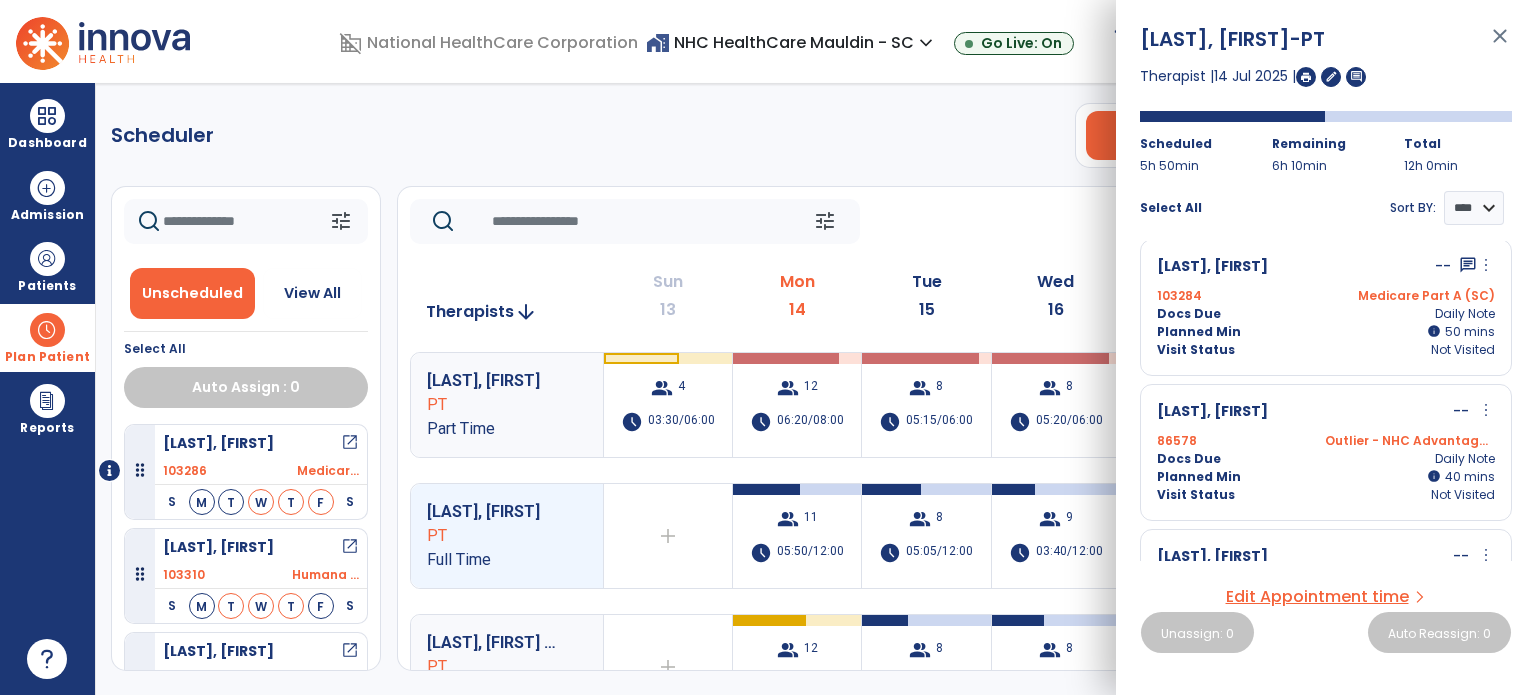 scroll, scrollTop: 0, scrollLeft: 0, axis: both 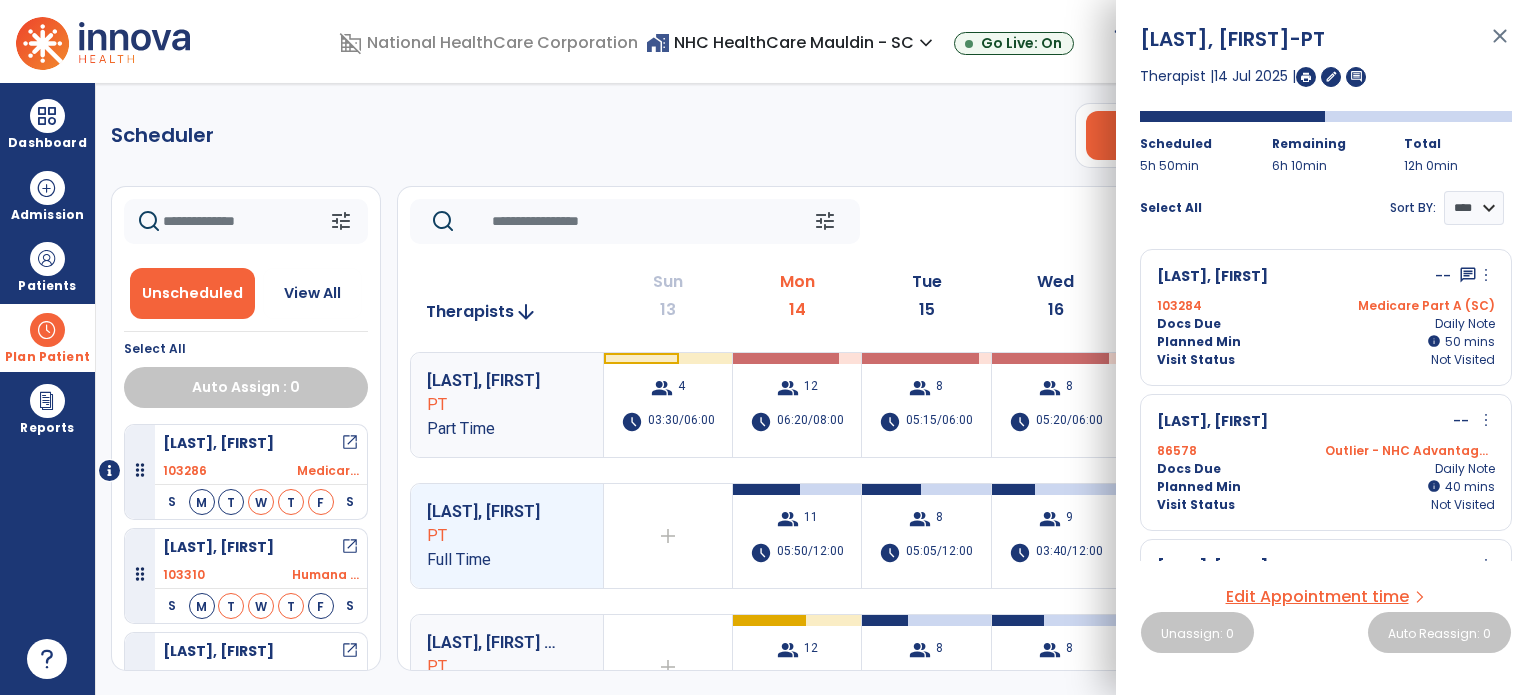 click on "close" at bounding box center (1500, 45) 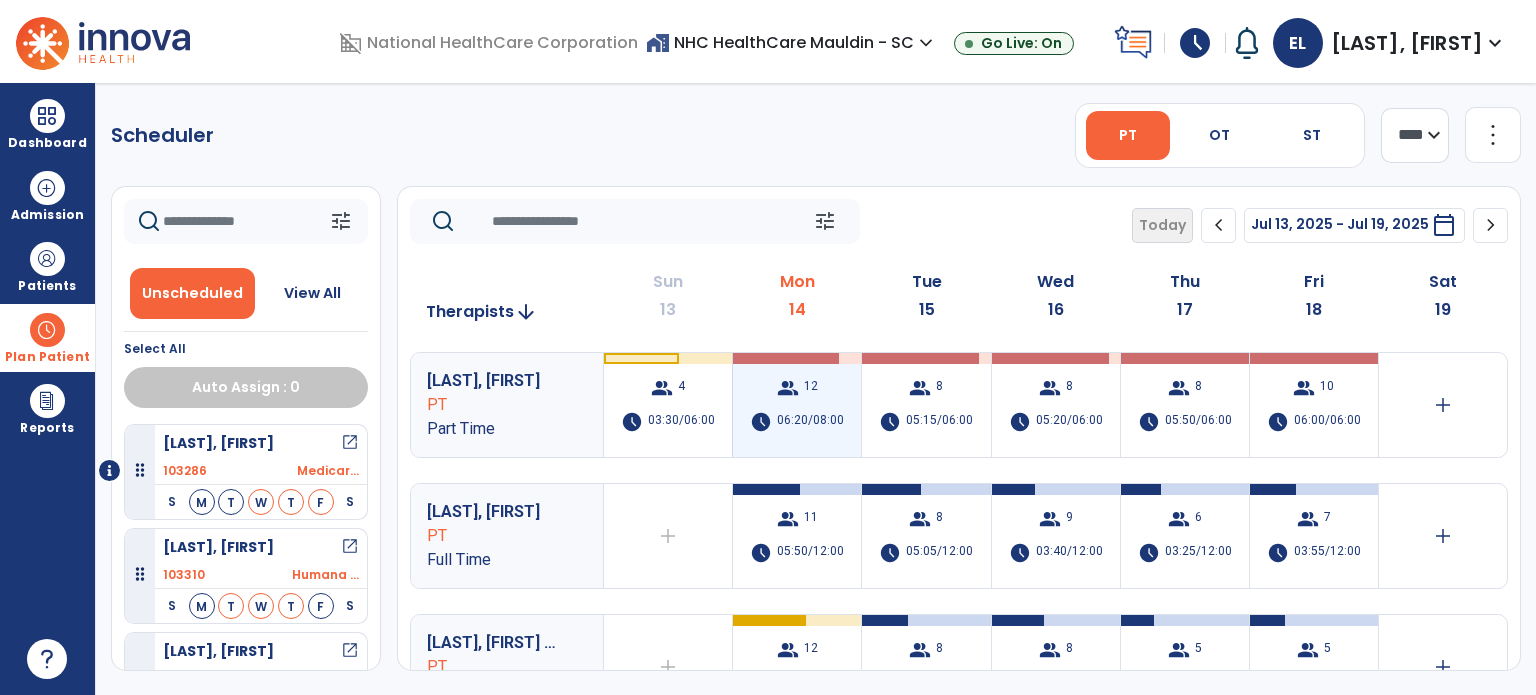 scroll, scrollTop: 100, scrollLeft: 0, axis: vertical 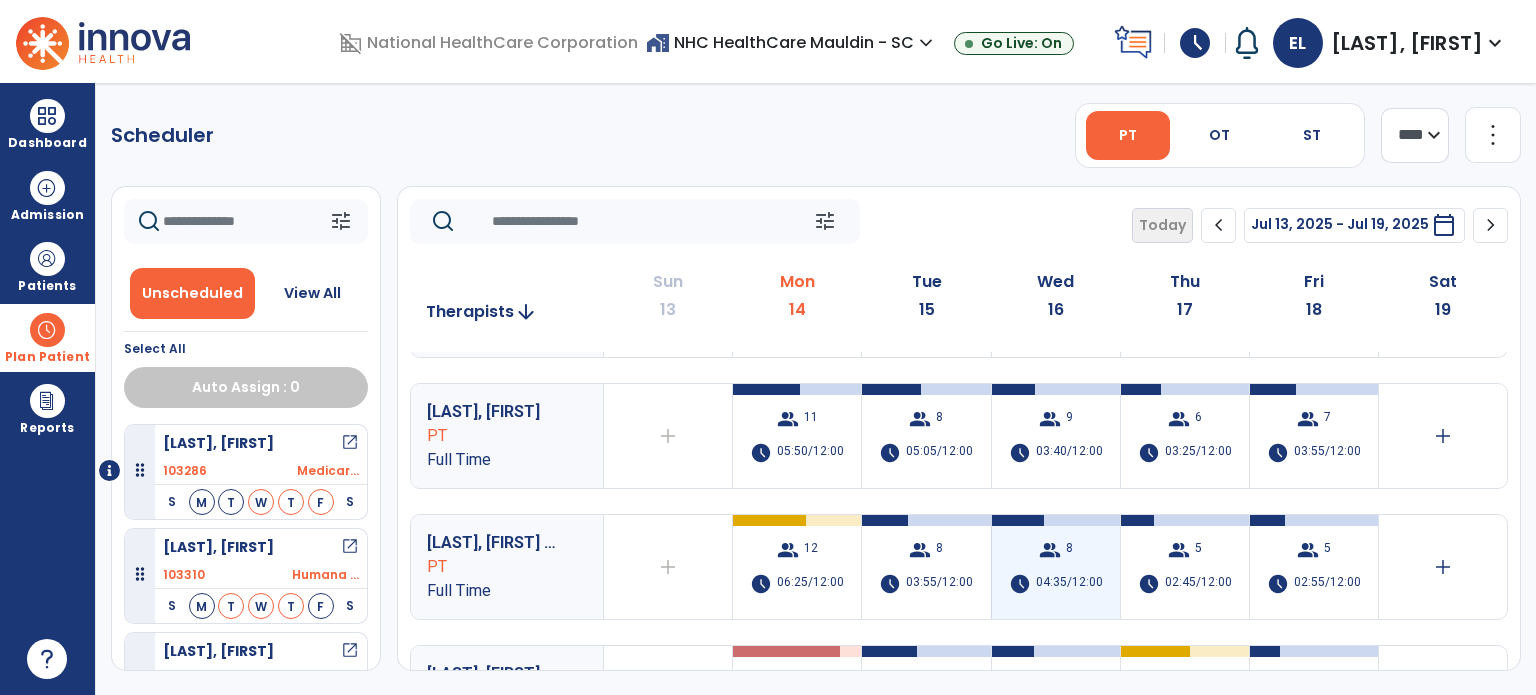 click on "group  8  schedule  04:35/12:00" at bounding box center (1056, 567) 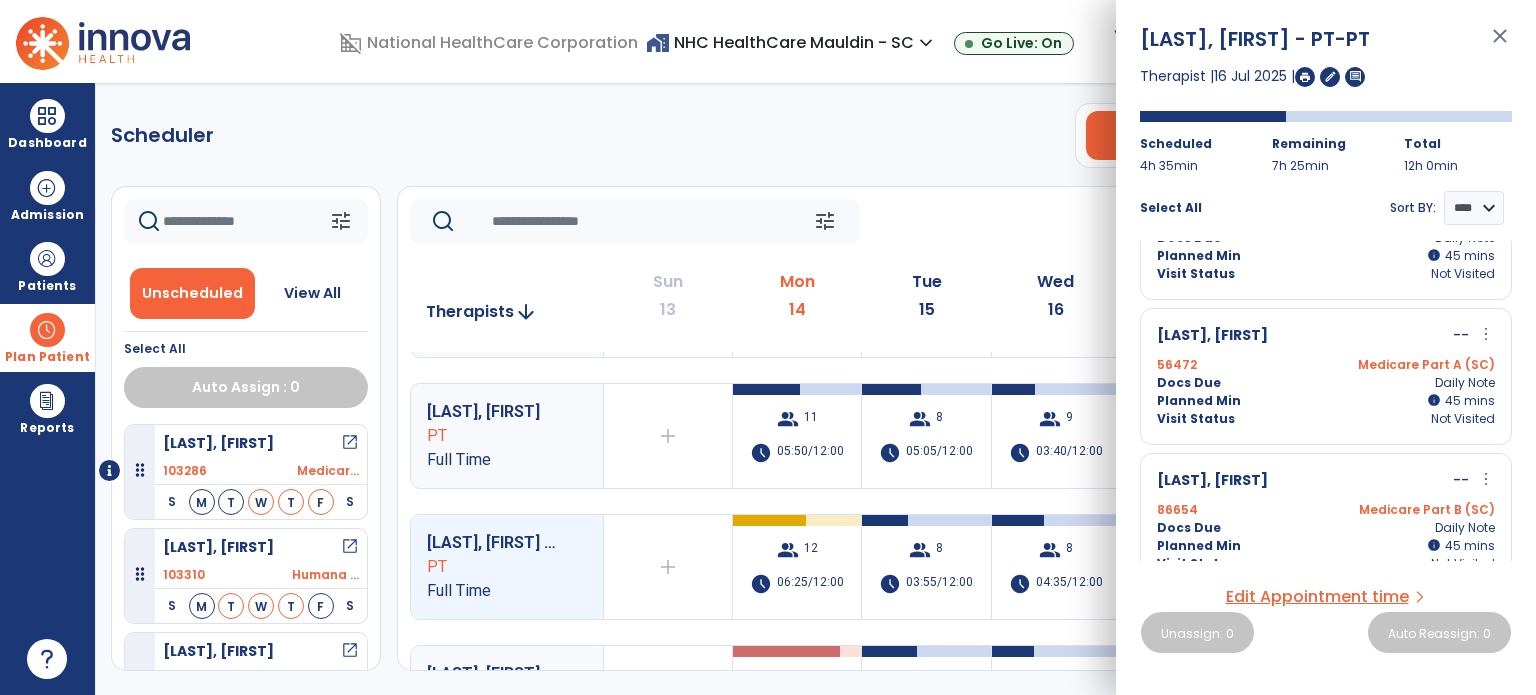 scroll, scrollTop: 0, scrollLeft: 0, axis: both 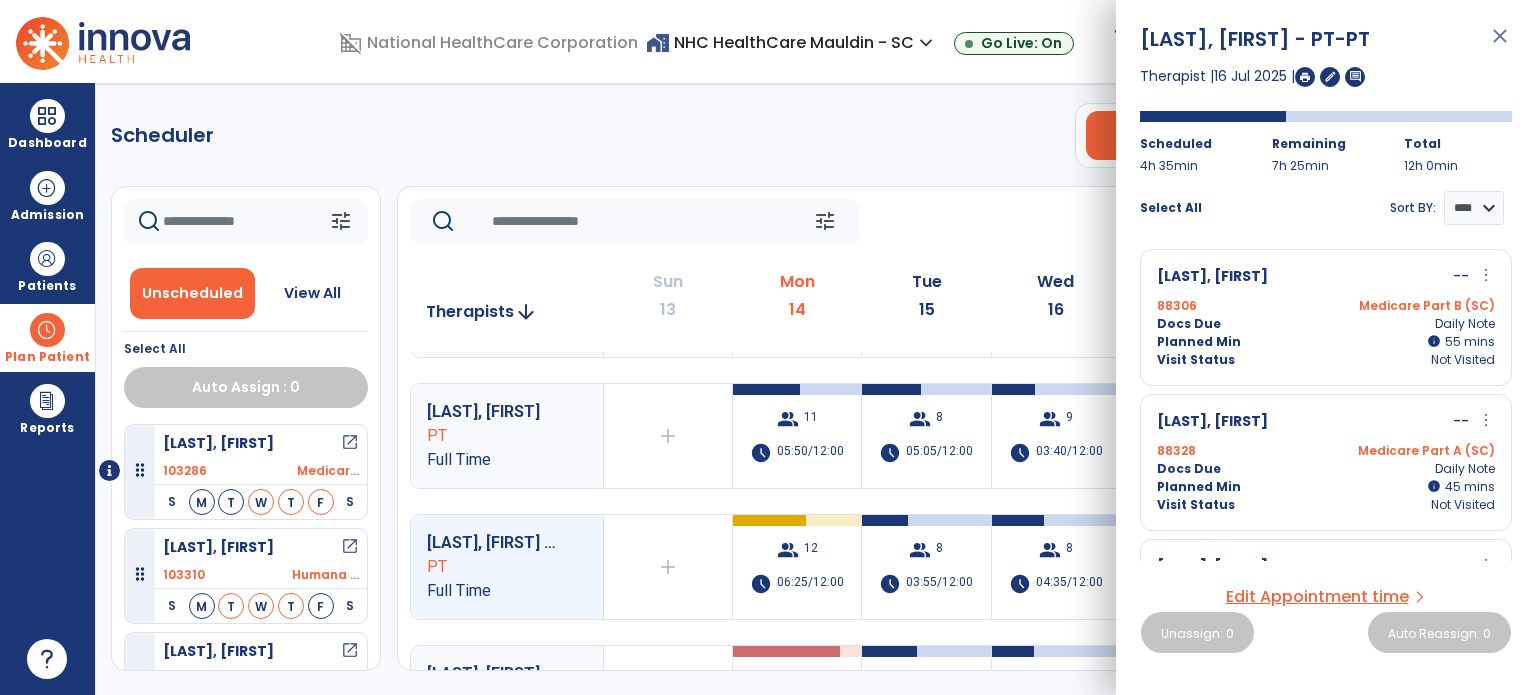 click on "close" at bounding box center (1500, 45) 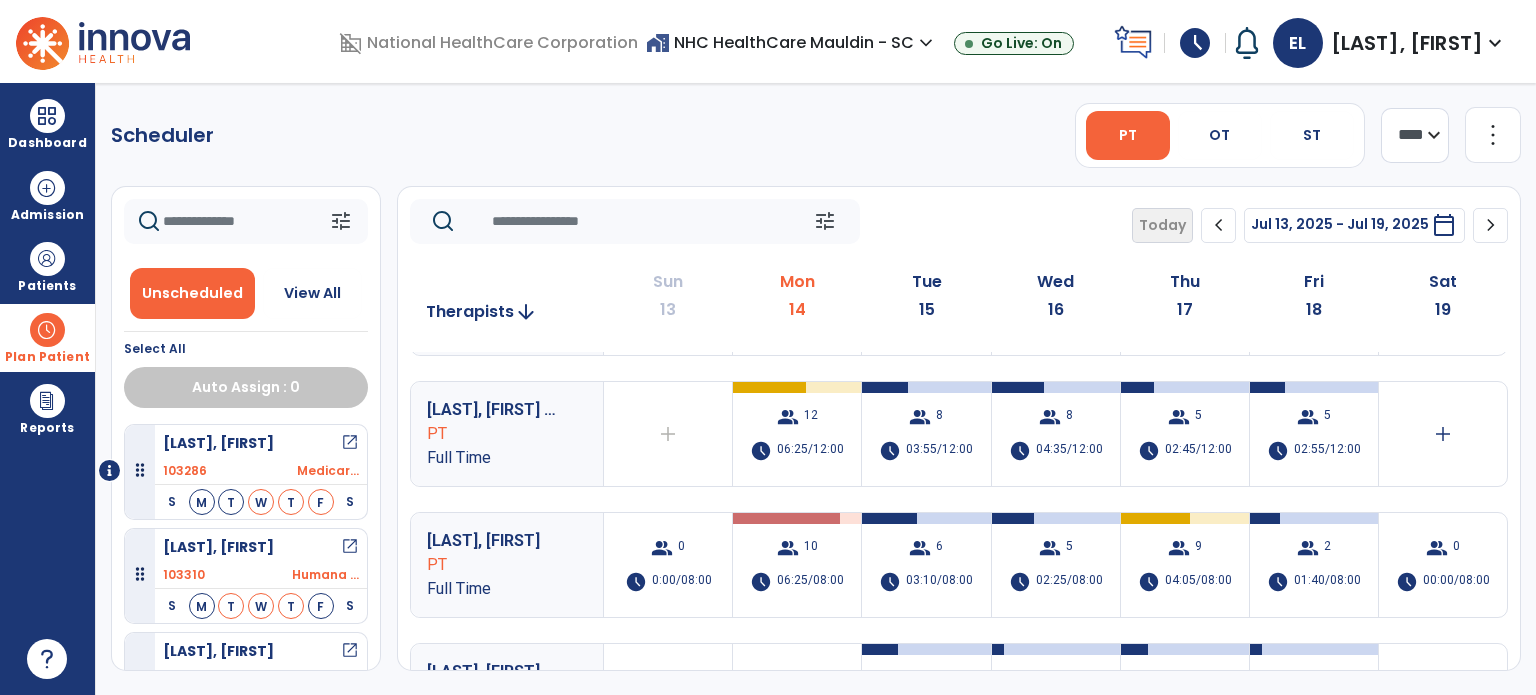 scroll, scrollTop: 200, scrollLeft: 0, axis: vertical 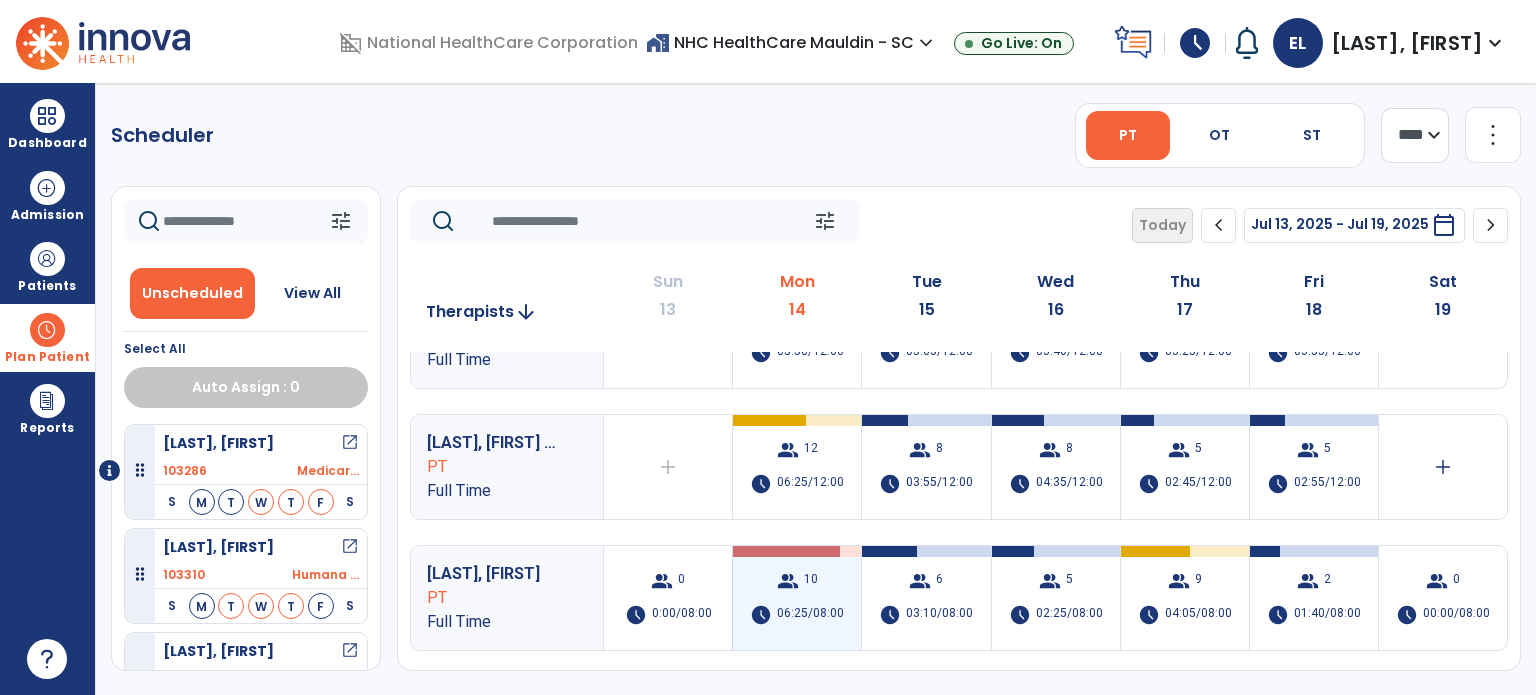 click on "group  10  schedule  06:25/08:00" at bounding box center (797, 598) 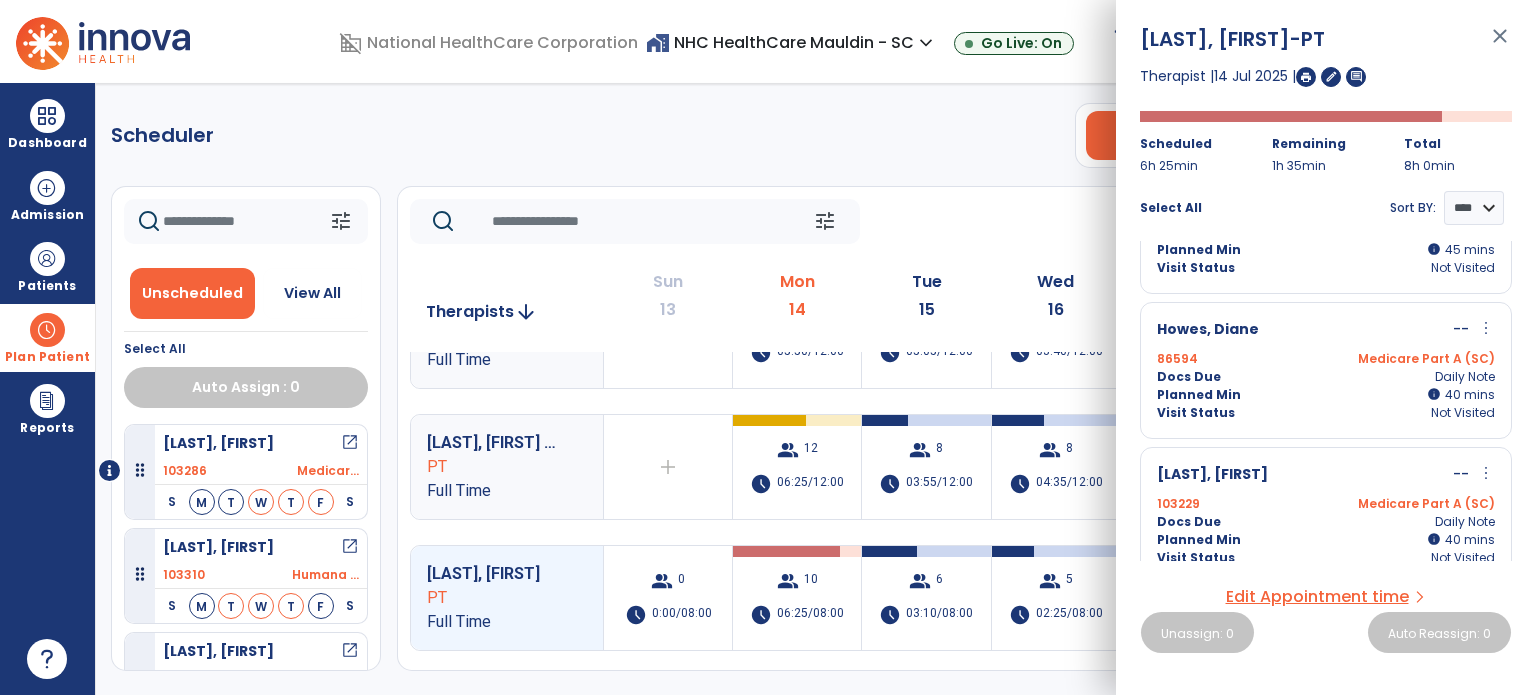 scroll, scrollTop: 200, scrollLeft: 0, axis: vertical 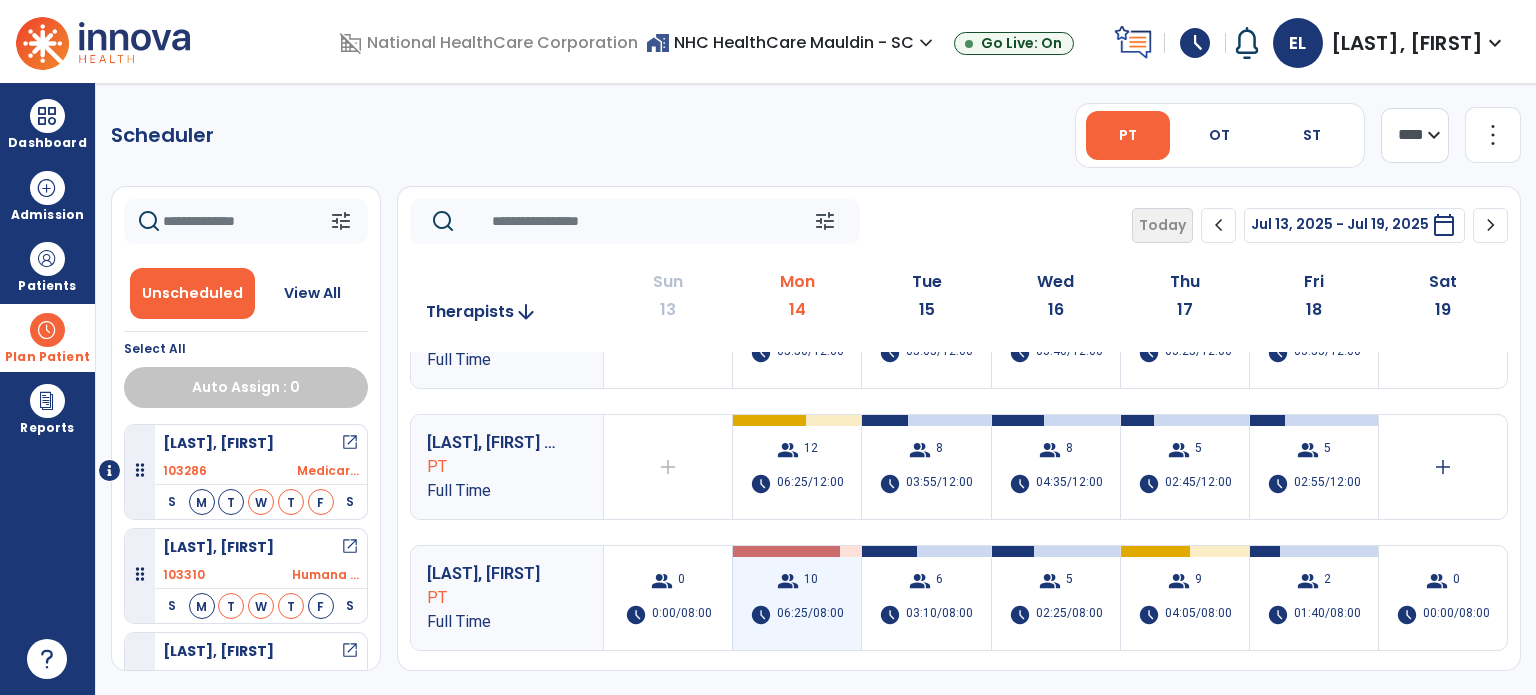click on "group  10  schedule  06:25/08:00" at bounding box center [797, 598] 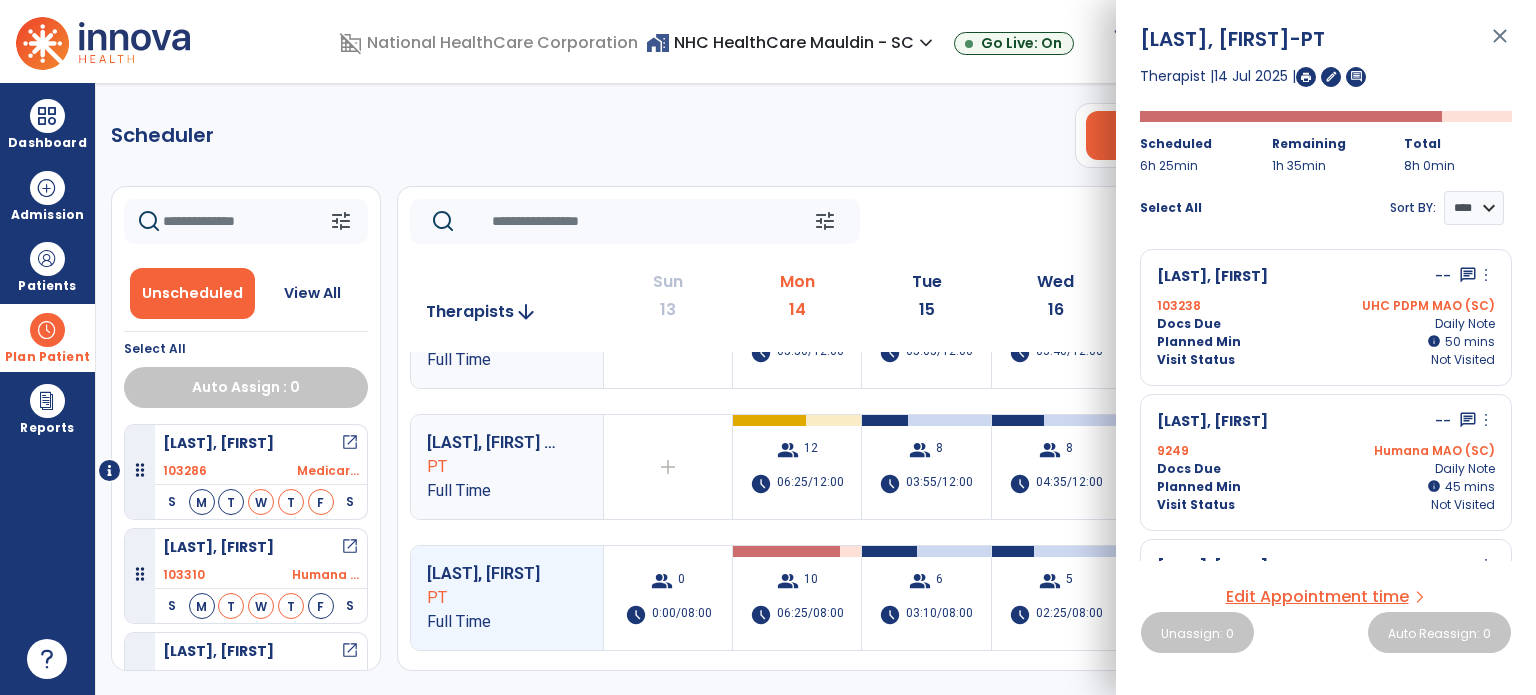 click on "close" at bounding box center (1500, 45) 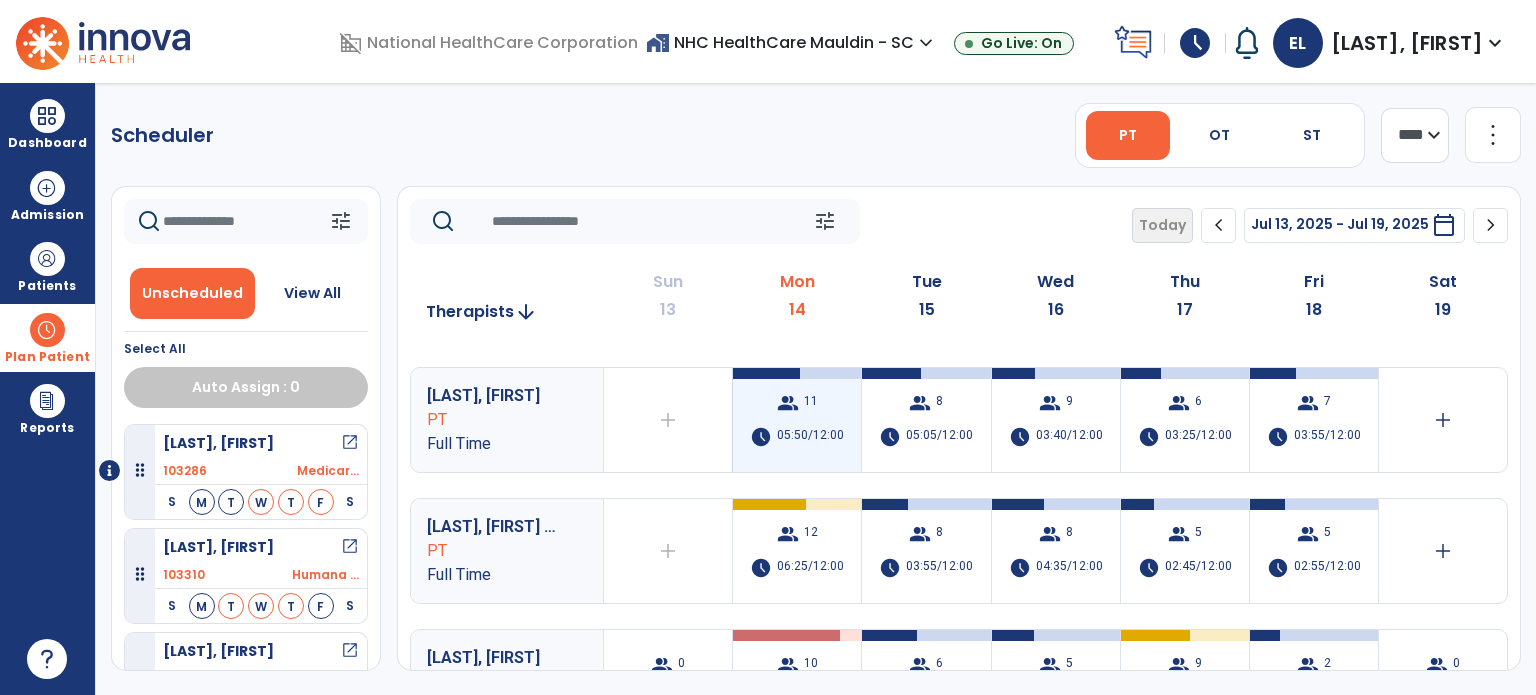 scroll, scrollTop: 0, scrollLeft: 0, axis: both 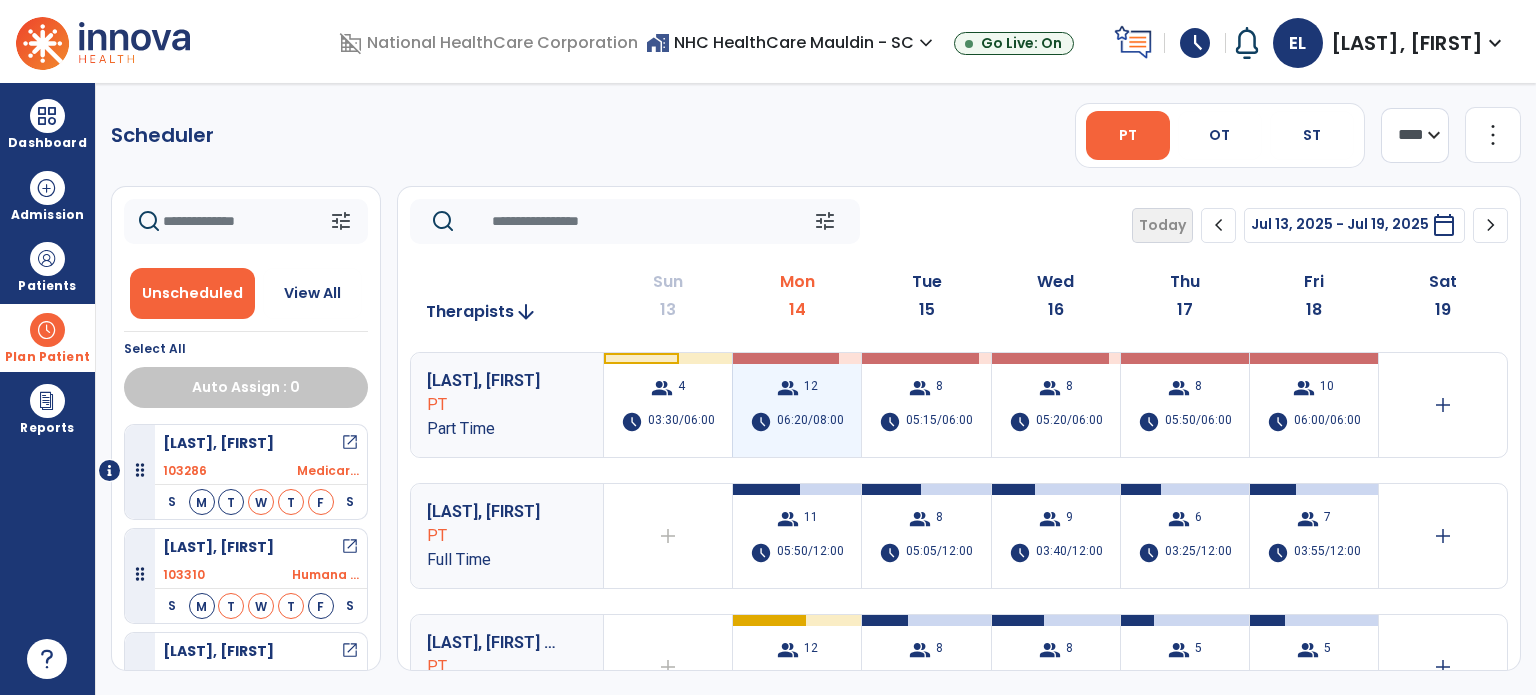click on "12" at bounding box center (811, 388) 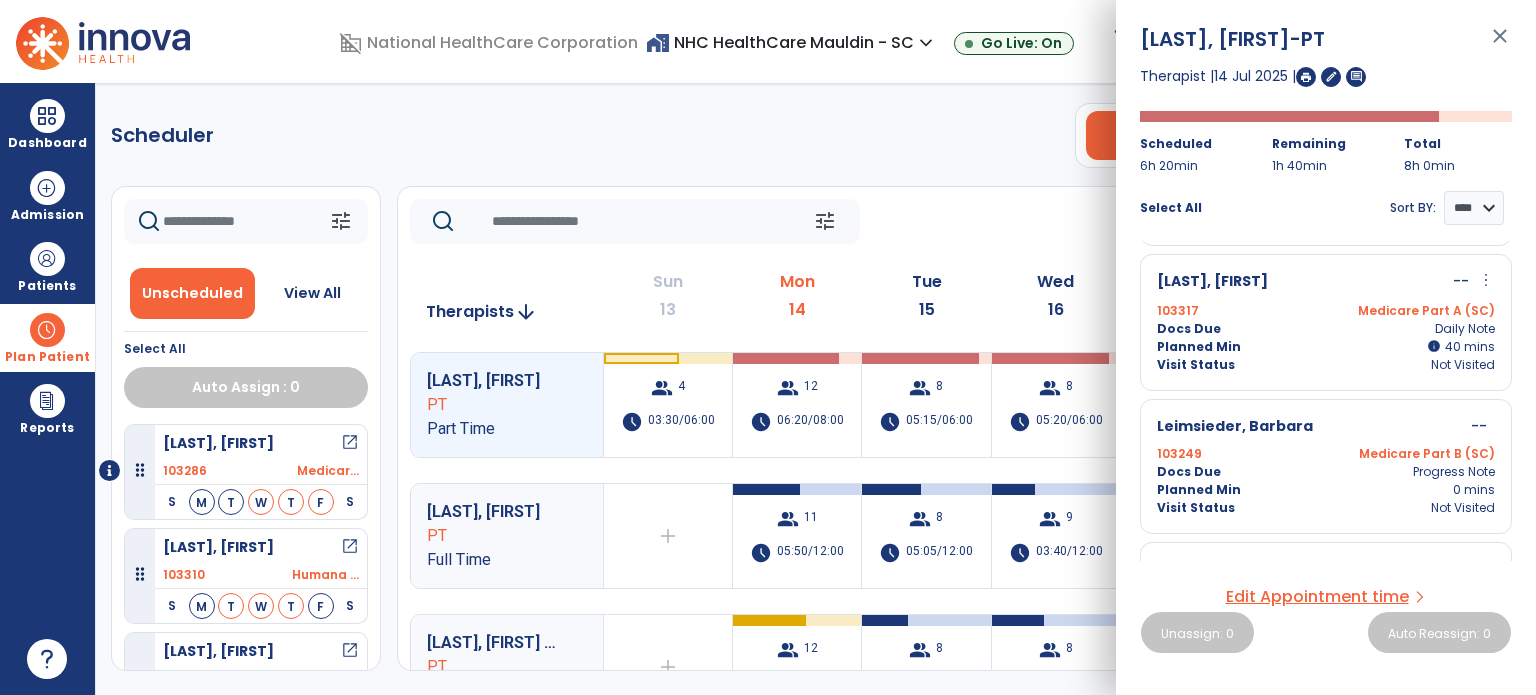 scroll, scrollTop: 1108, scrollLeft: 0, axis: vertical 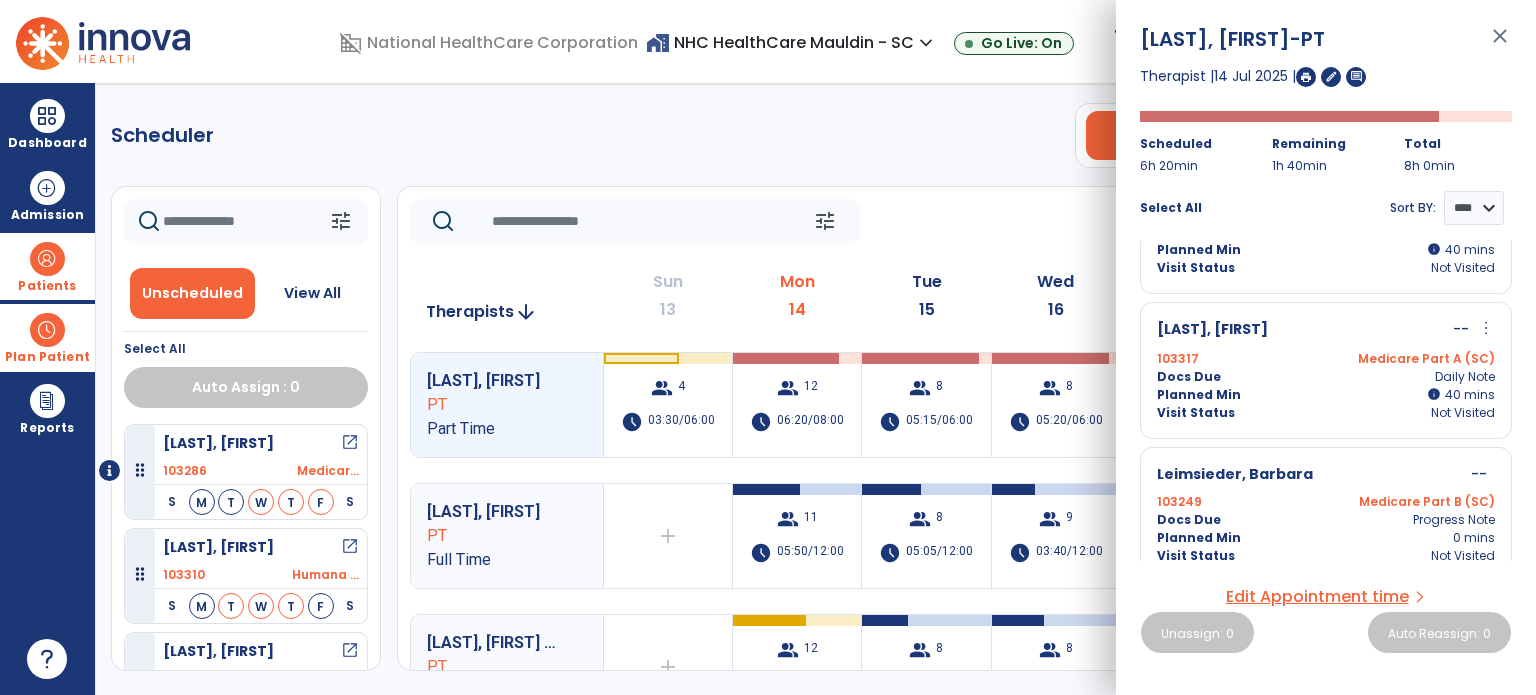 click at bounding box center (47, 259) 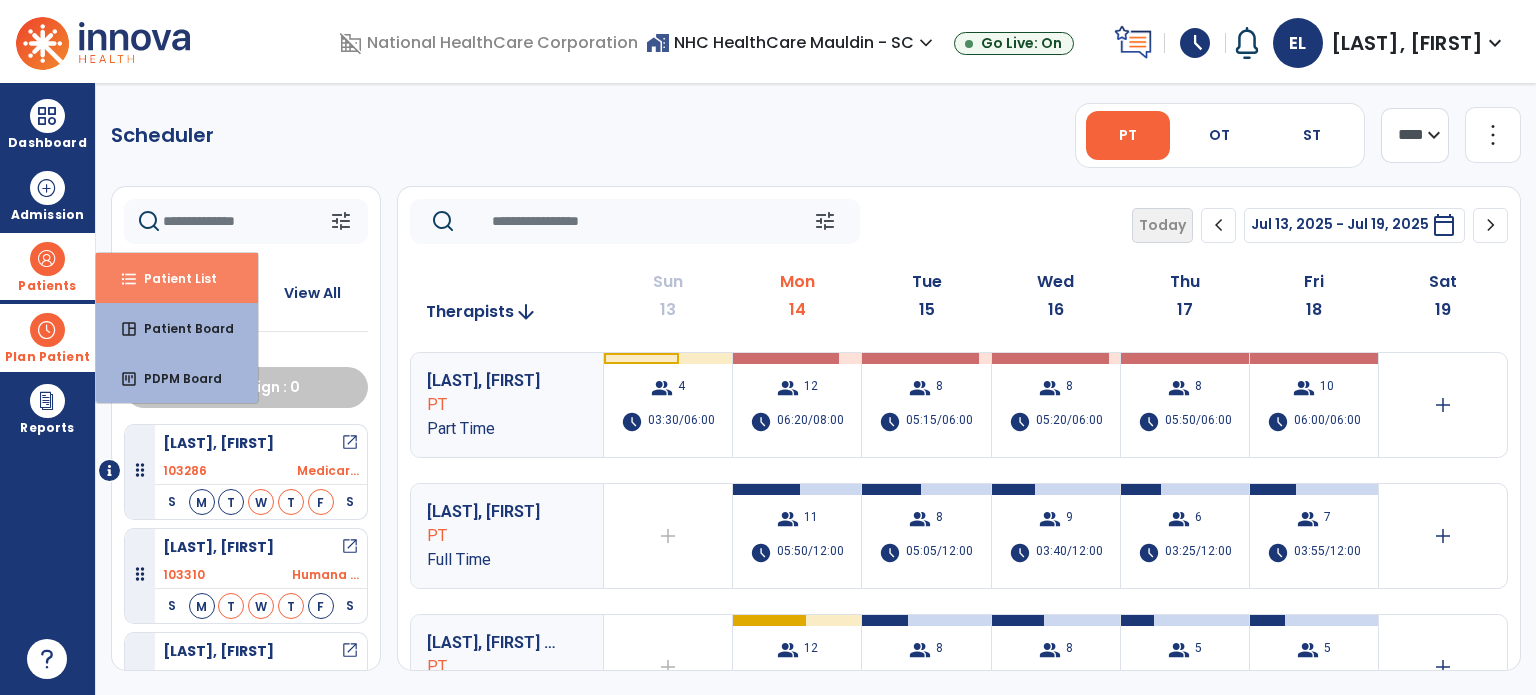 click on "format_list_bulleted  Patient List" at bounding box center [177, 278] 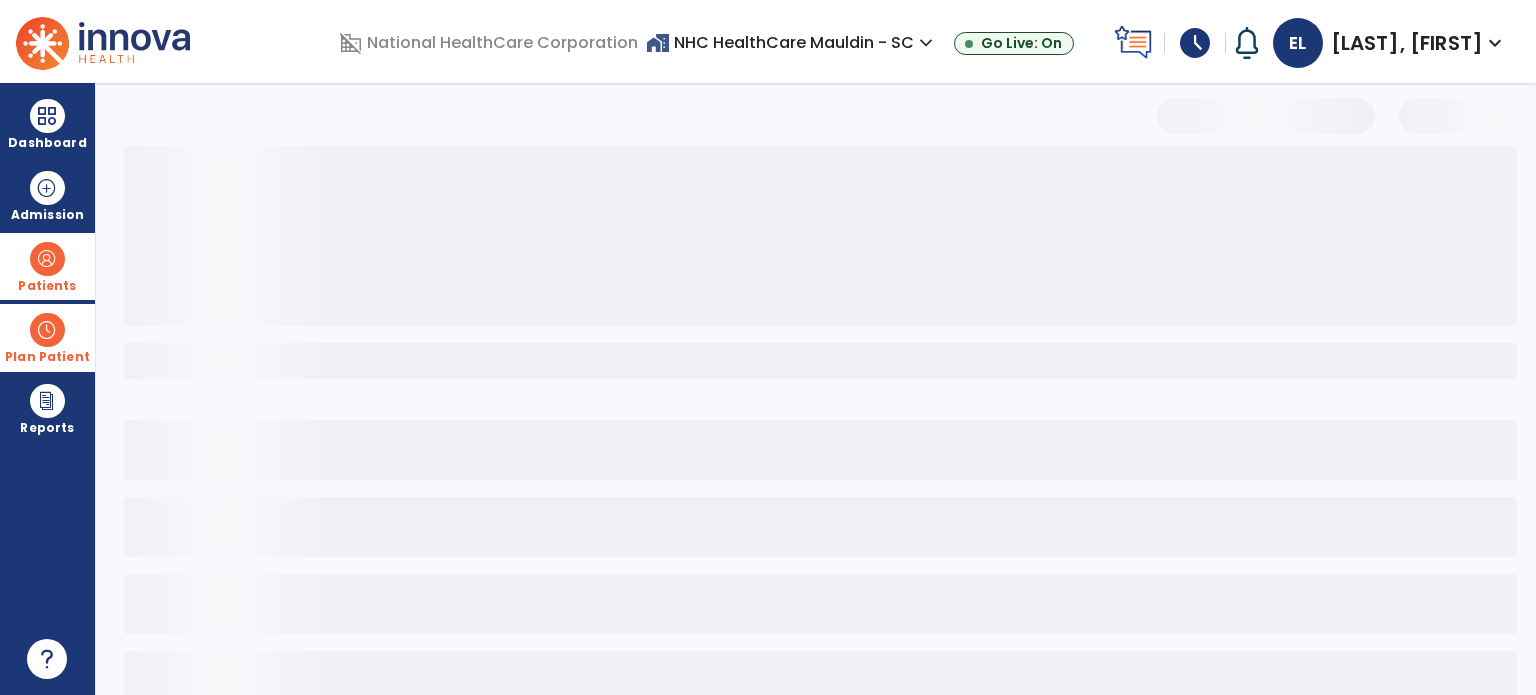 select on "***" 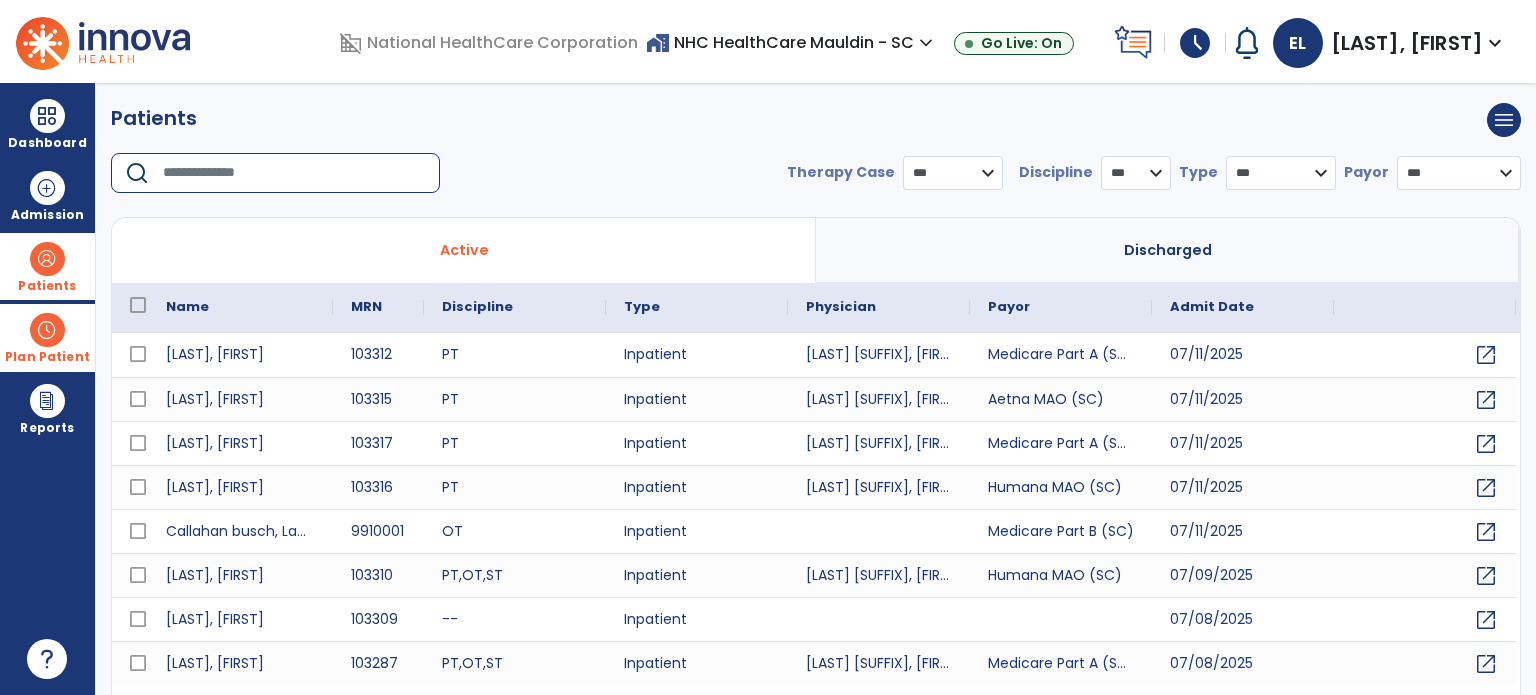 click at bounding box center (294, 173) 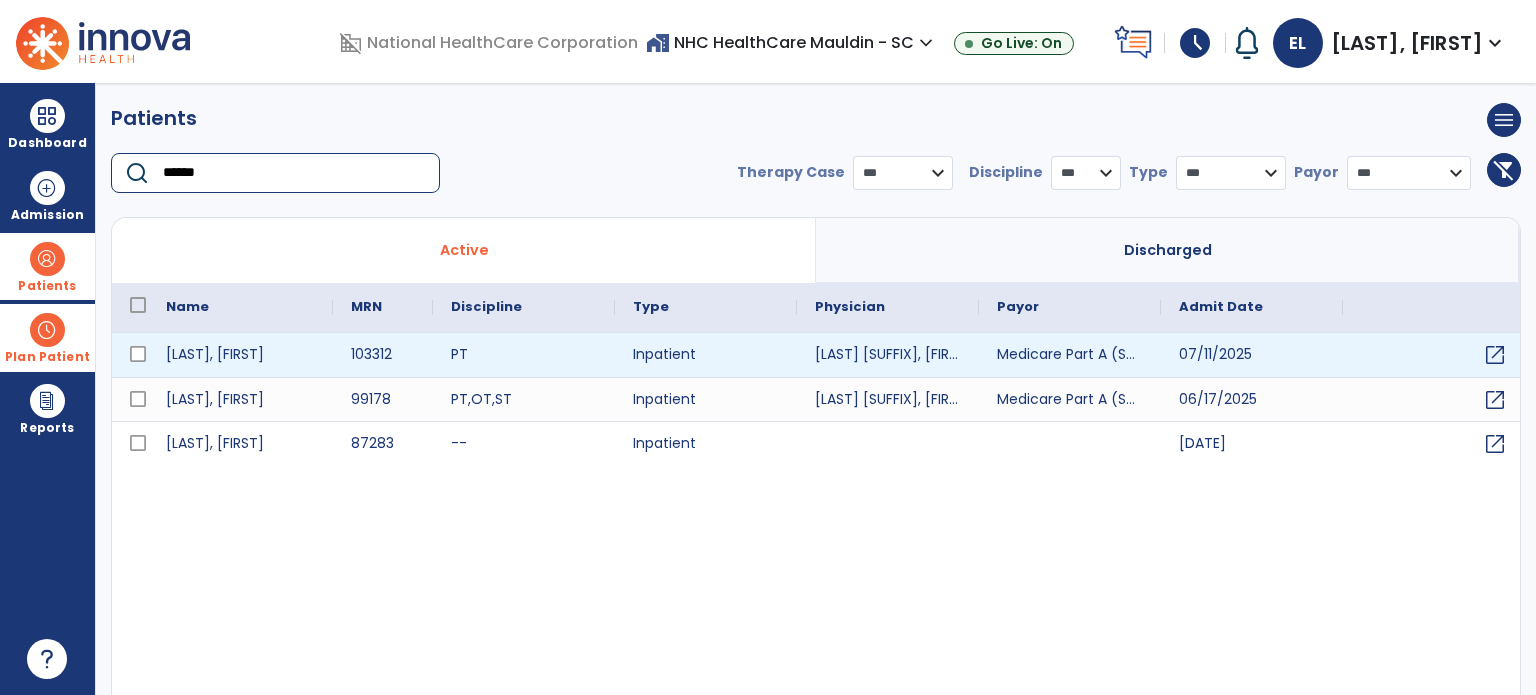 type on "******" 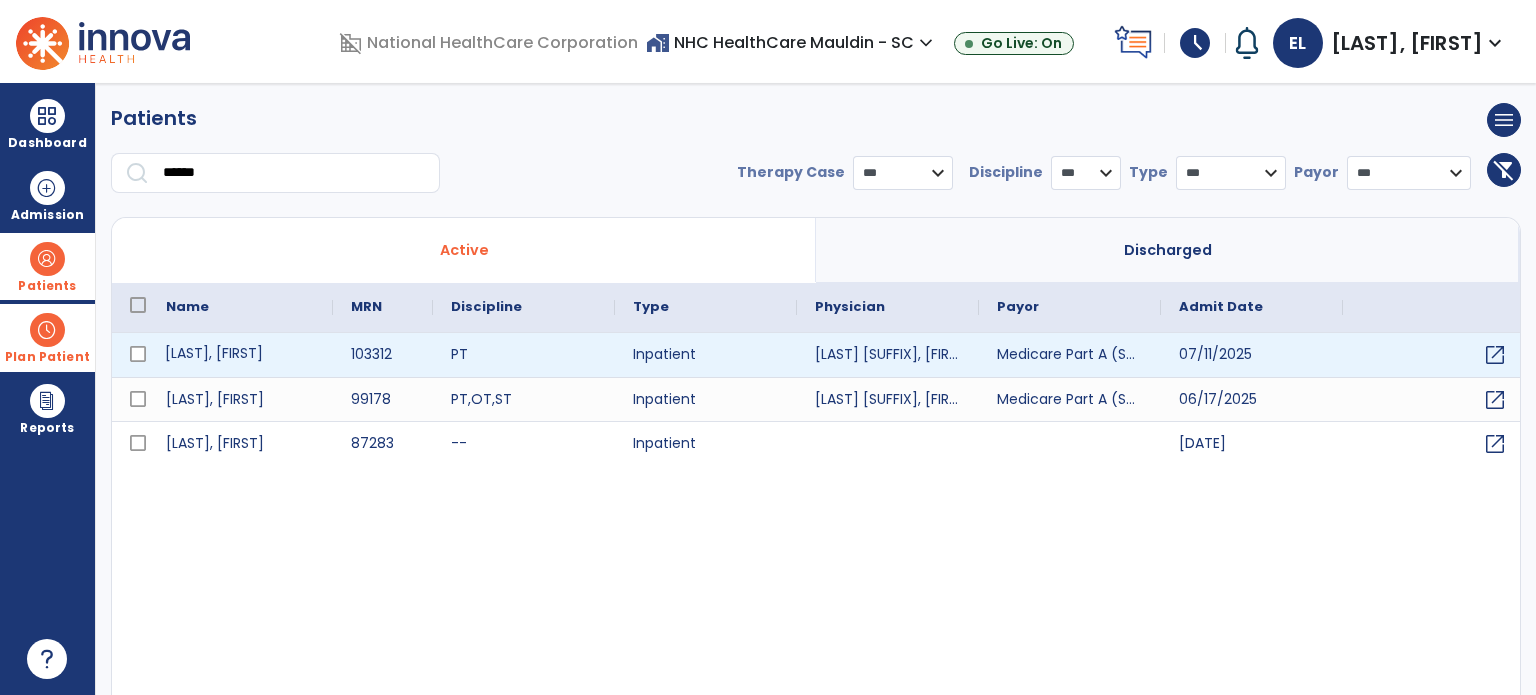 click on "[LAST], [FIRST]" at bounding box center (240, 355) 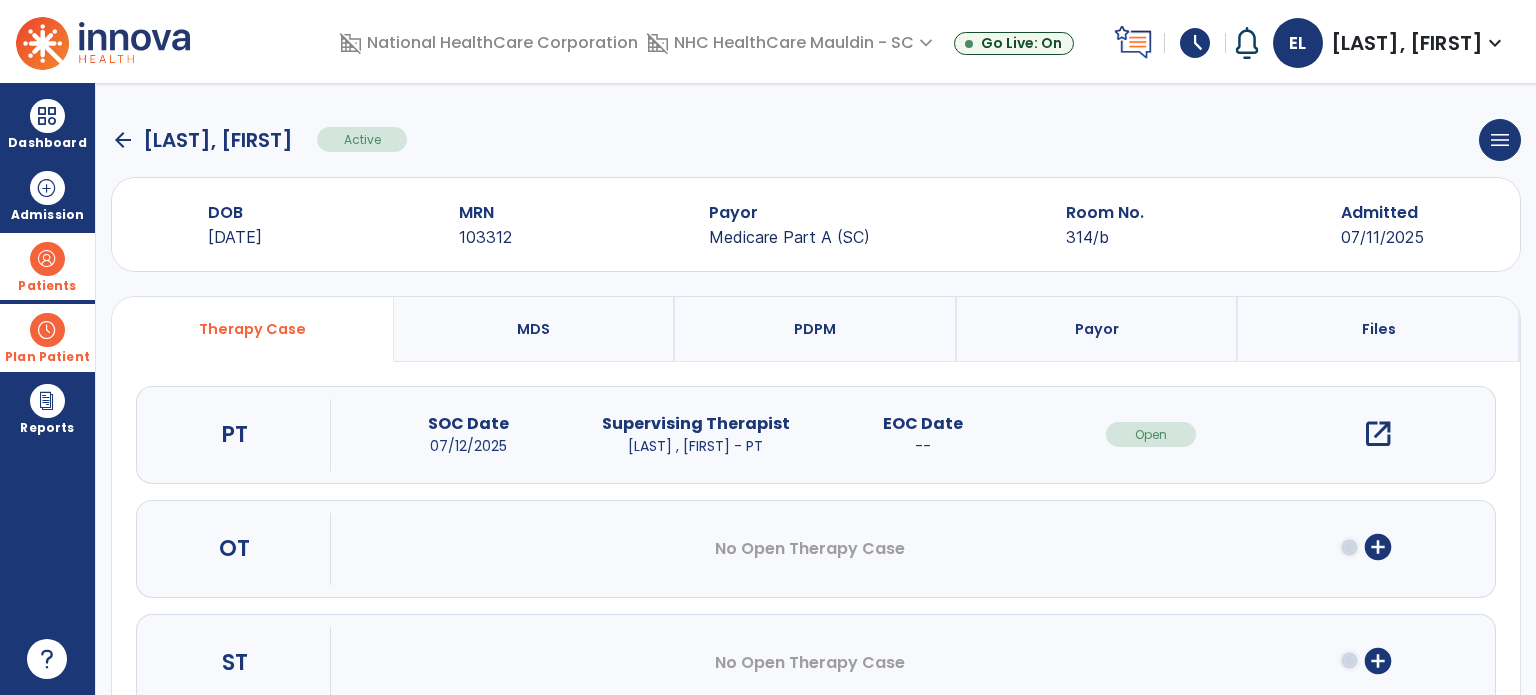 click on "open_in_new" at bounding box center [1378, 434] 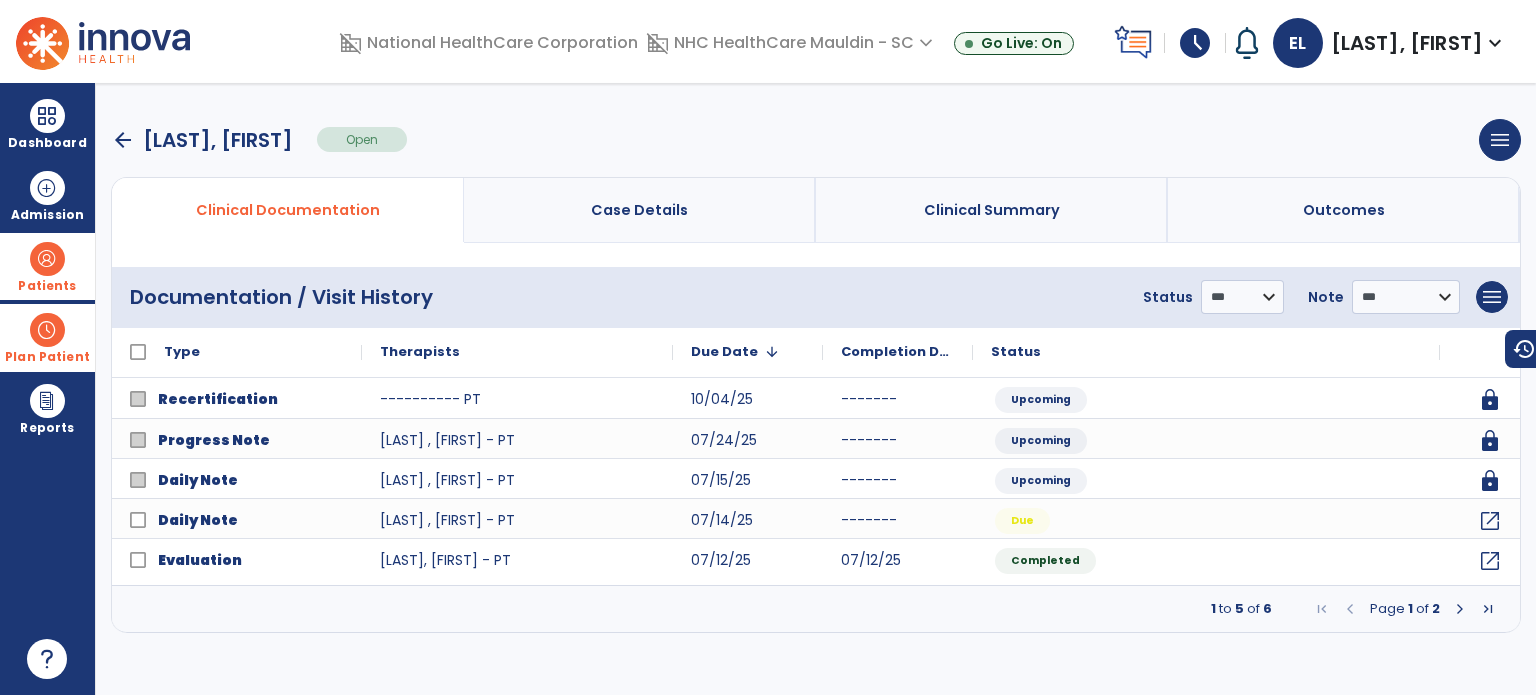 click on "arrow_back" at bounding box center [123, 140] 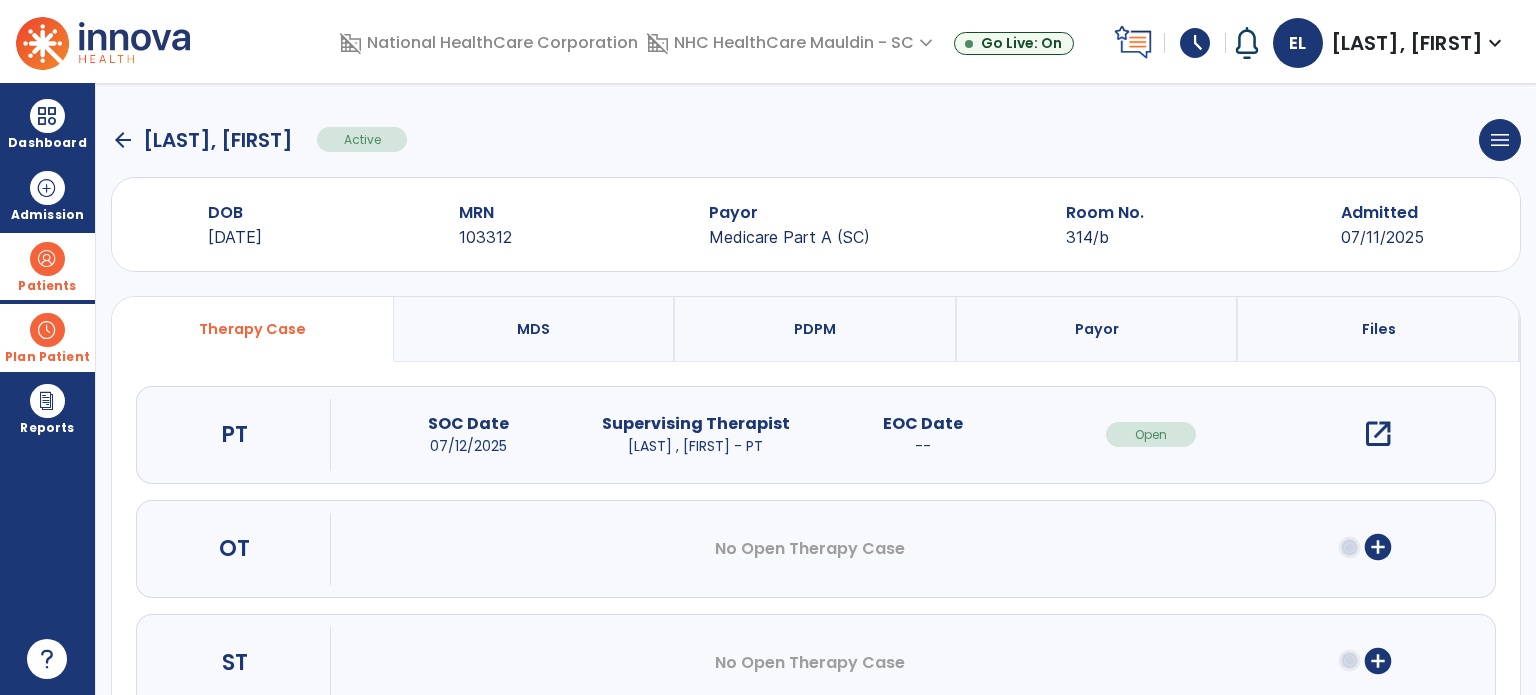 click on "arrow_back" 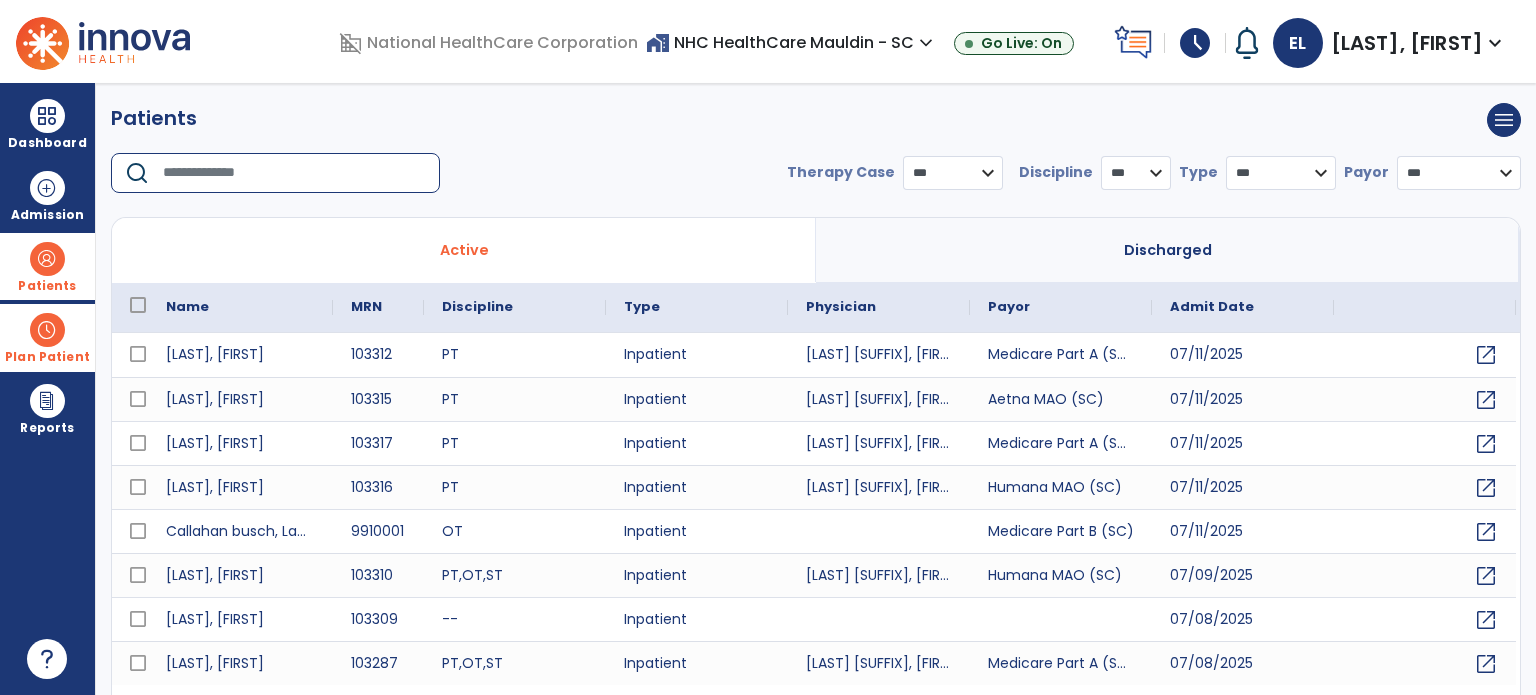 click at bounding box center (294, 173) 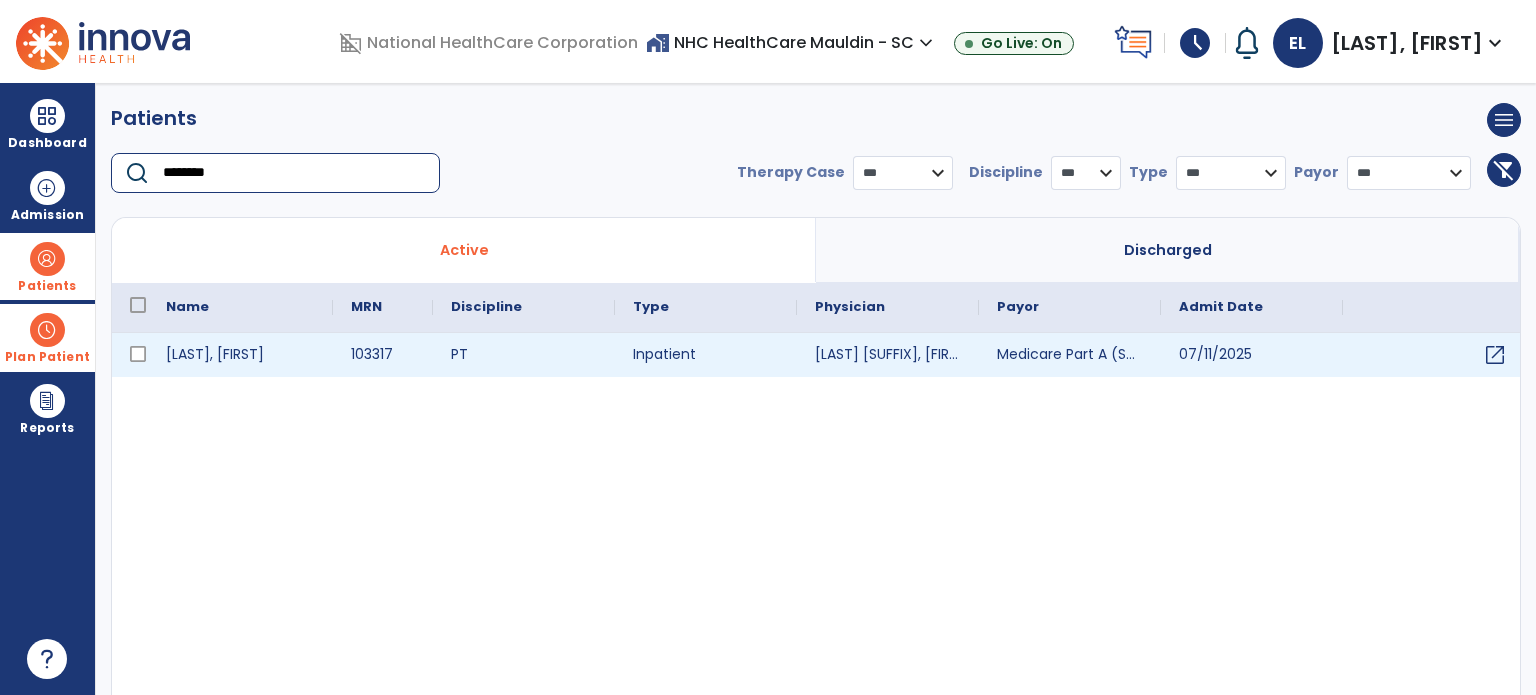 type on "********" 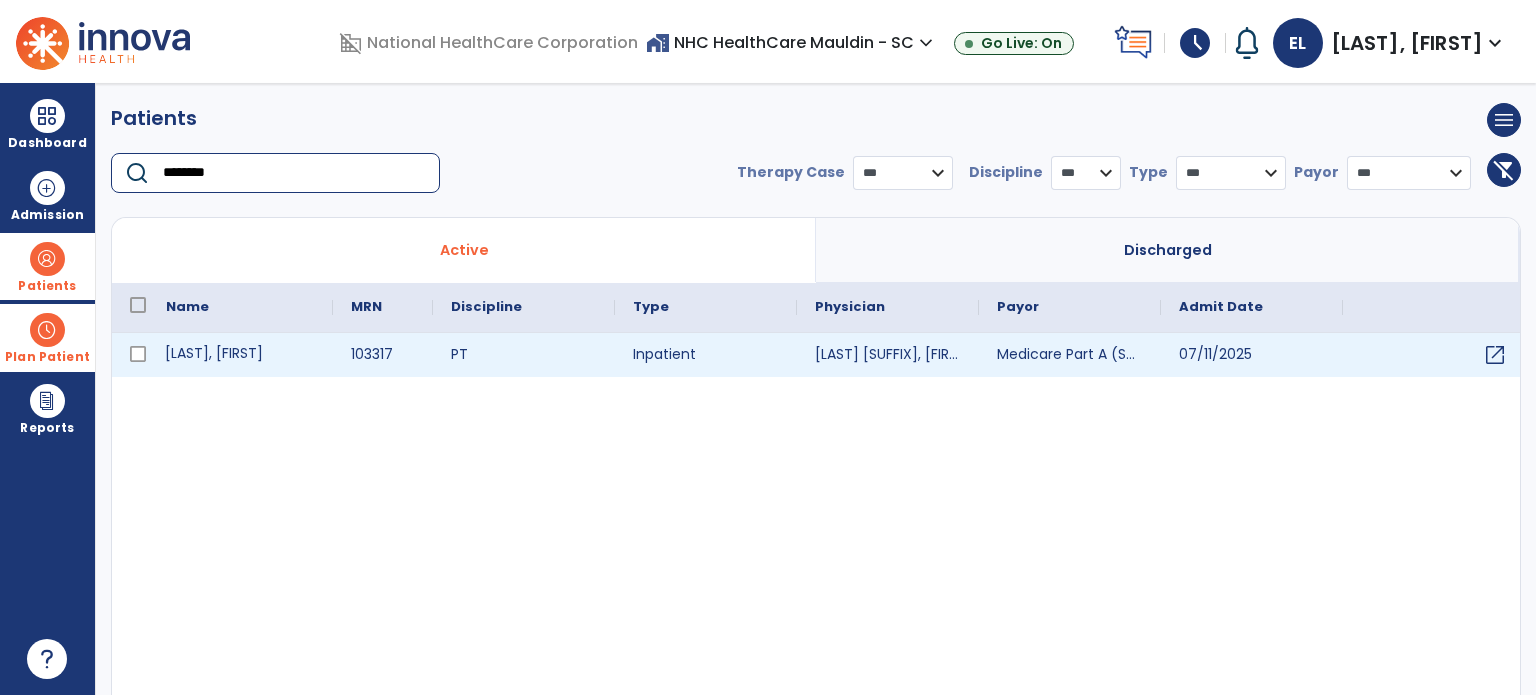 click on "[LAST], [FIRST]" at bounding box center (240, 355) 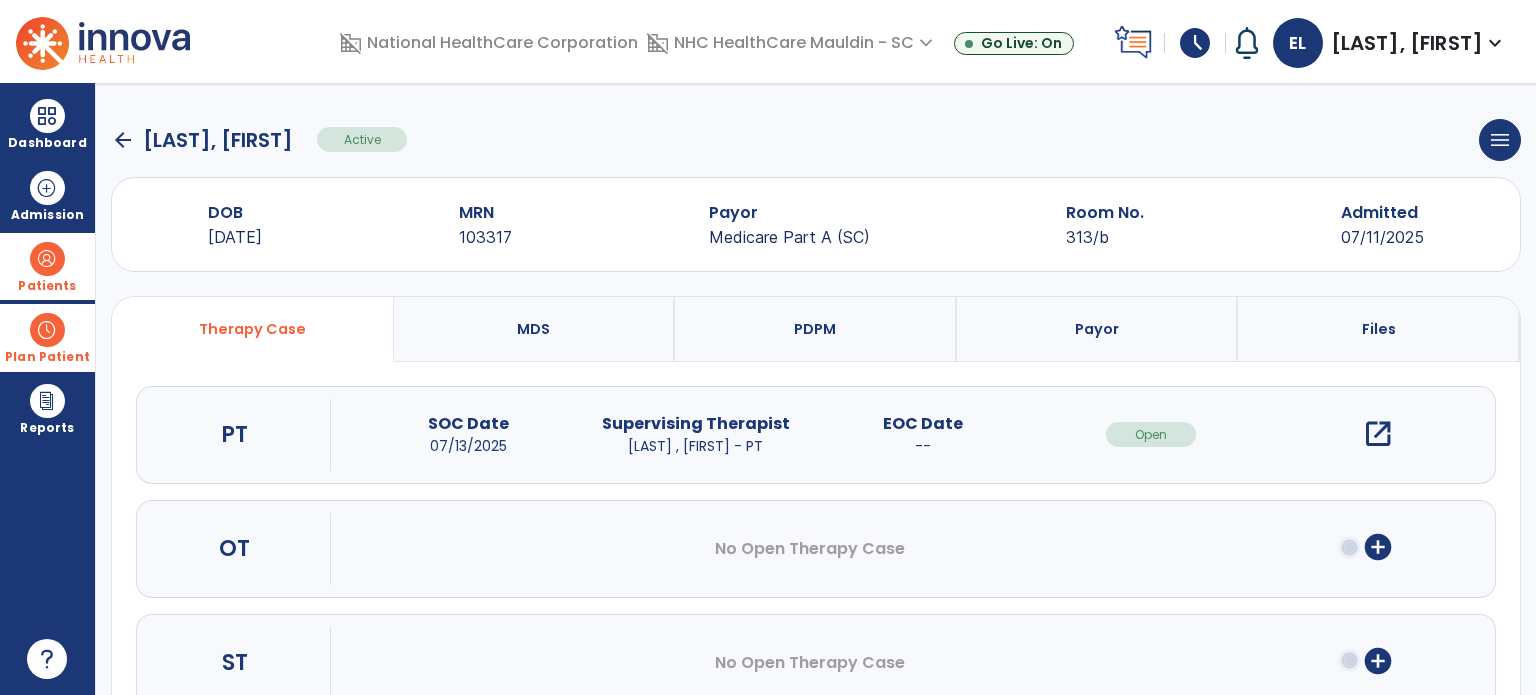click on "arrow_back" 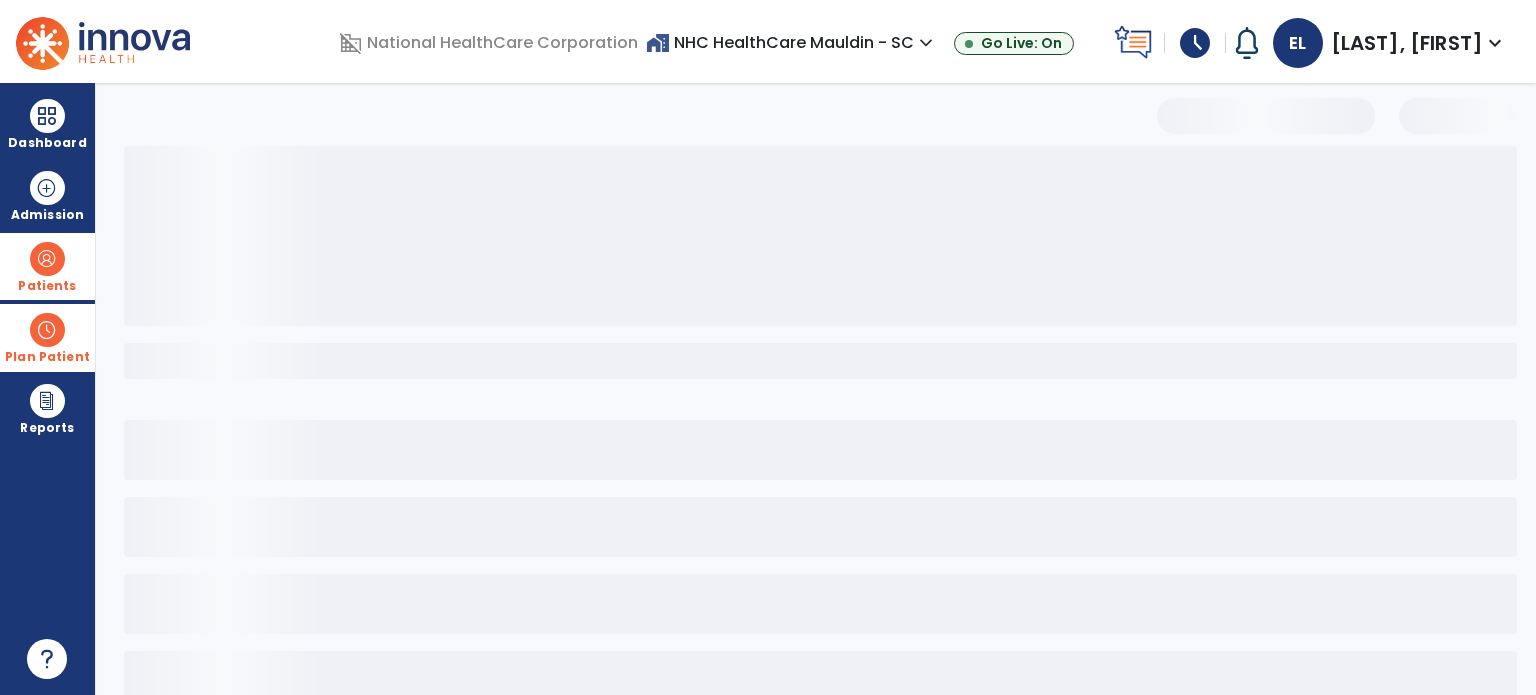 select on "***" 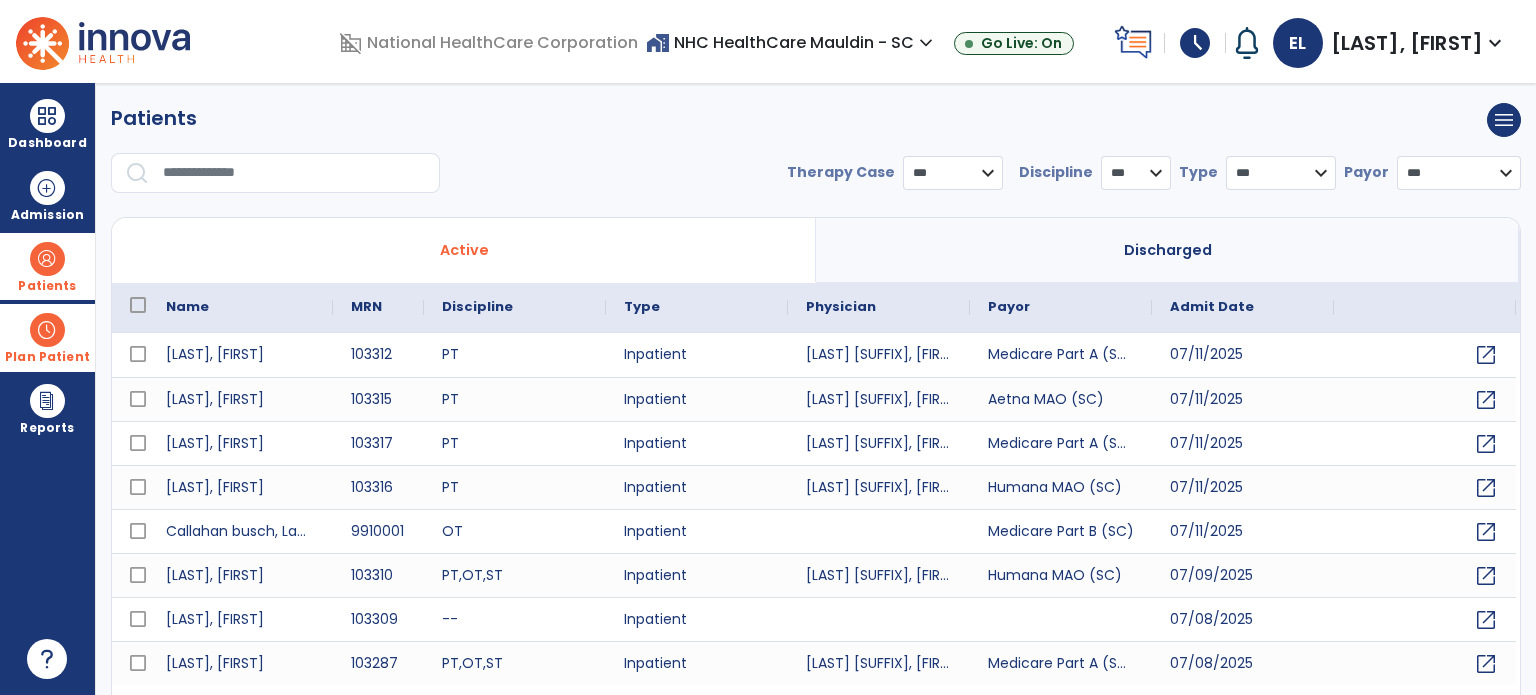 click at bounding box center (294, 173) 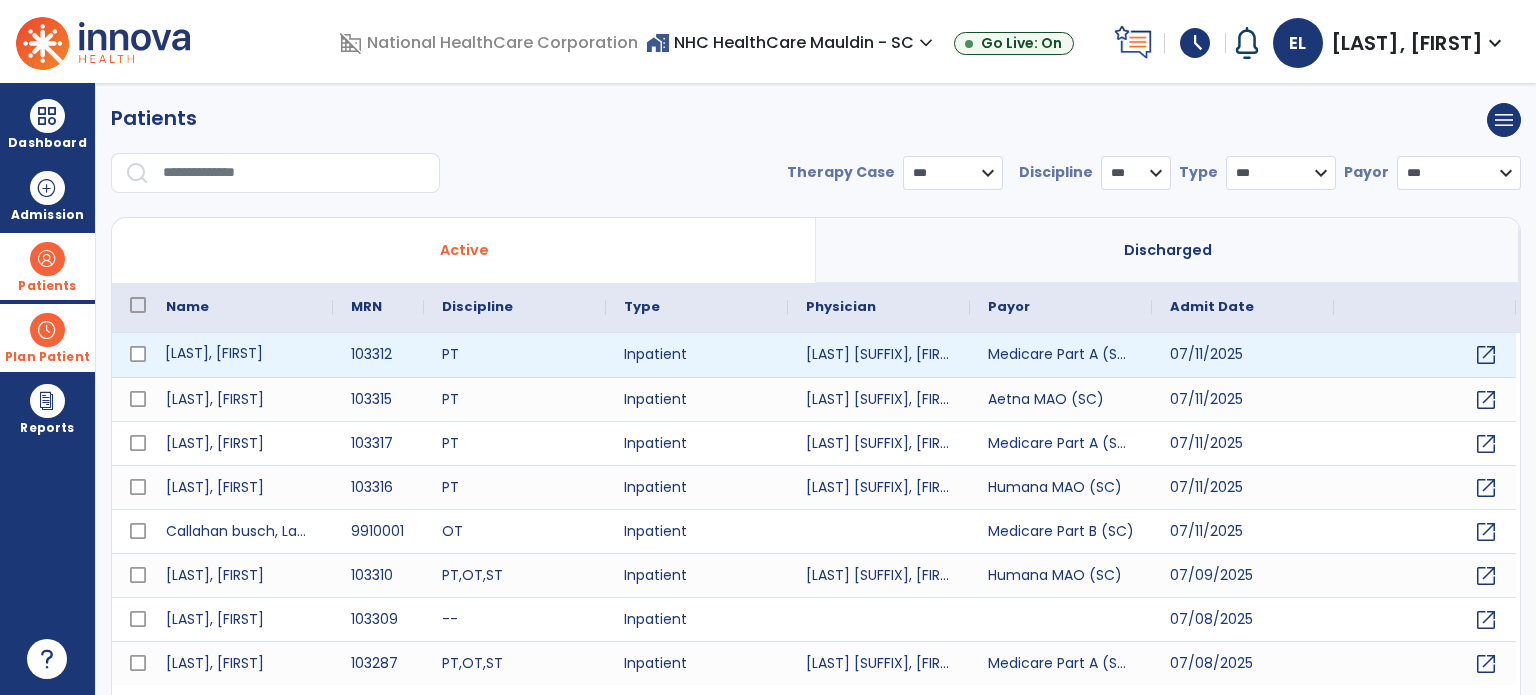 click on "[LAST], [FIRST]" at bounding box center (240, 355) 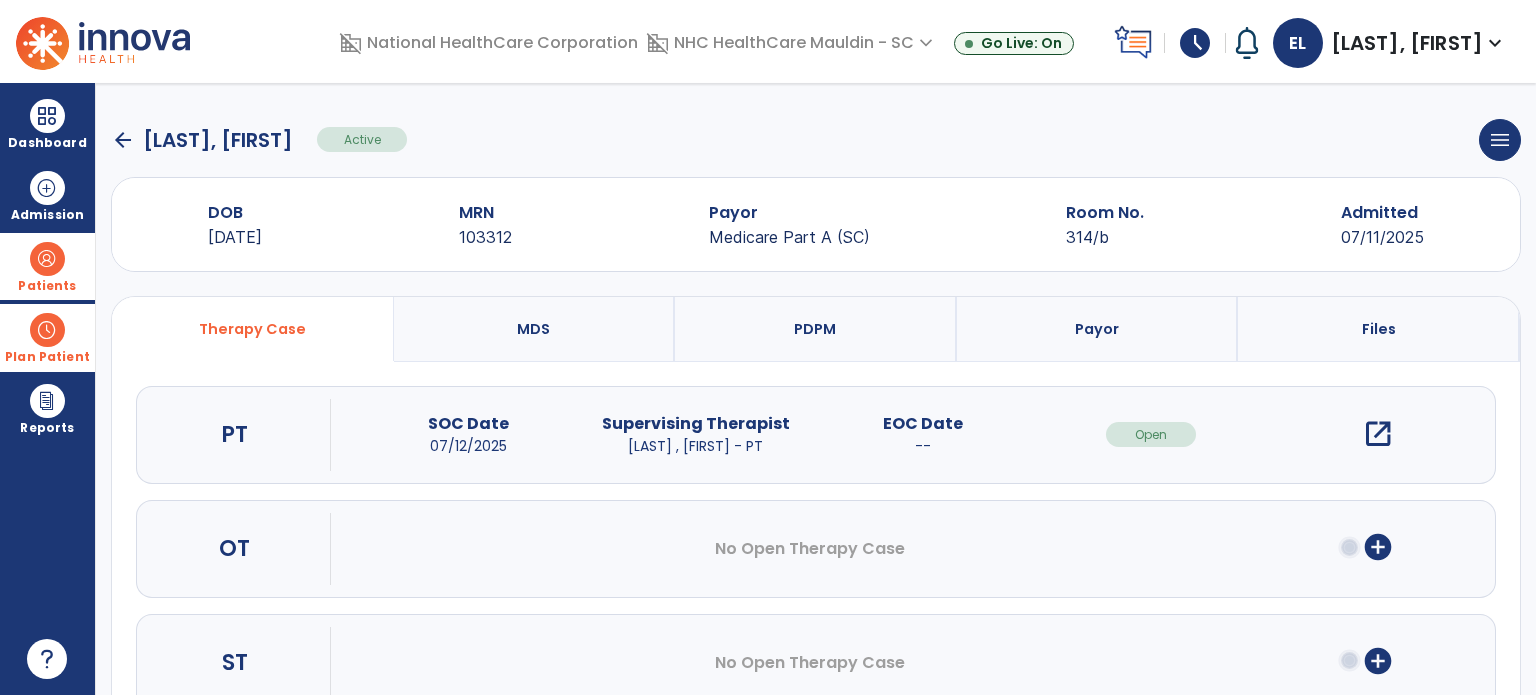 click on "open_in_new" at bounding box center (1378, 434) 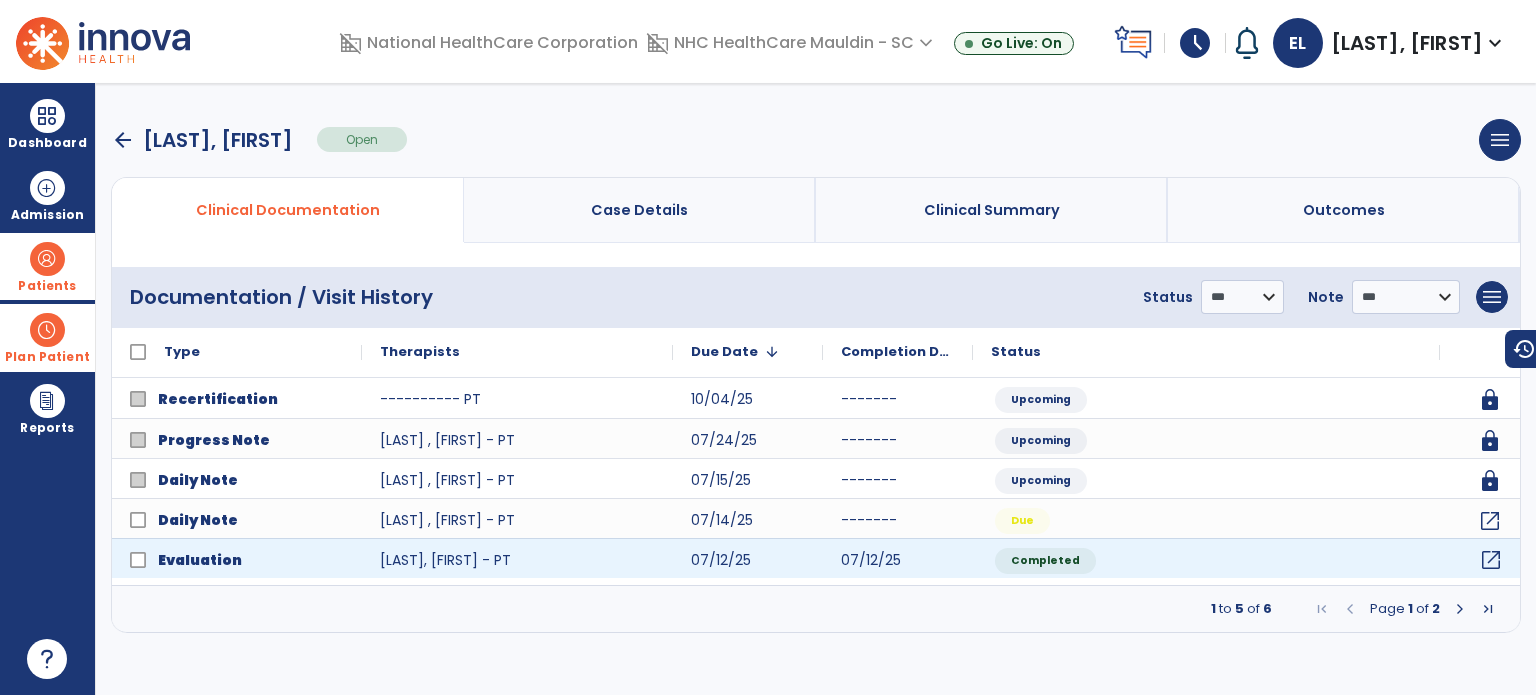 click on "open_in_new" 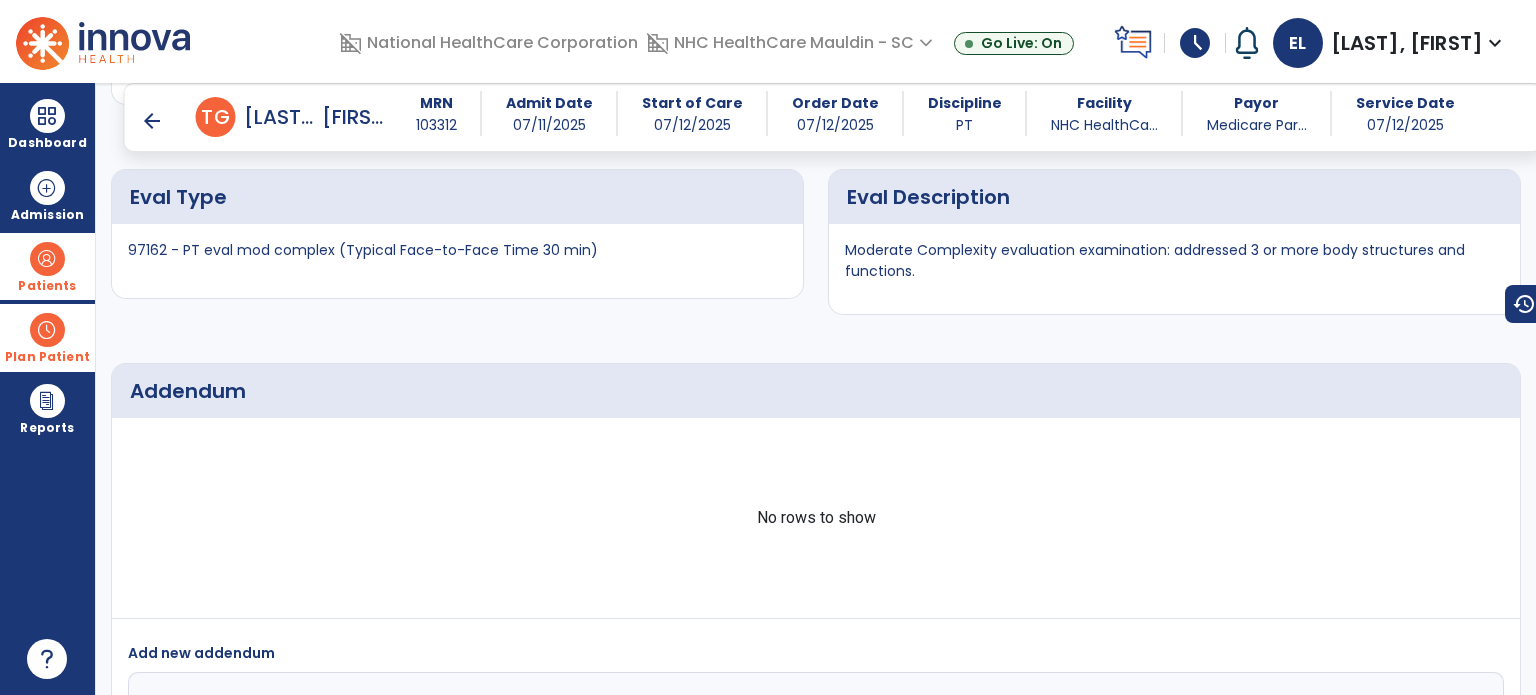 scroll, scrollTop: 5550, scrollLeft: 0, axis: vertical 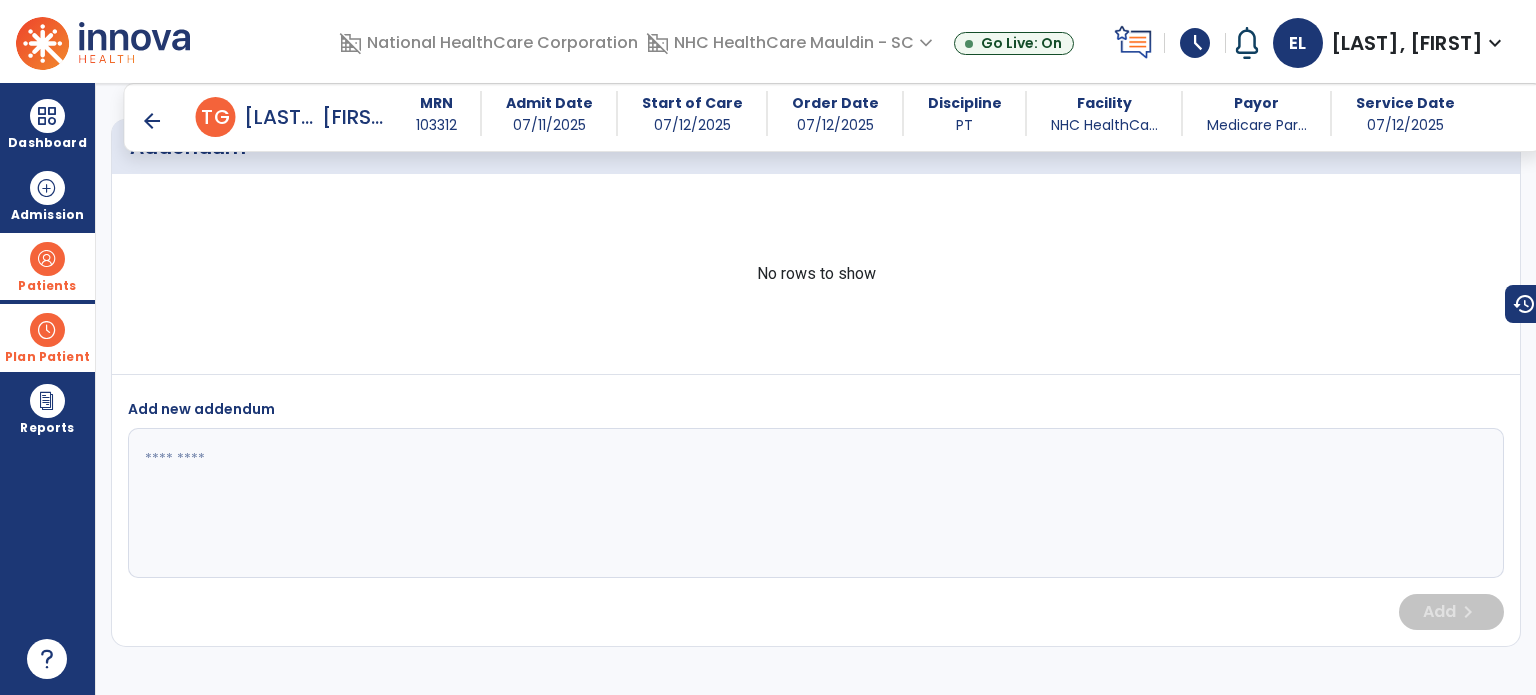 click on "arrow_back" at bounding box center [152, 121] 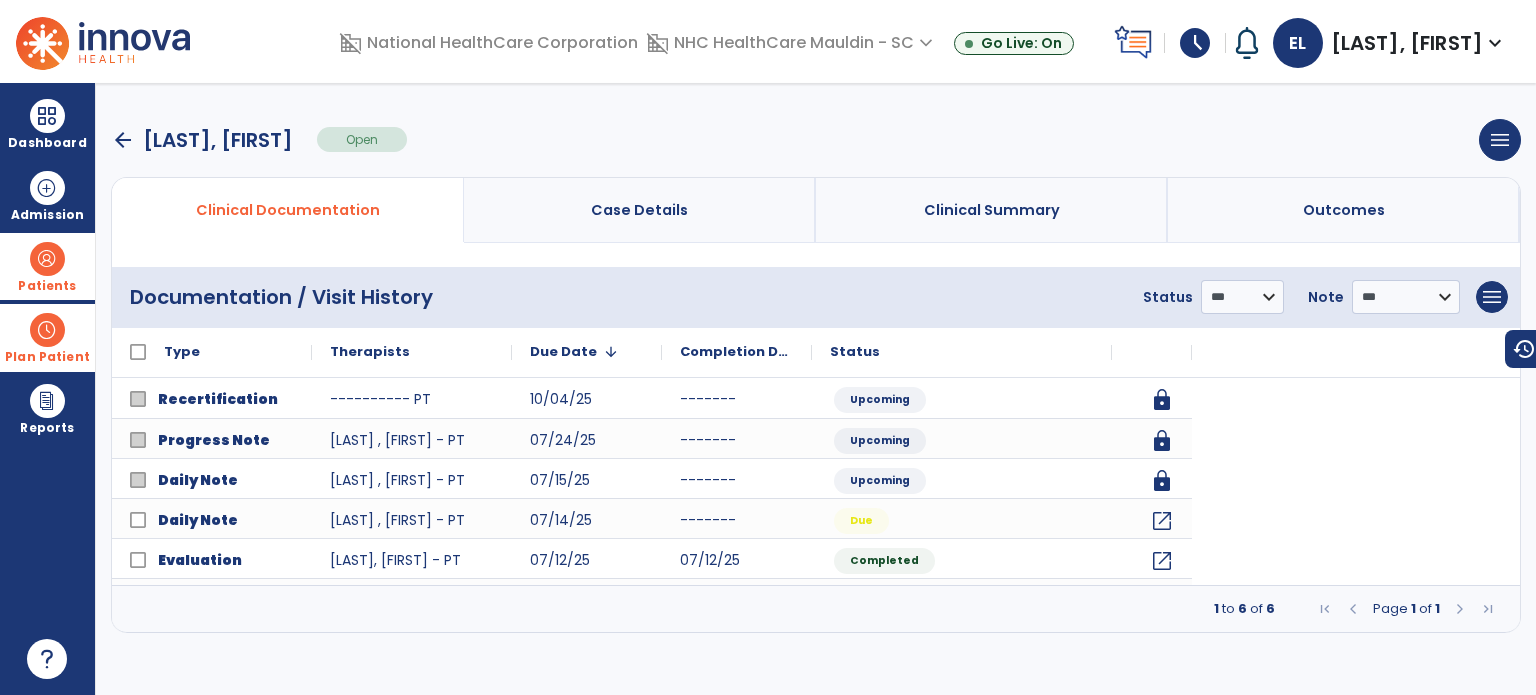 scroll, scrollTop: 0, scrollLeft: 0, axis: both 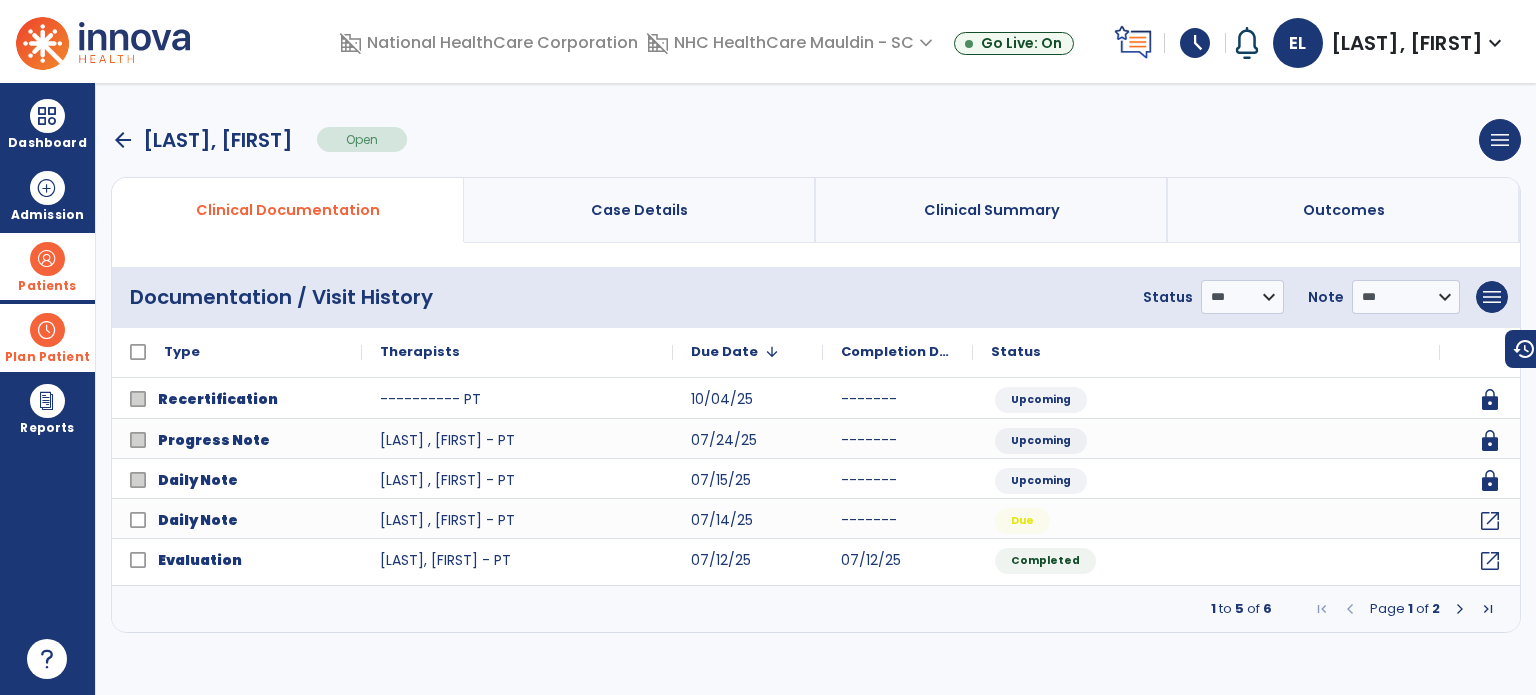 click at bounding box center (1460, 609) 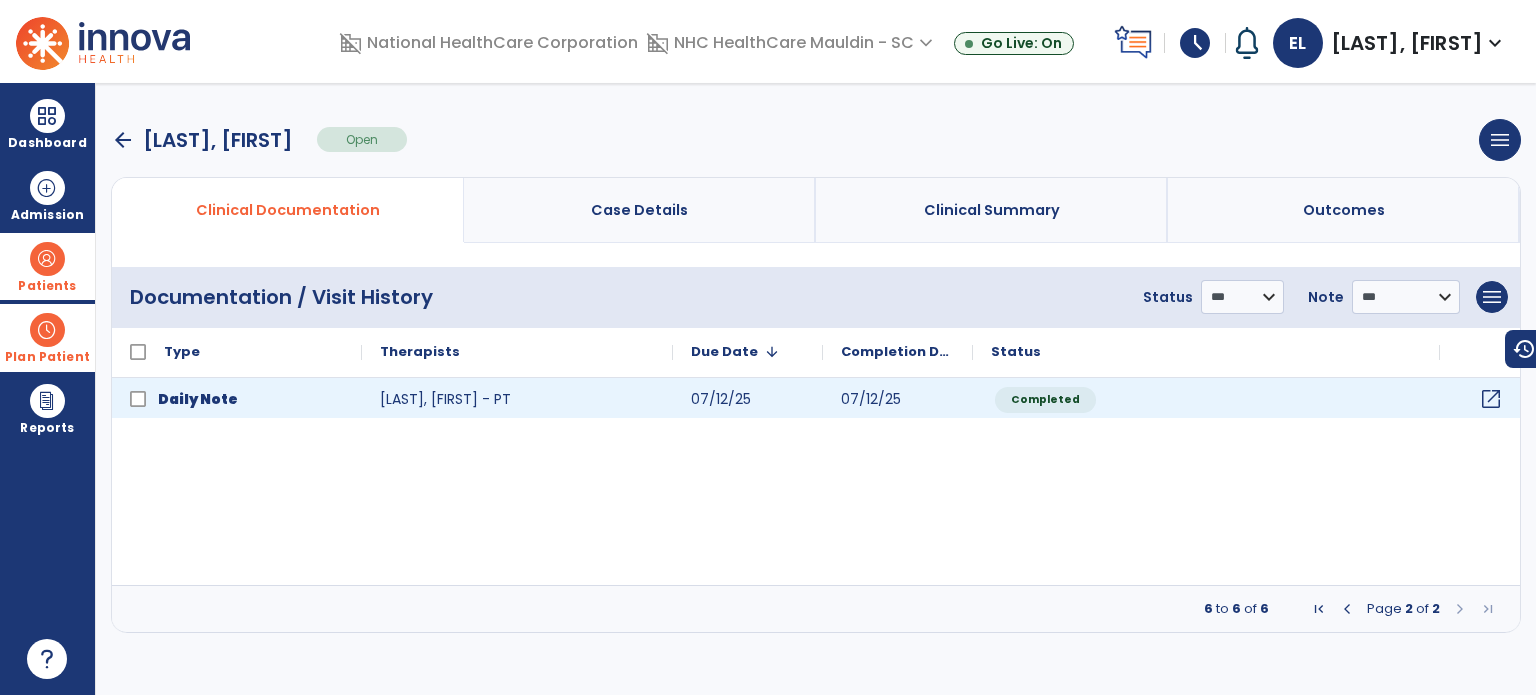 click on "open_in_new" 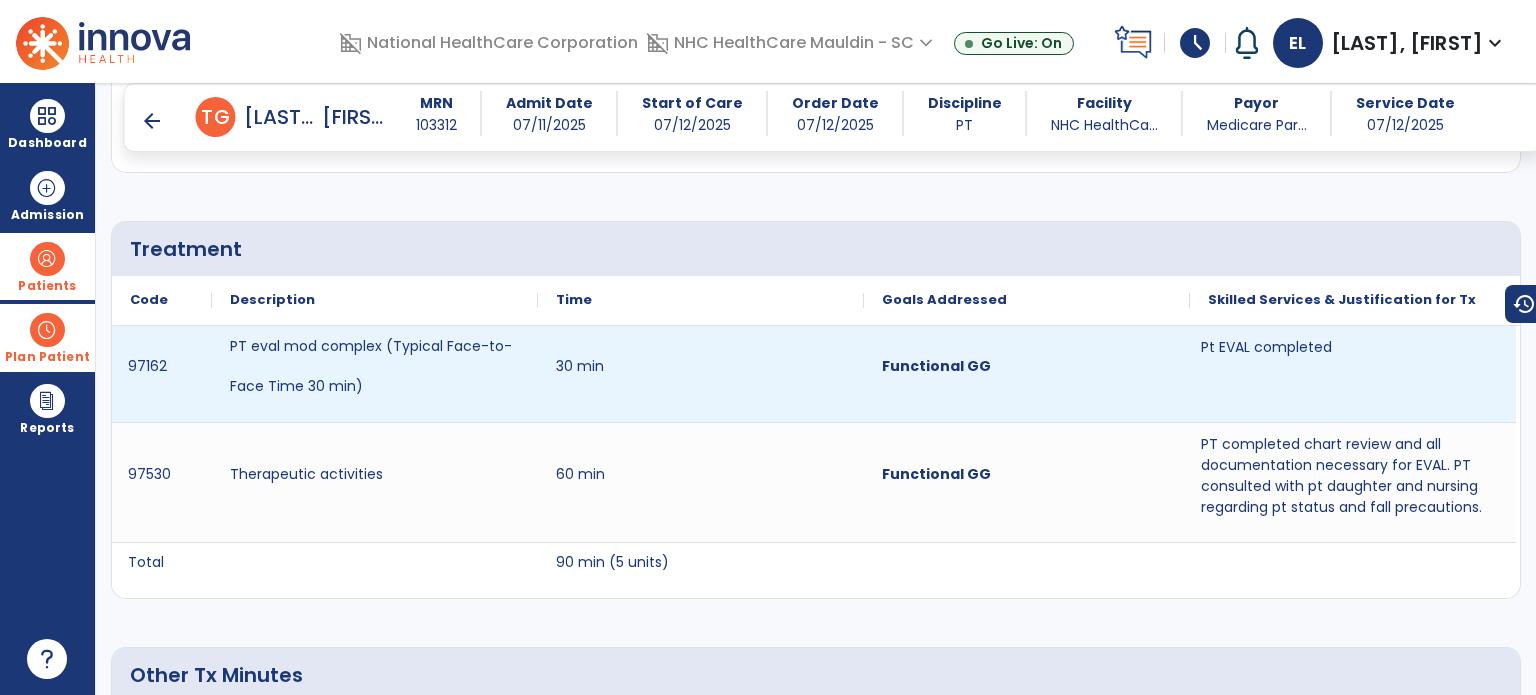 scroll, scrollTop: 1100, scrollLeft: 0, axis: vertical 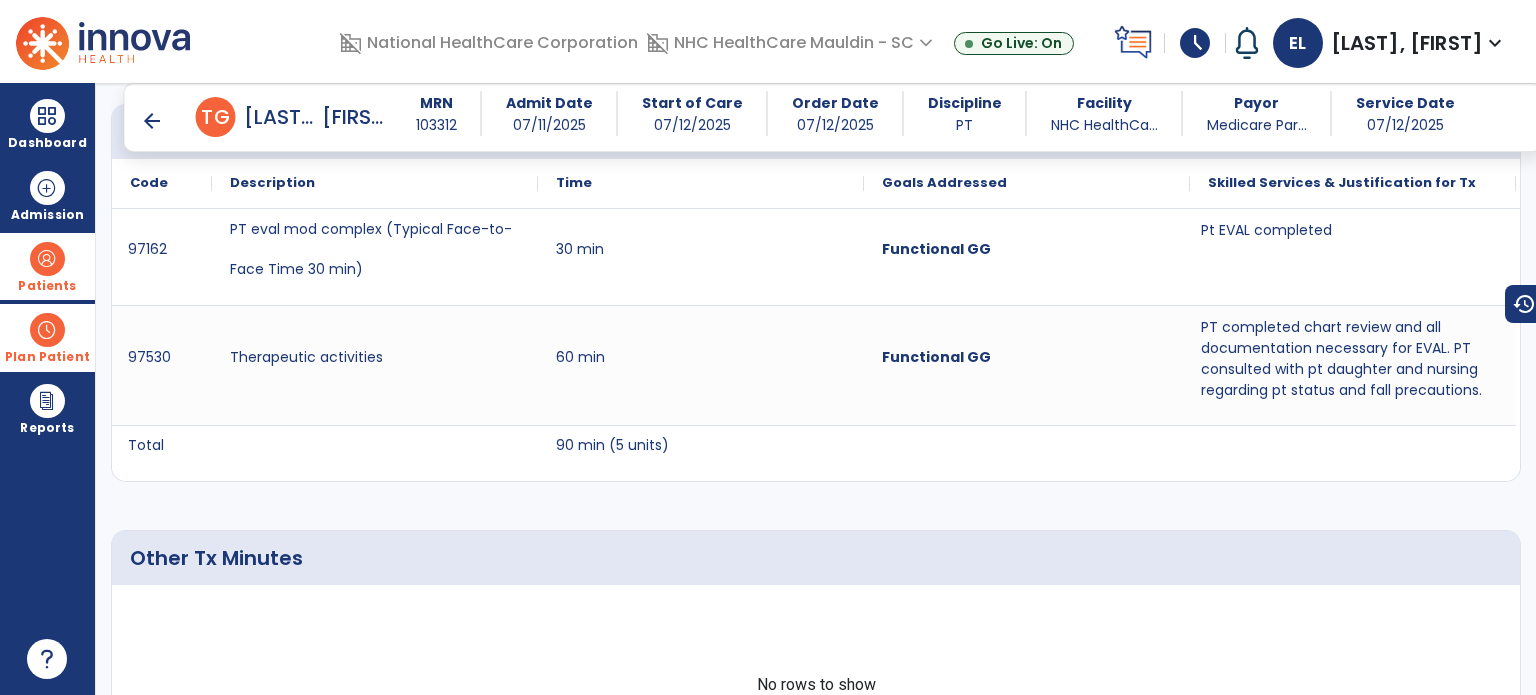 click on "arrow_back" at bounding box center [152, 121] 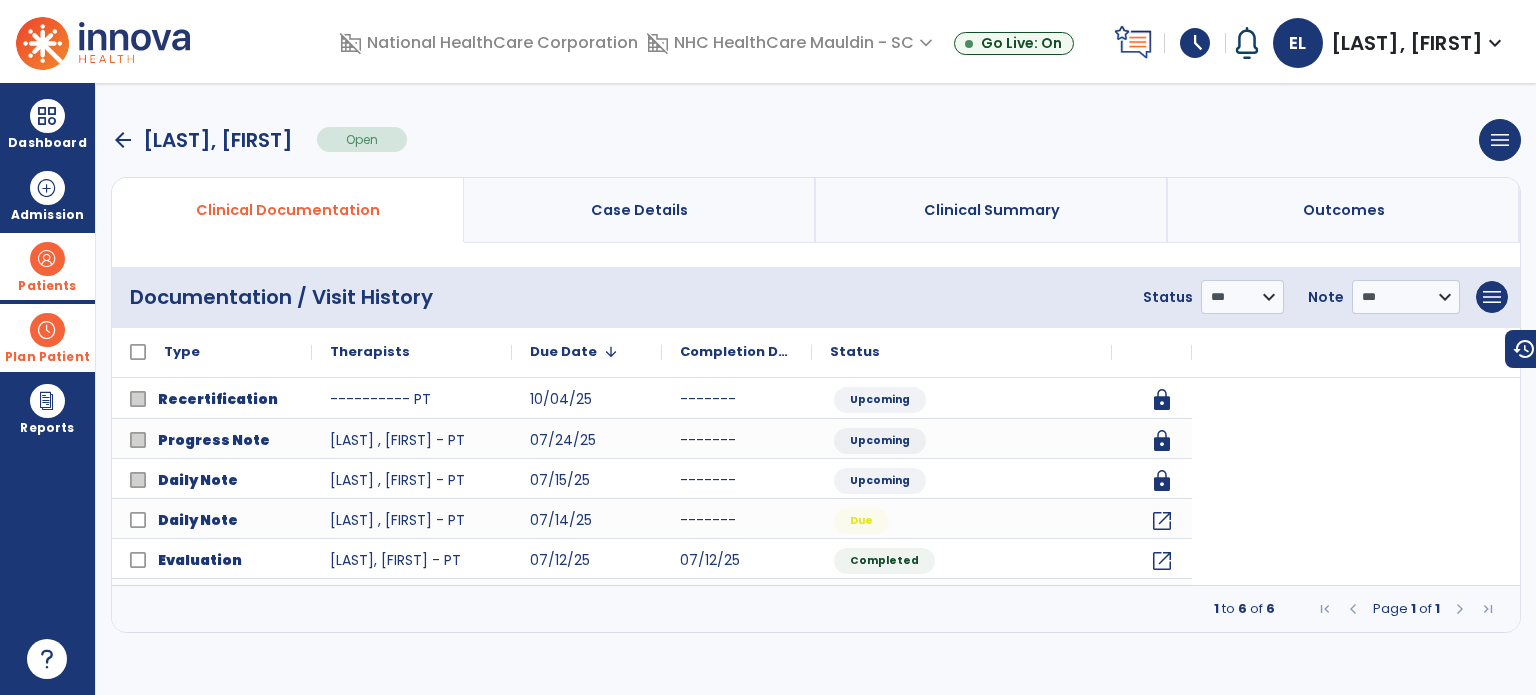 scroll, scrollTop: 0, scrollLeft: 0, axis: both 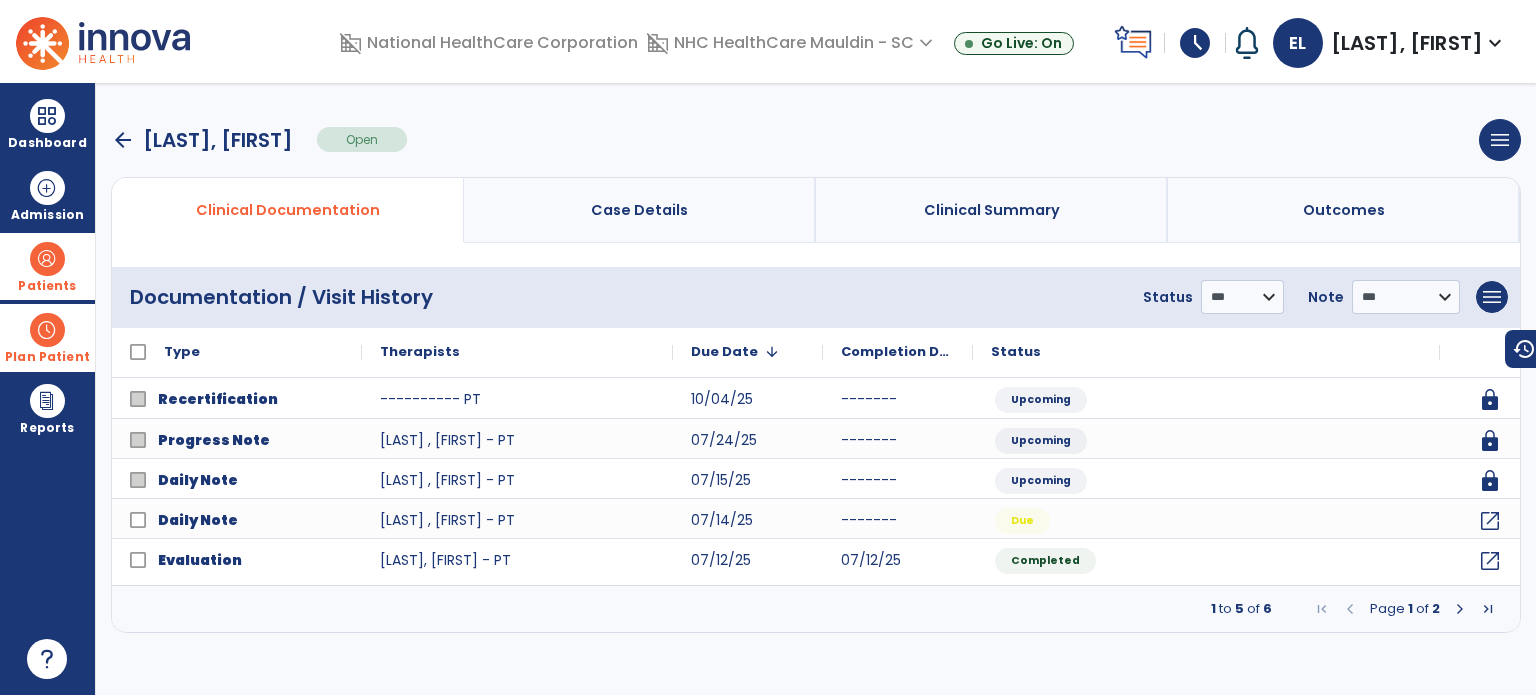 click on "arrow_back" at bounding box center [123, 140] 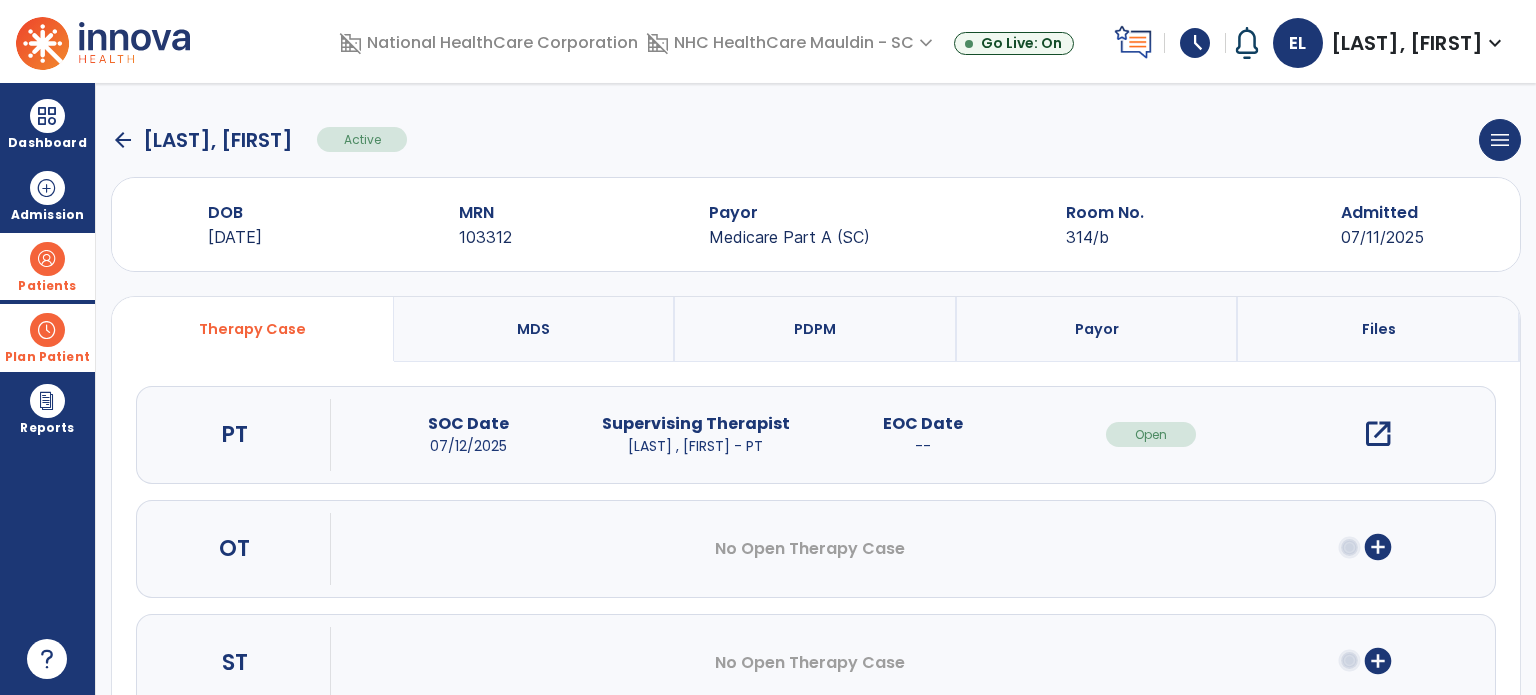 click on "arrow_back" 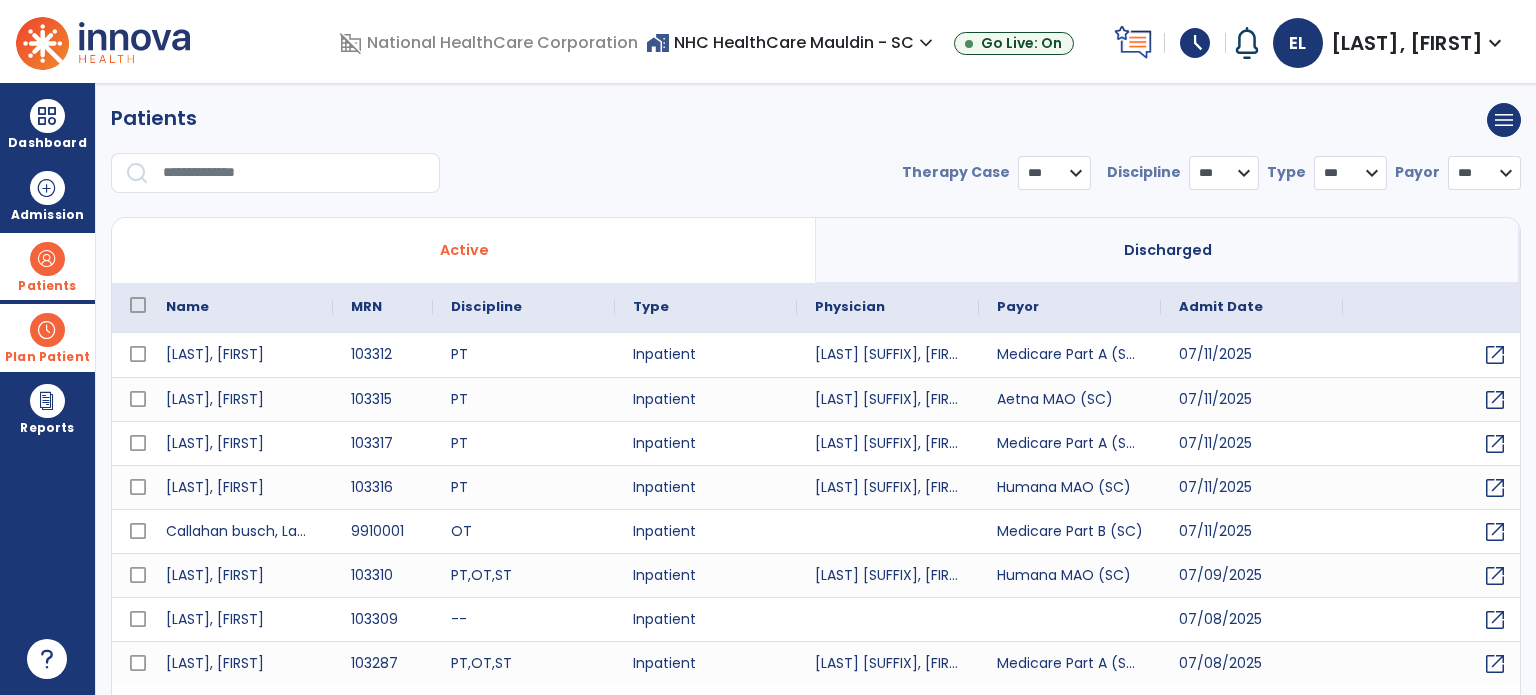 select on "***" 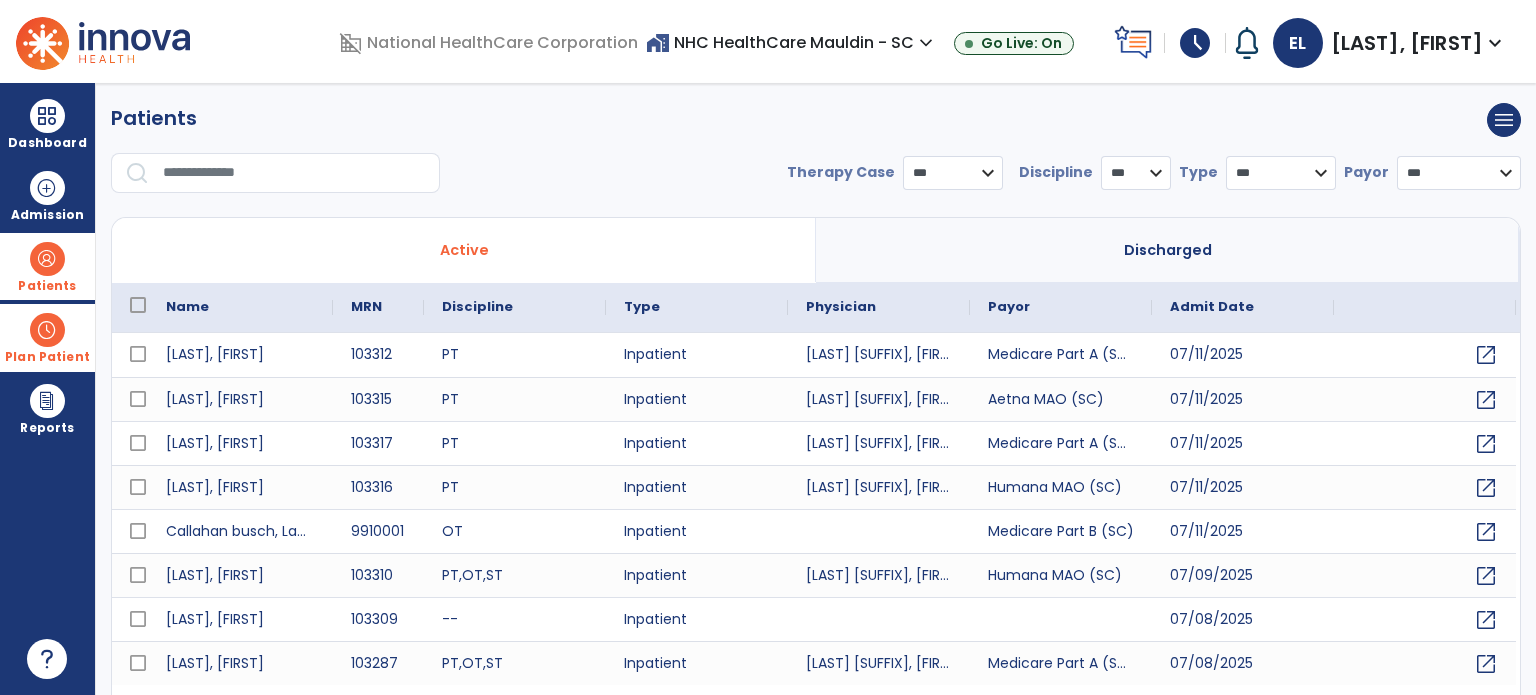 click at bounding box center [294, 173] 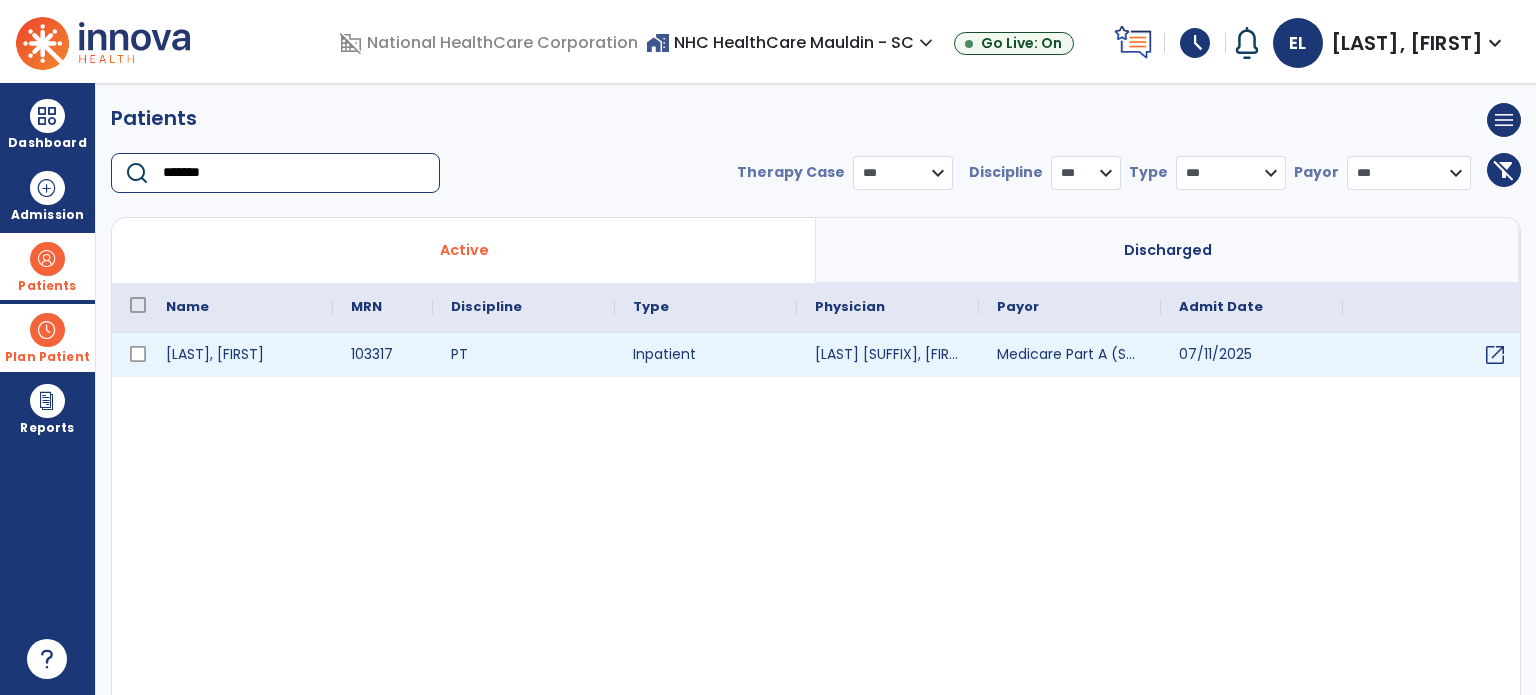 type on "*******" 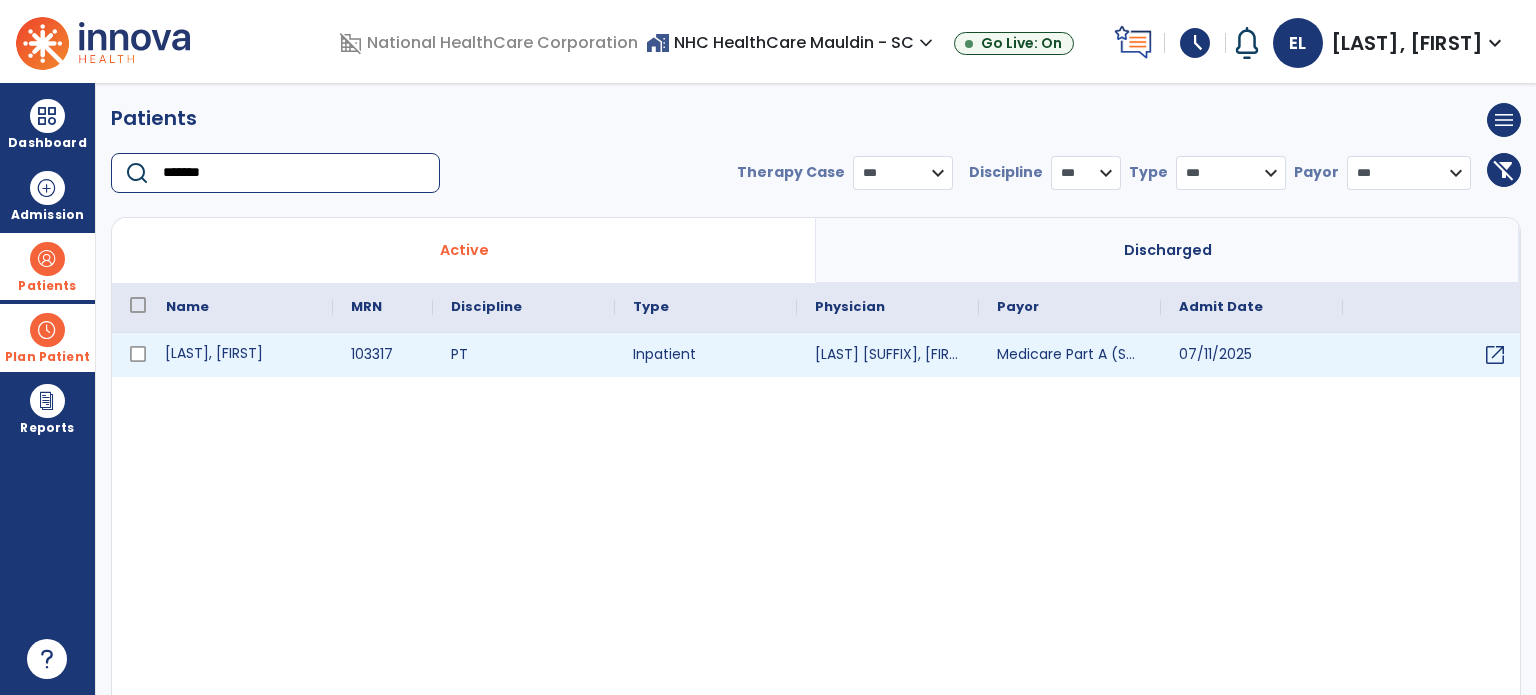 click on "[LAST], [FIRST]" at bounding box center [240, 355] 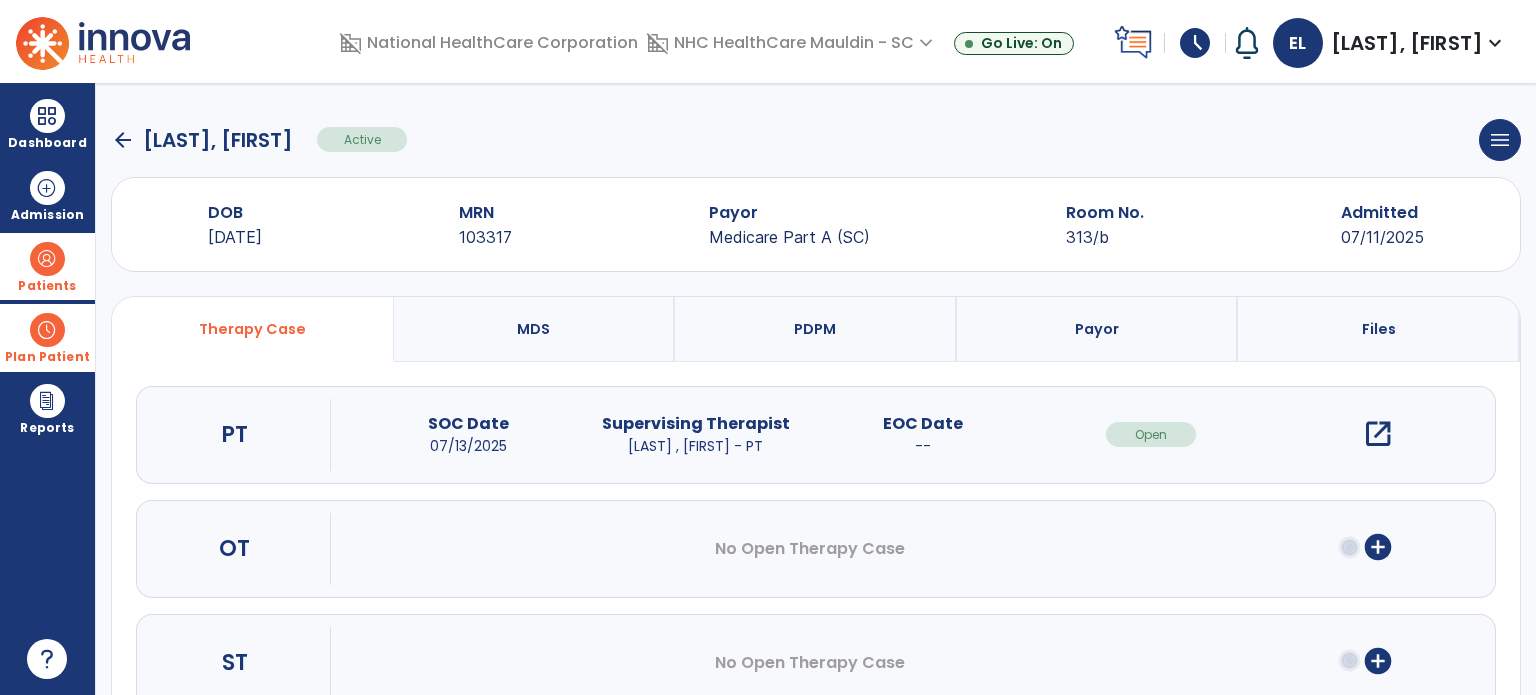 click on "open_in_new" at bounding box center [1378, 434] 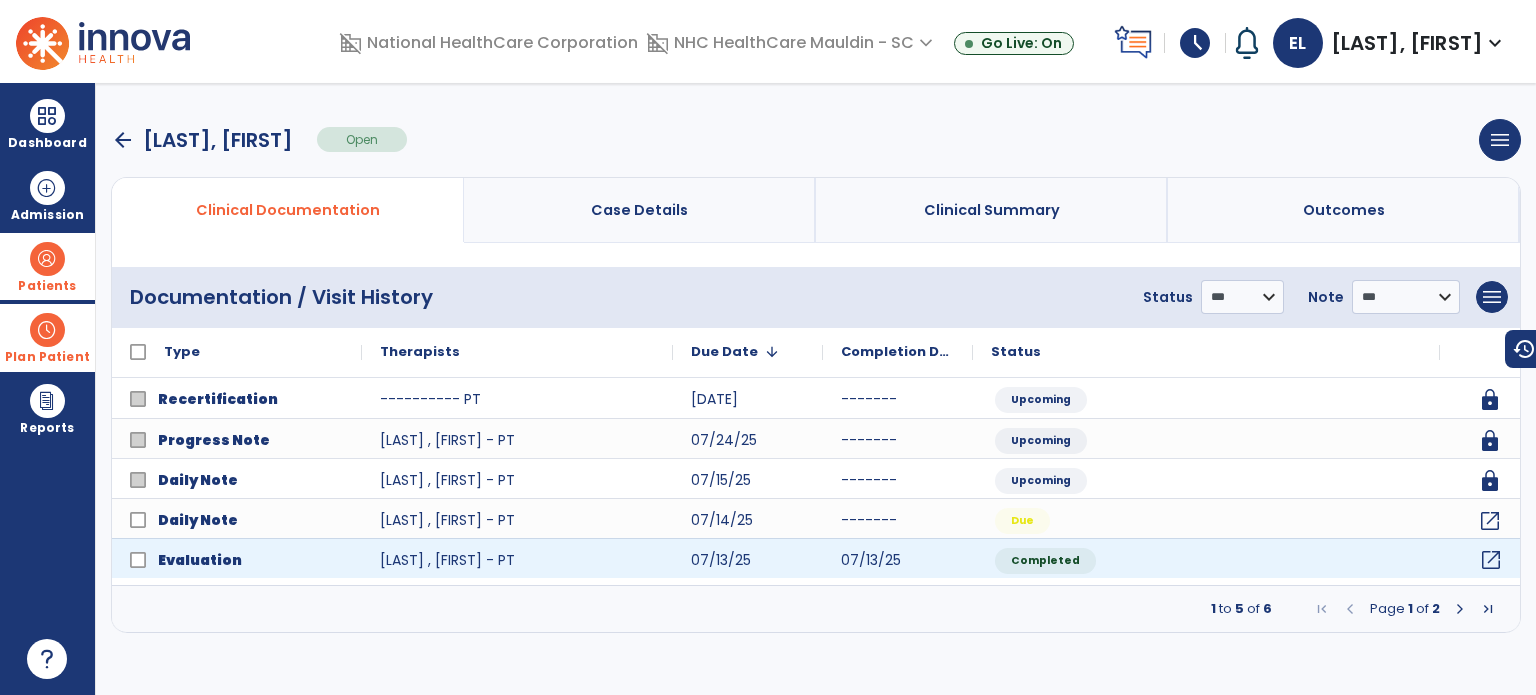 click on "open_in_new" 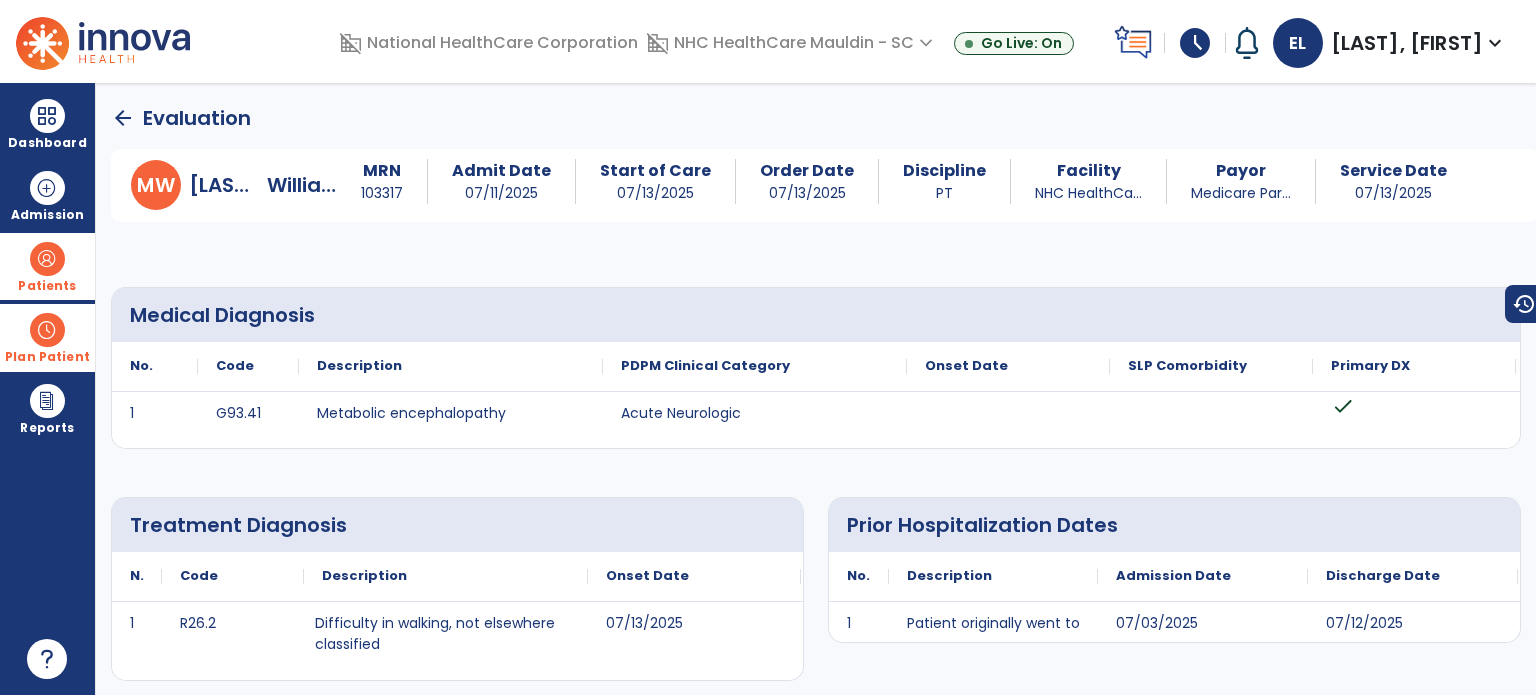 click on "arrow_back" 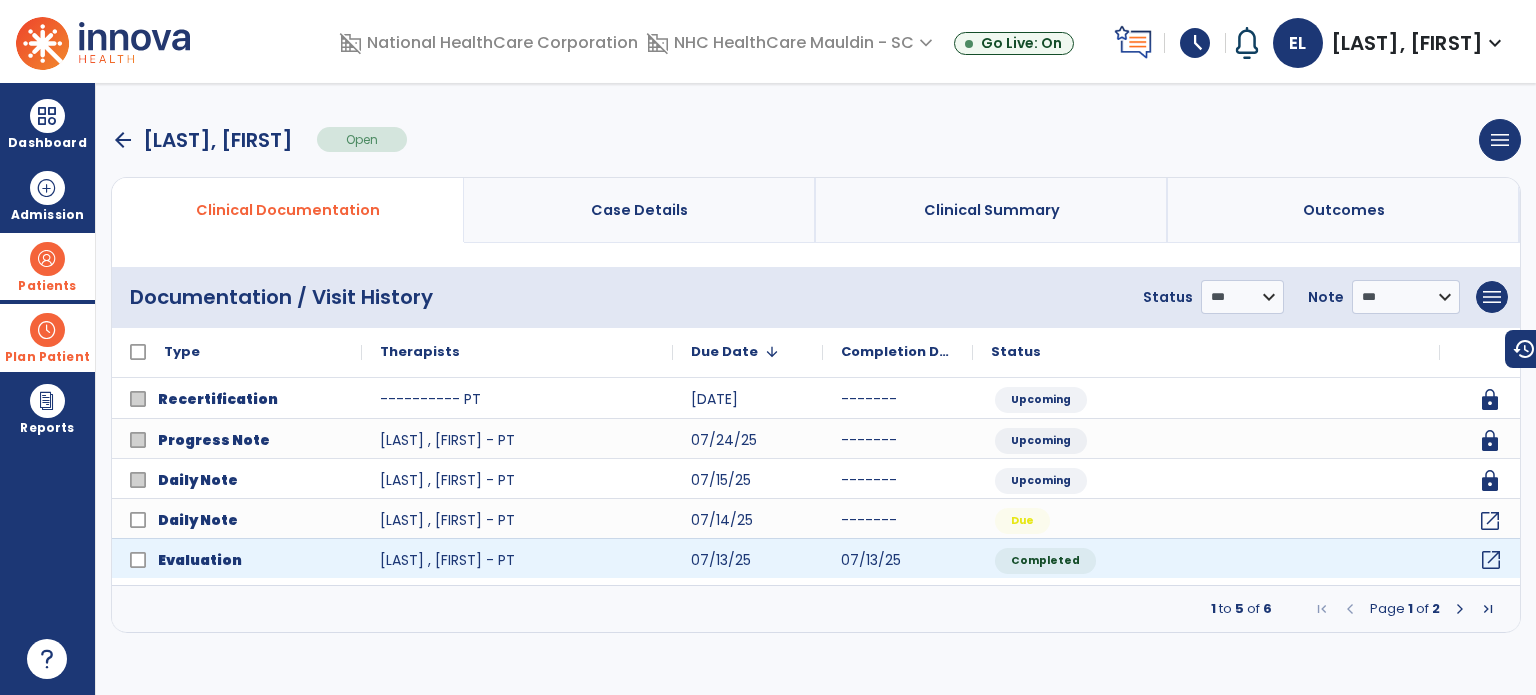 click on "open_in_new" 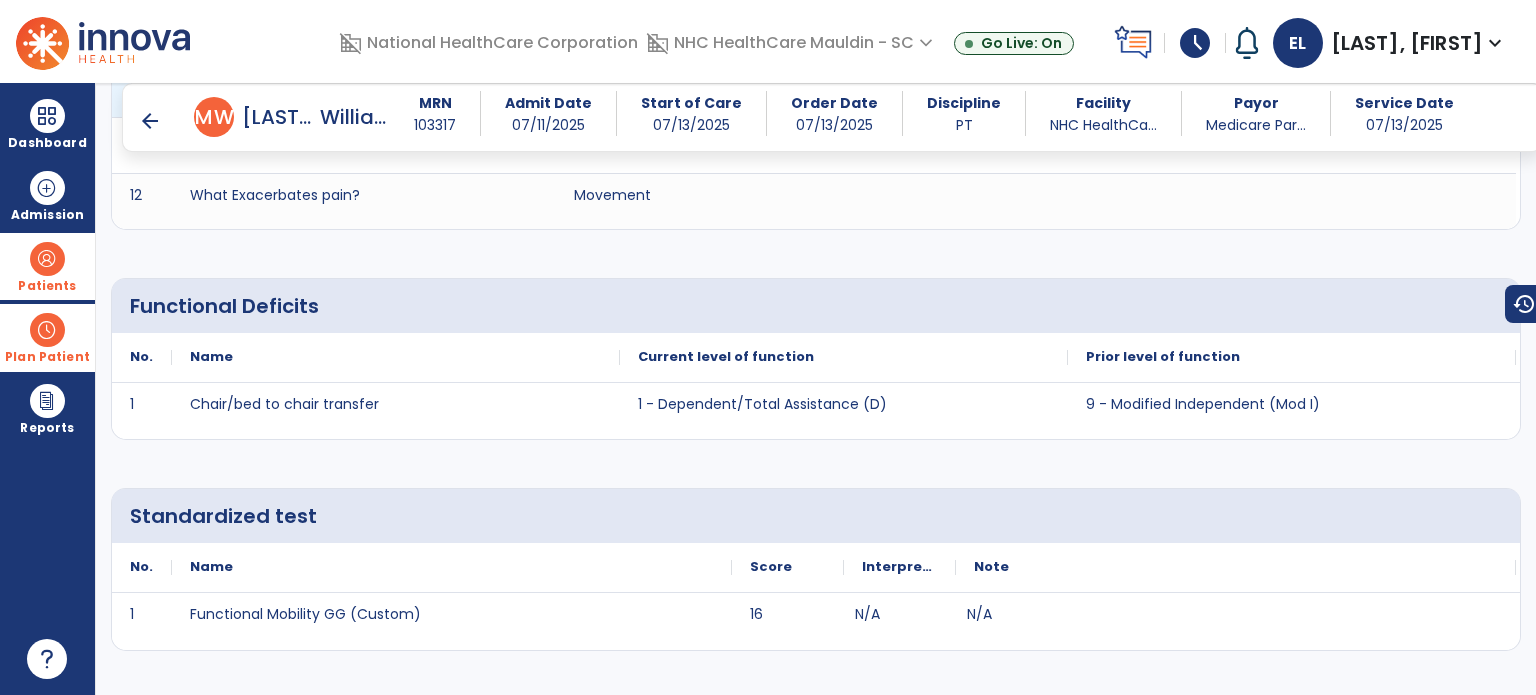 scroll, scrollTop: 2957, scrollLeft: 0, axis: vertical 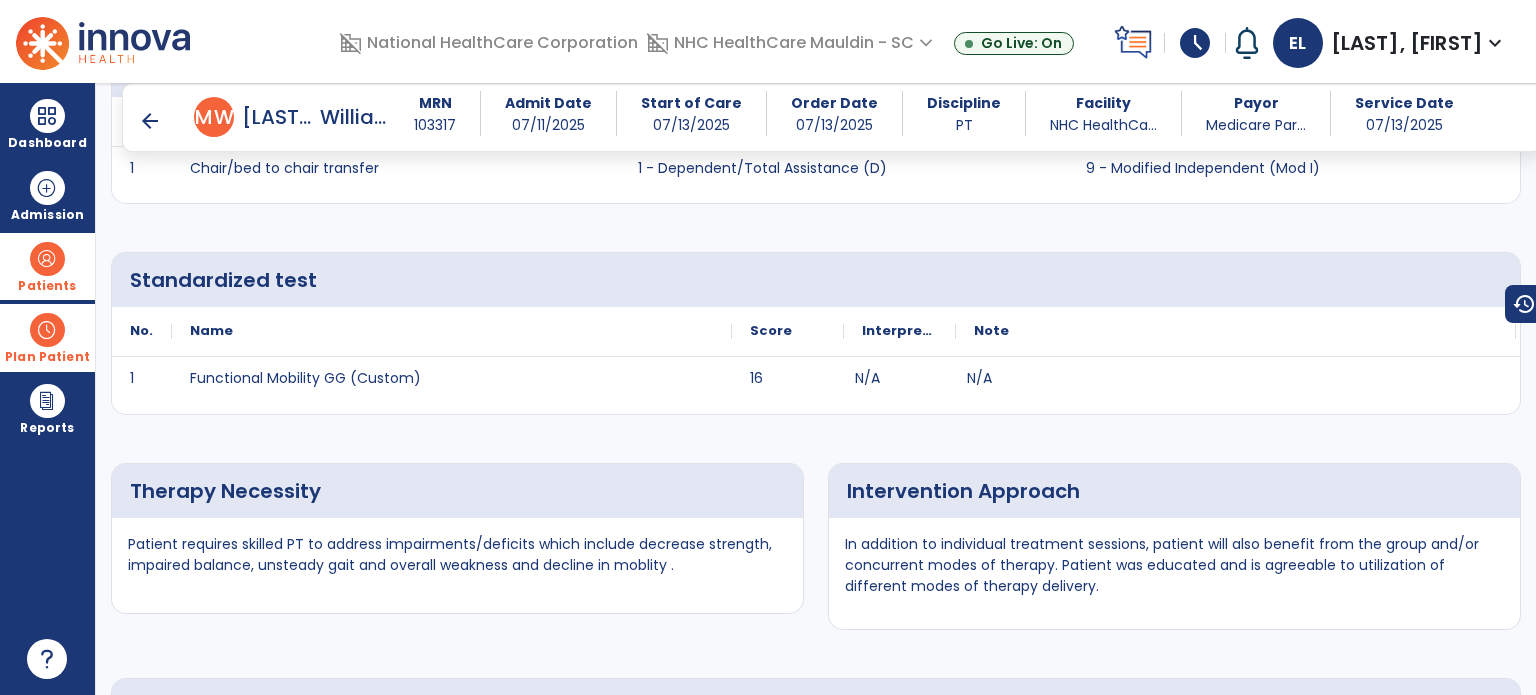 click on "arrow_back" at bounding box center (150, 121) 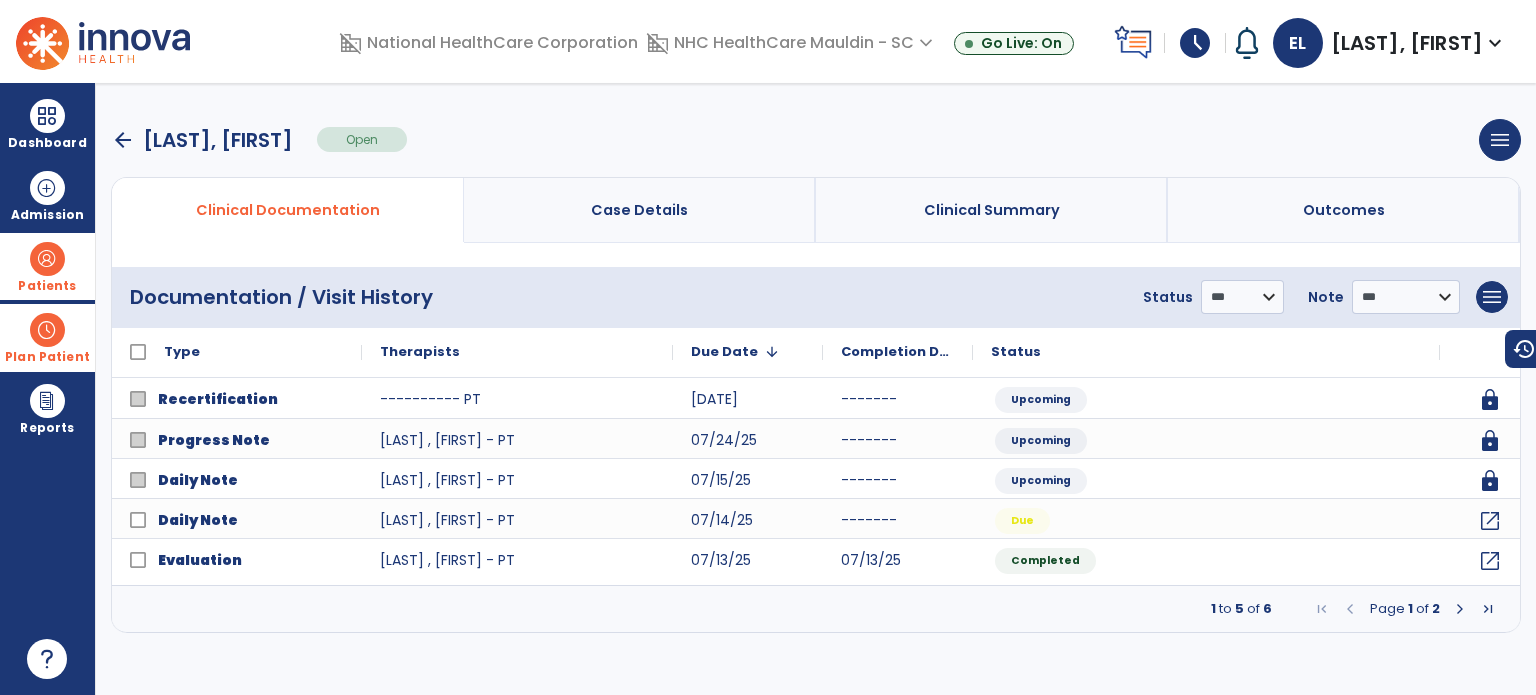 scroll, scrollTop: 0, scrollLeft: 0, axis: both 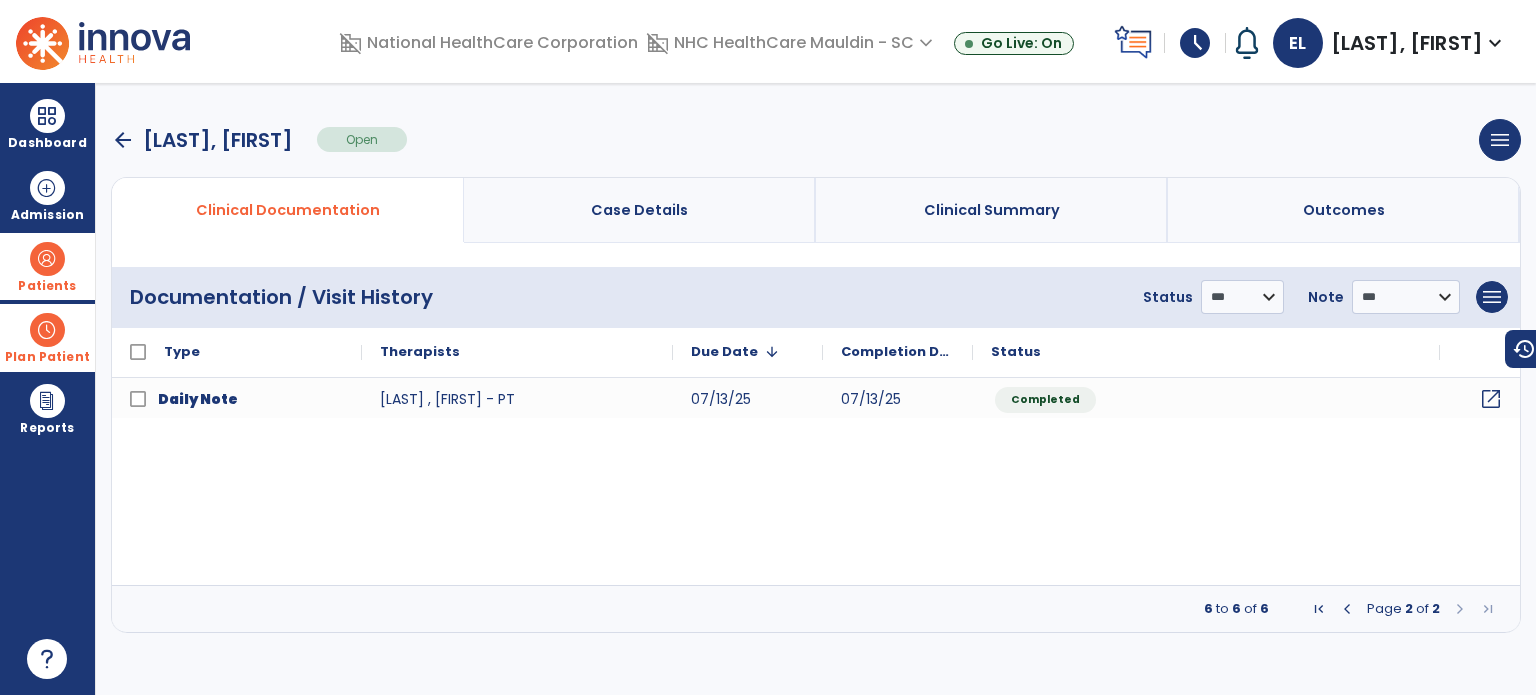 click on "open_in_new" 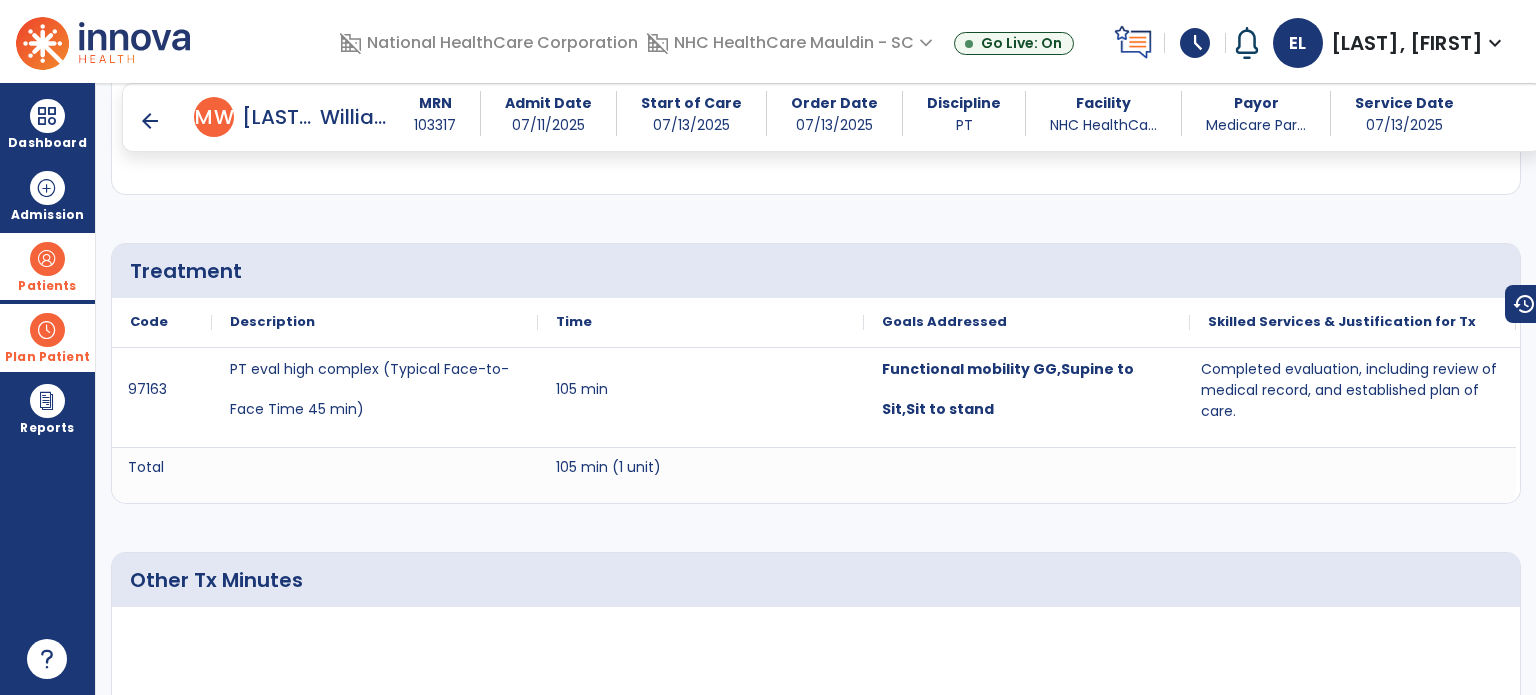scroll, scrollTop: 1000, scrollLeft: 0, axis: vertical 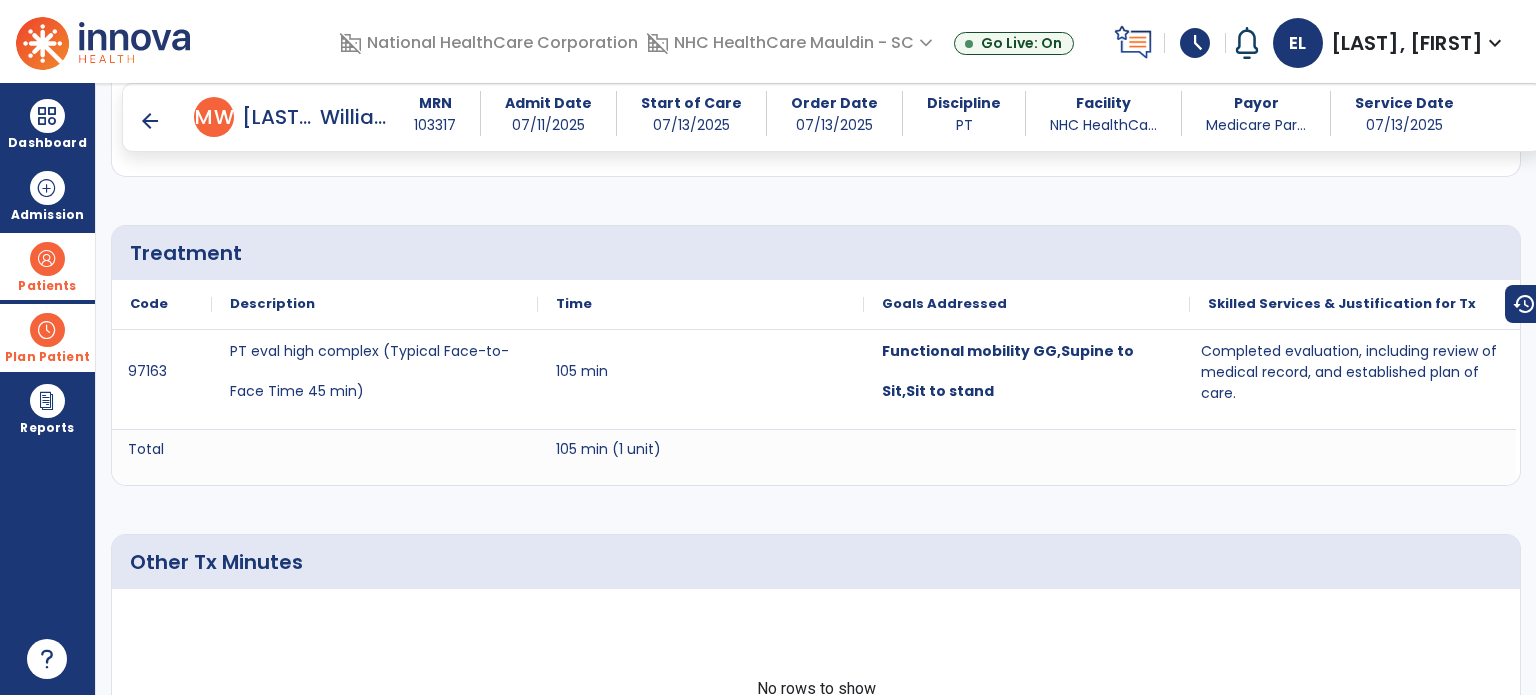 click on "arrow_back" at bounding box center [150, 121] 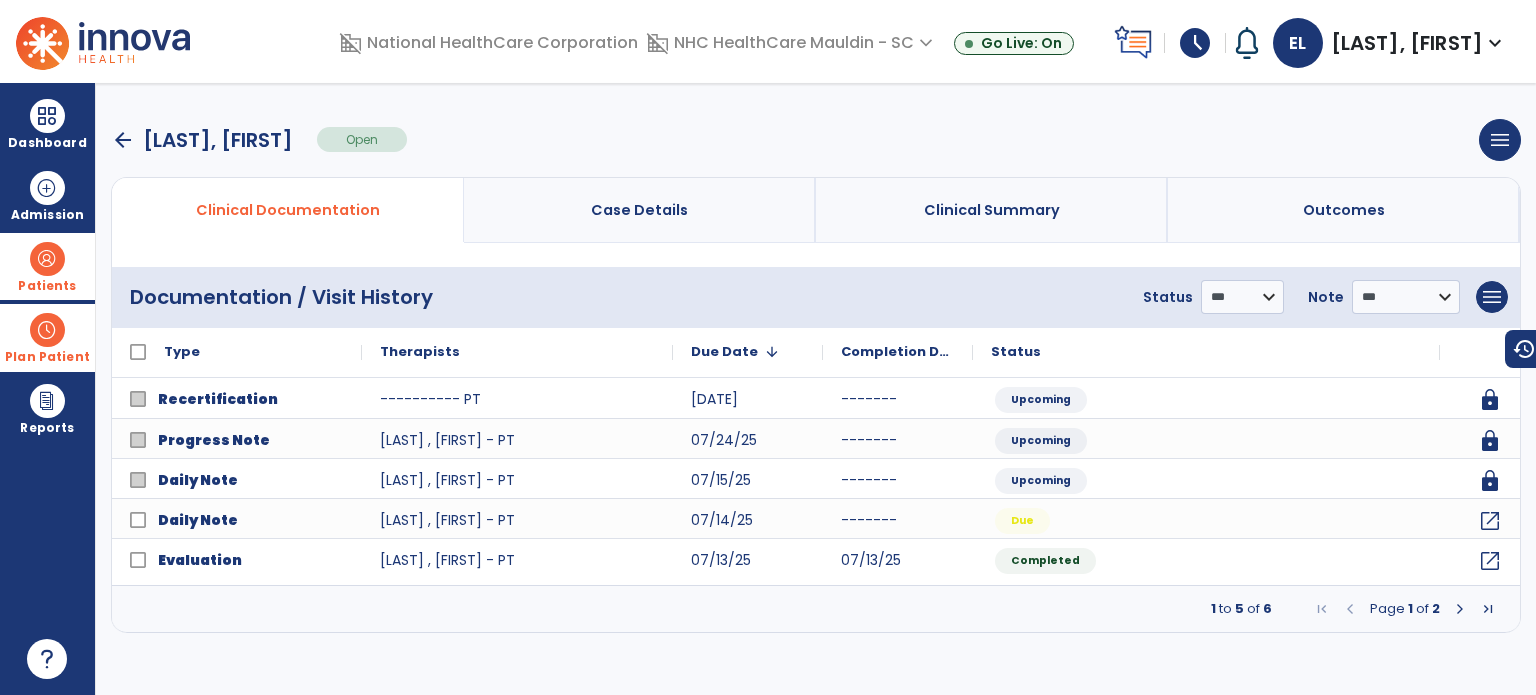 scroll, scrollTop: 0, scrollLeft: 0, axis: both 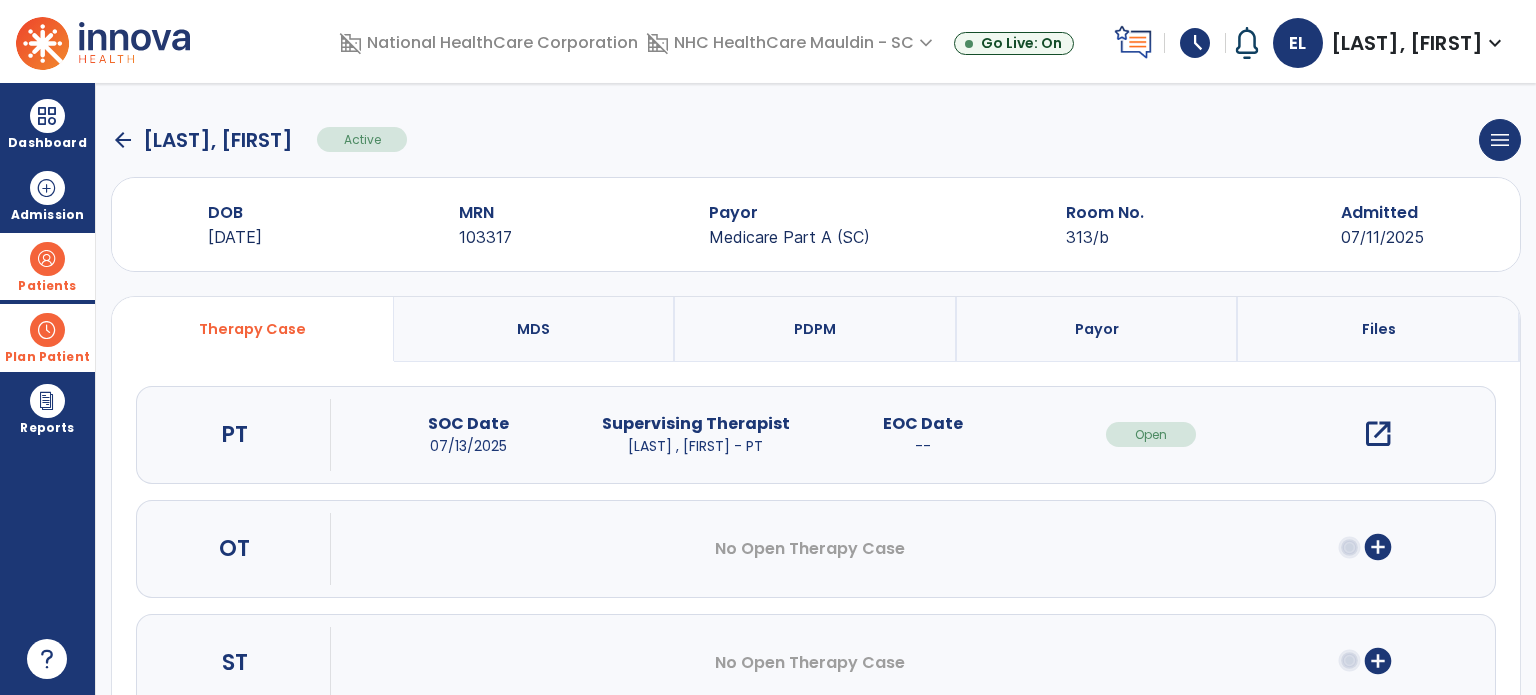click on "arrow_back" 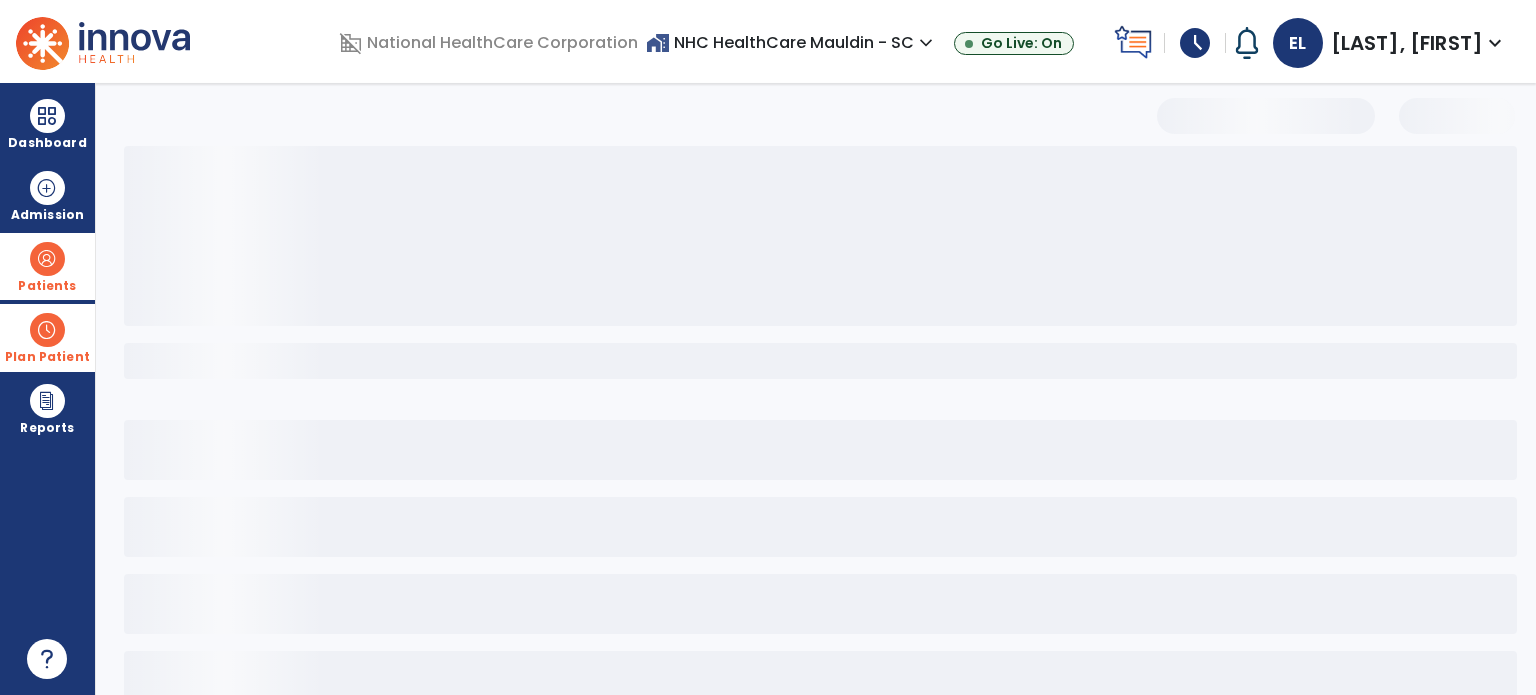 select on "***" 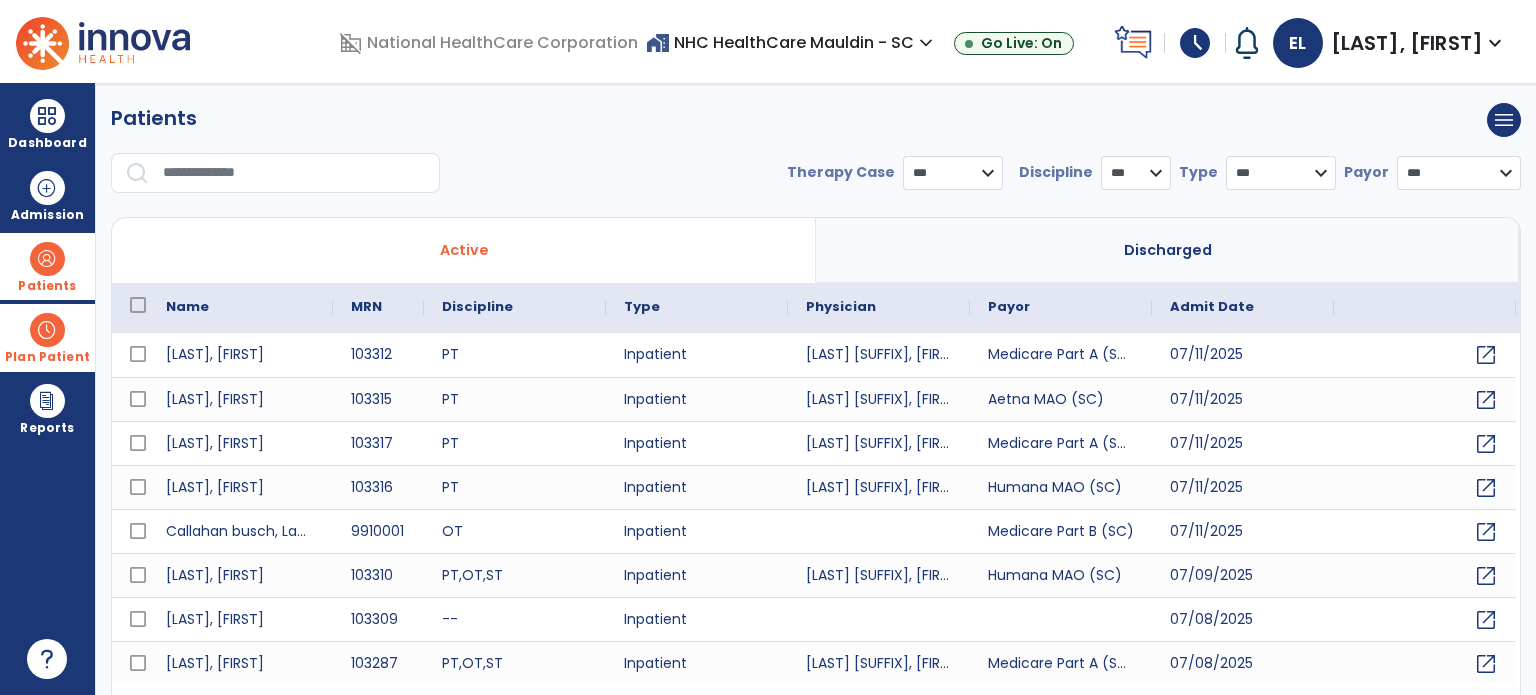 click at bounding box center [294, 173] 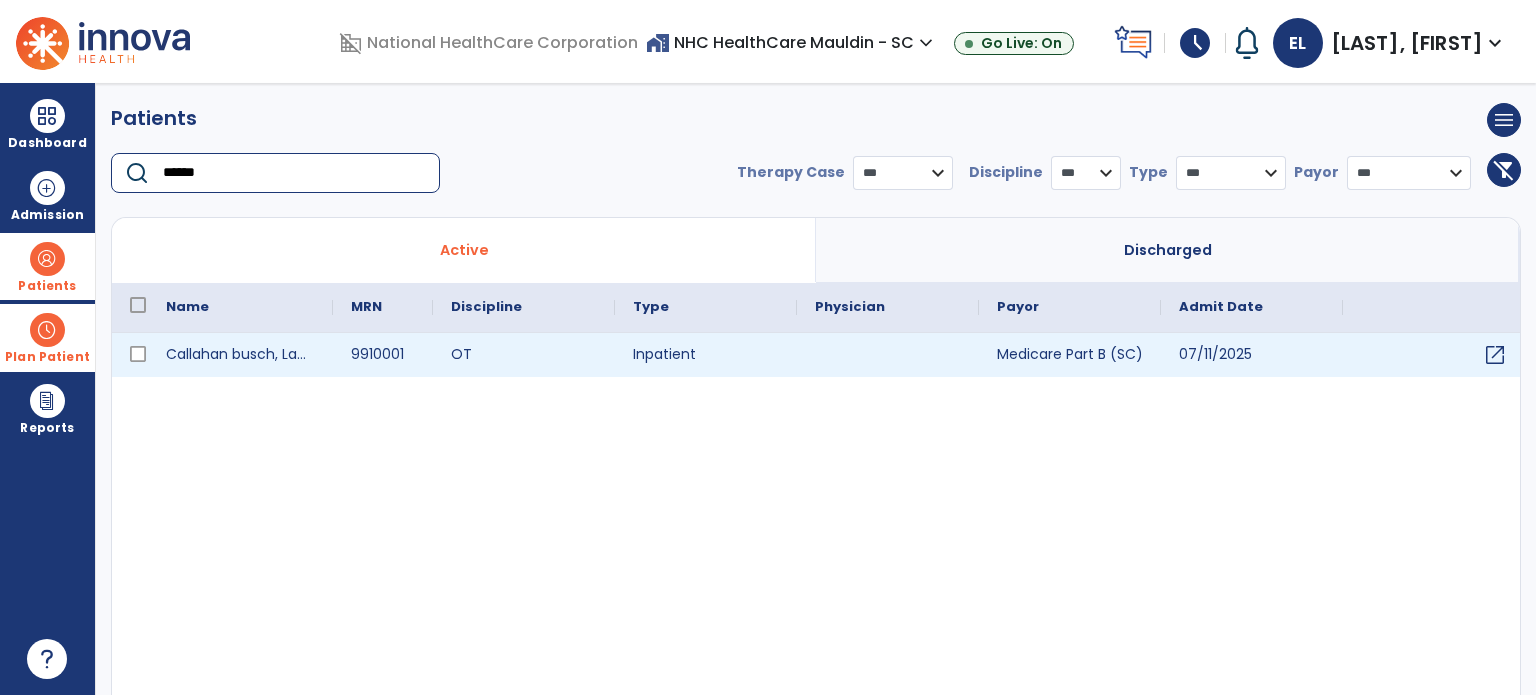 type on "******" 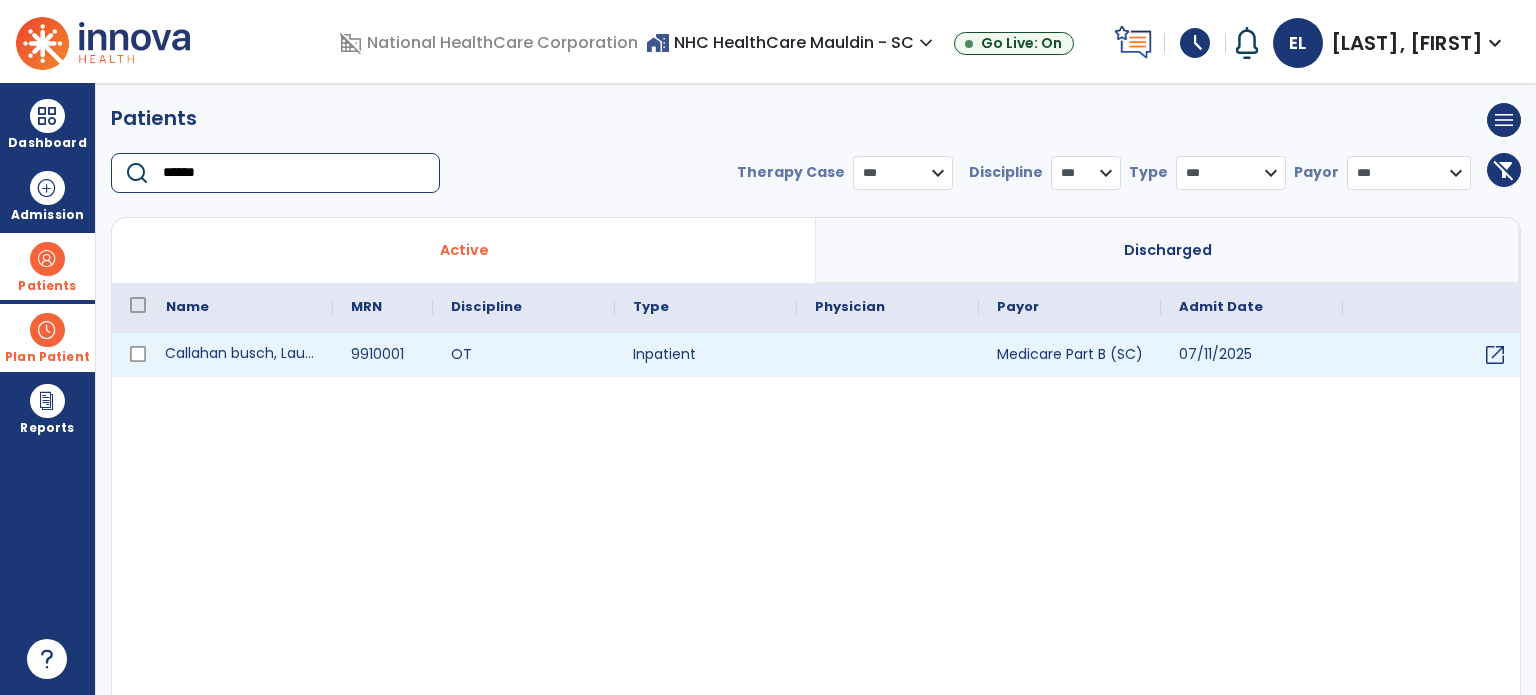 click on "Callahan busch, Laura" at bounding box center (240, 355) 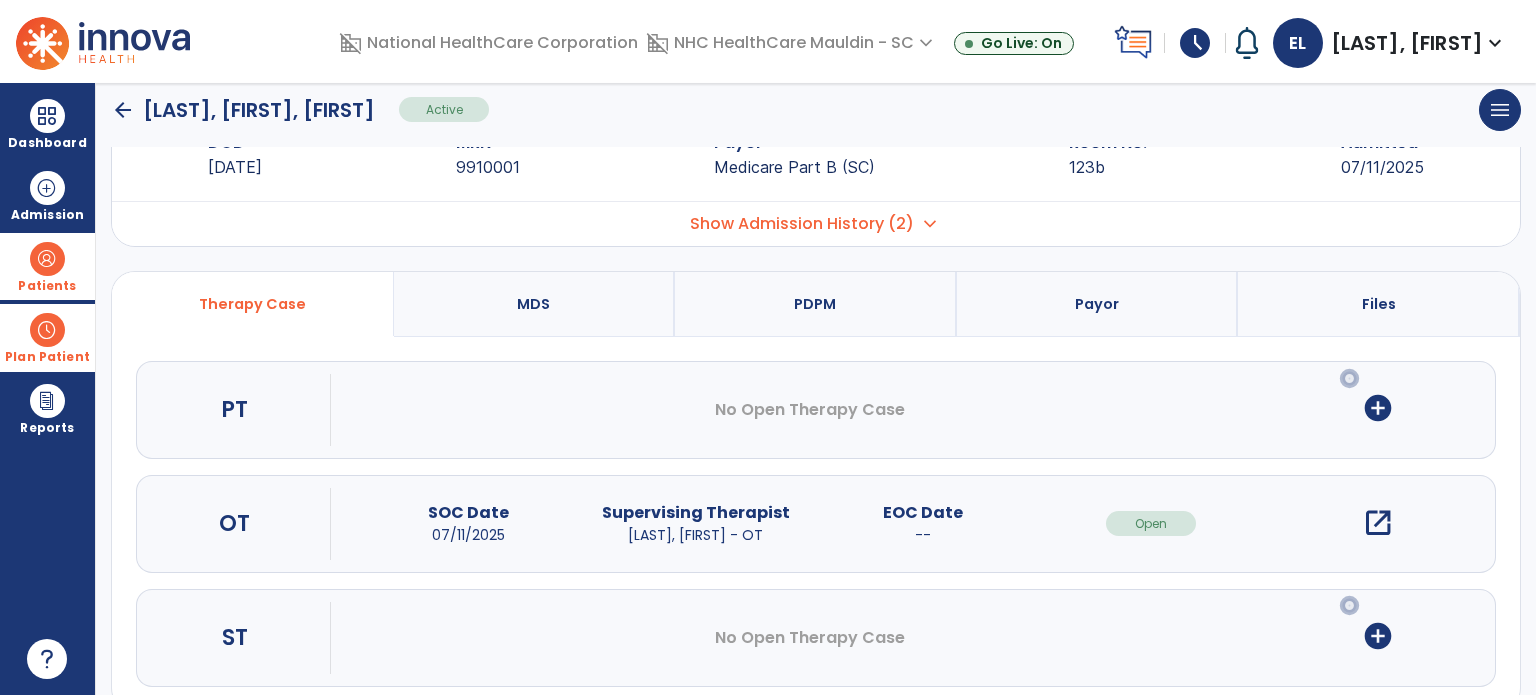scroll, scrollTop: 100, scrollLeft: 0, axis: vertical 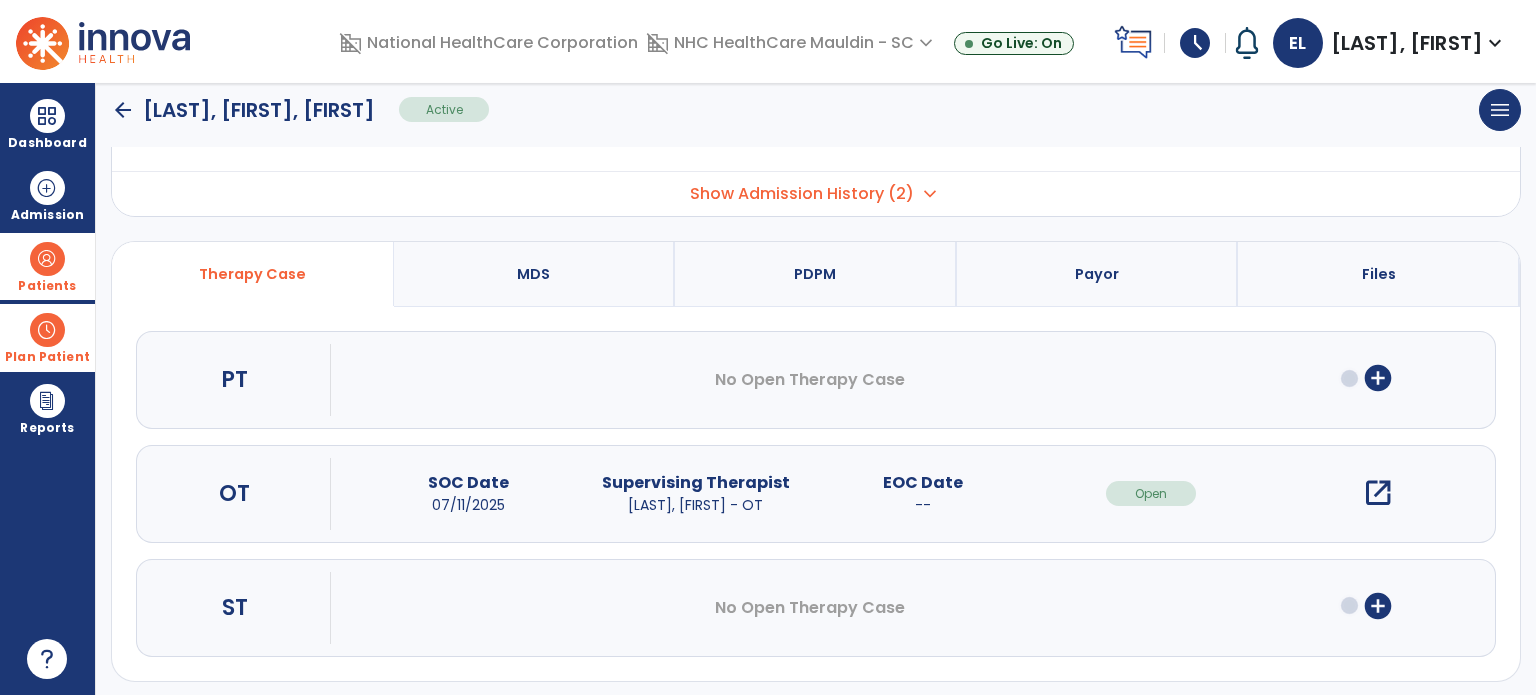 click on "open_in_new" at bounding box center [1378, 493] 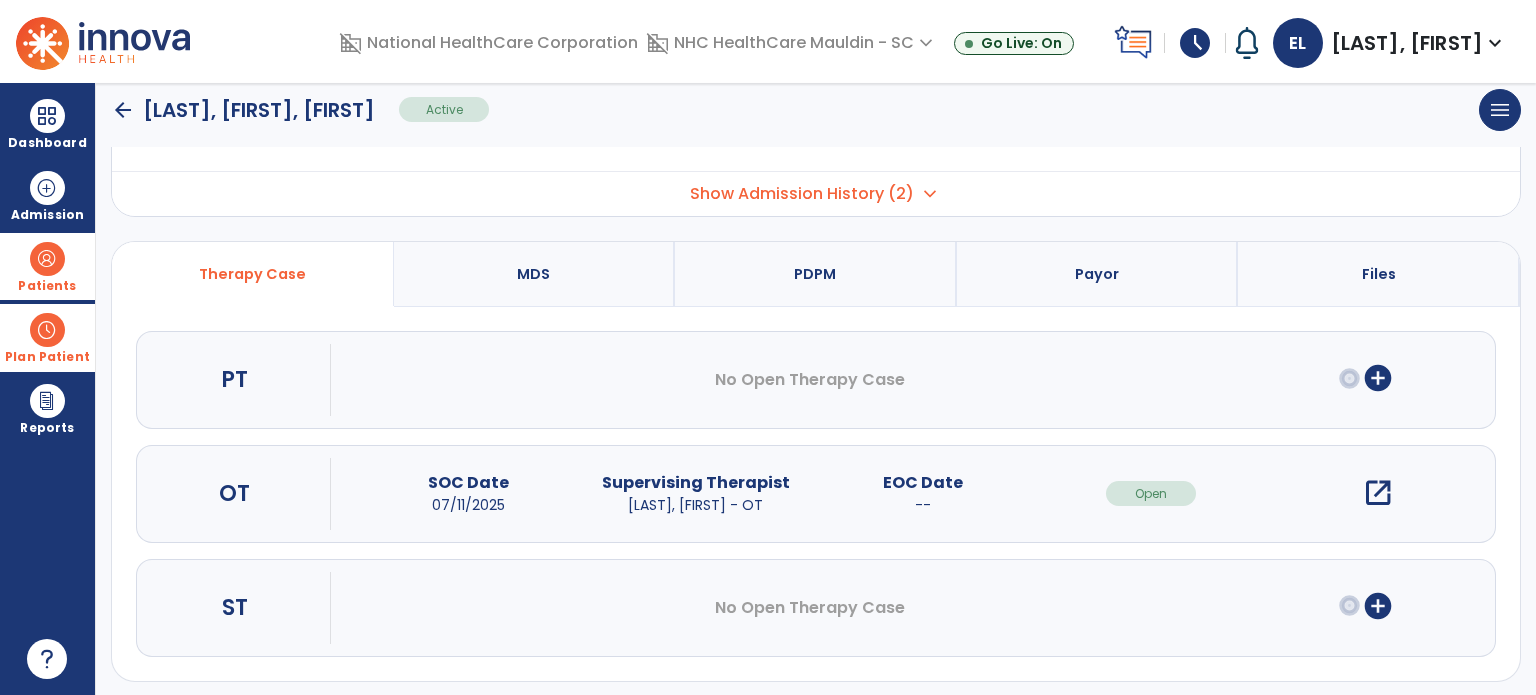 scroll, scrollTop: 0, scrollLeft: 0, axis: both 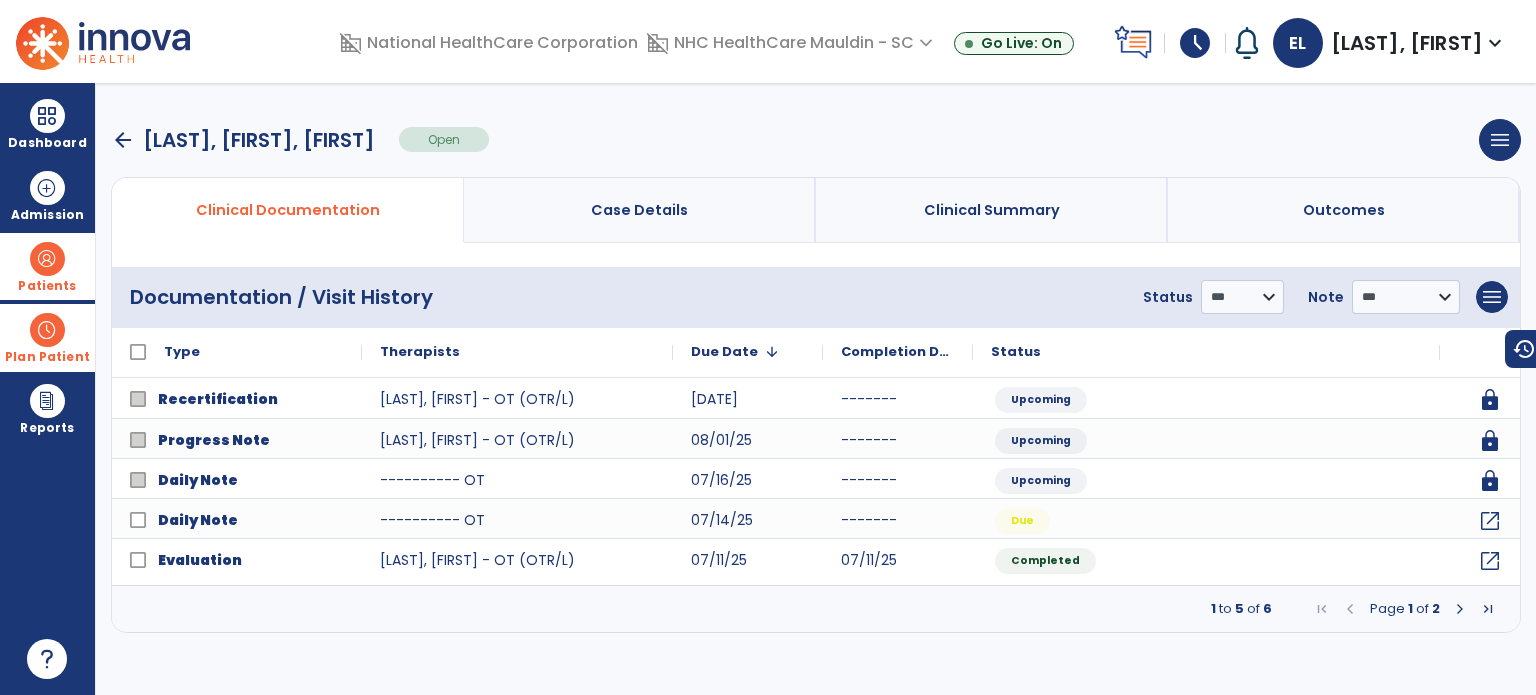 click on "arrow_back" at bounding box center [123, 140] 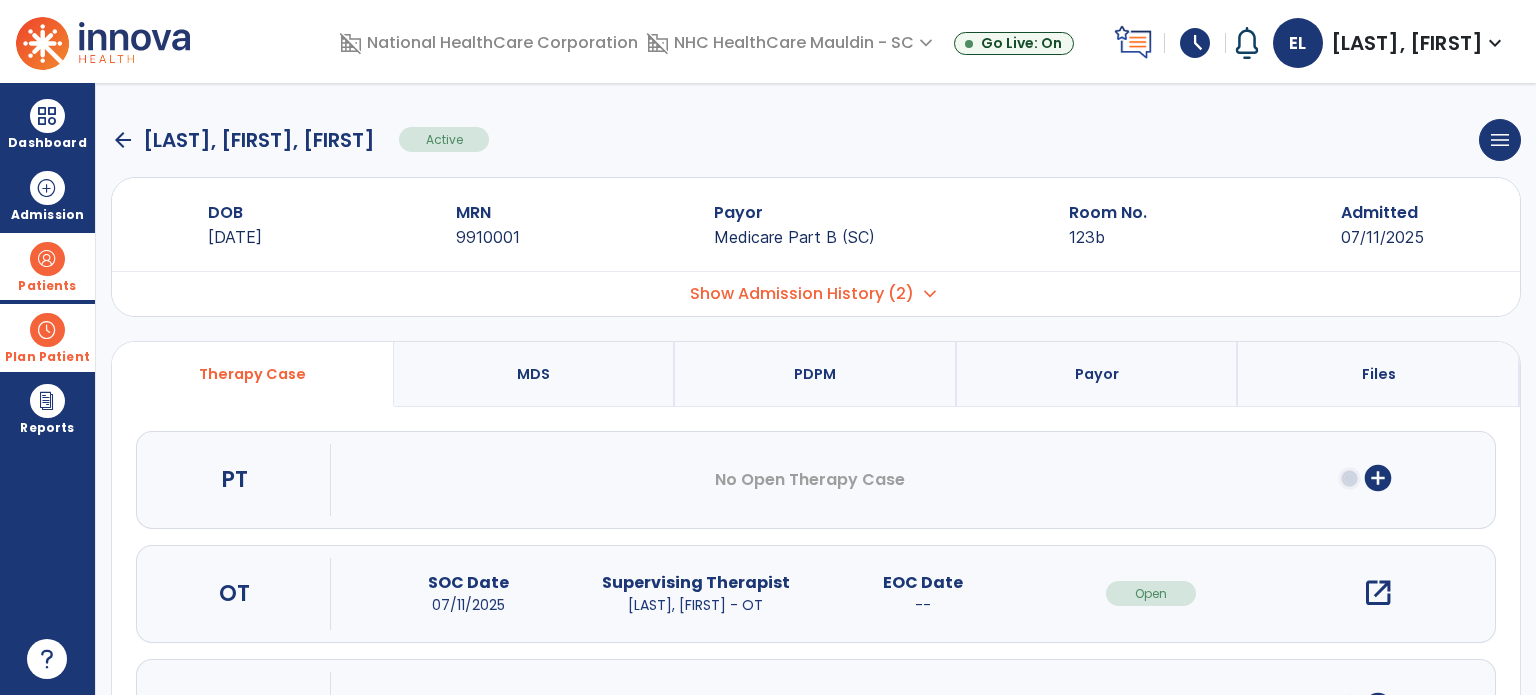click on "arrow_back" 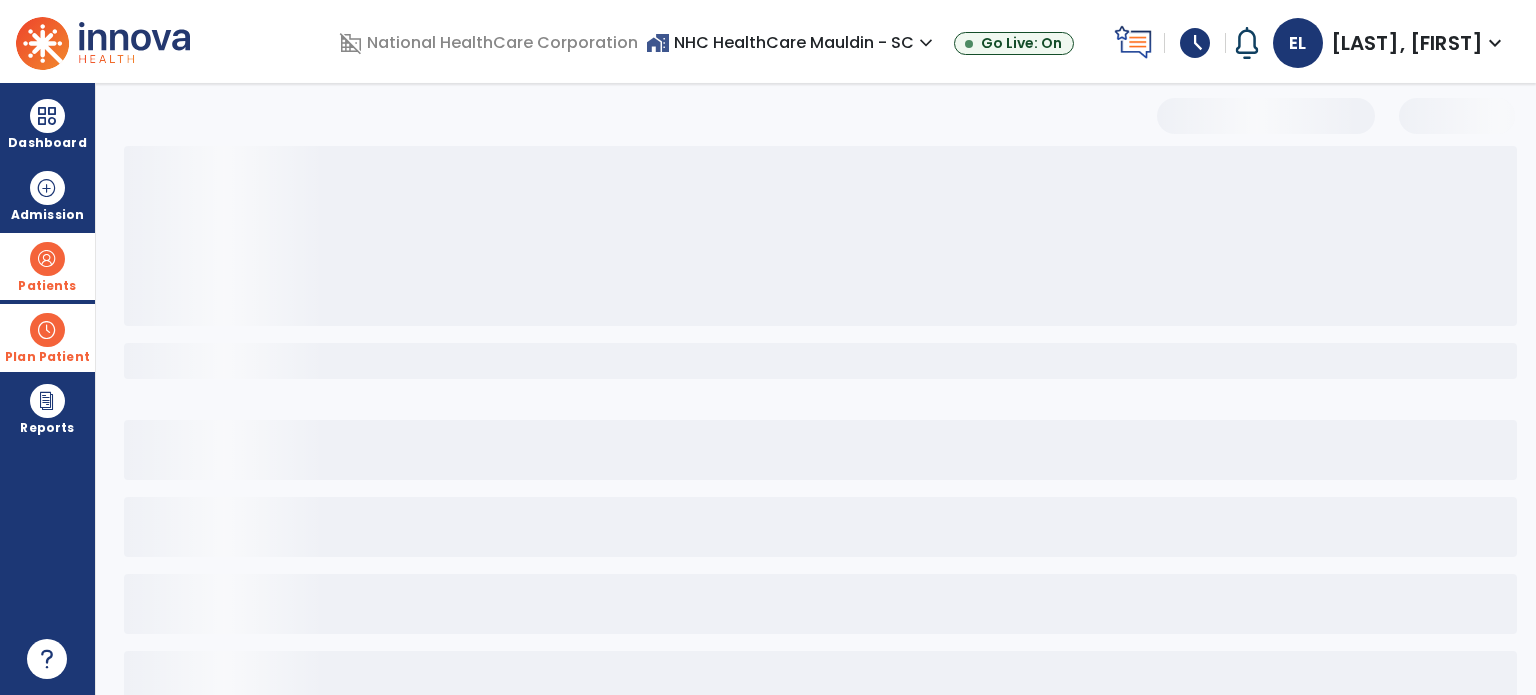 select on "***" 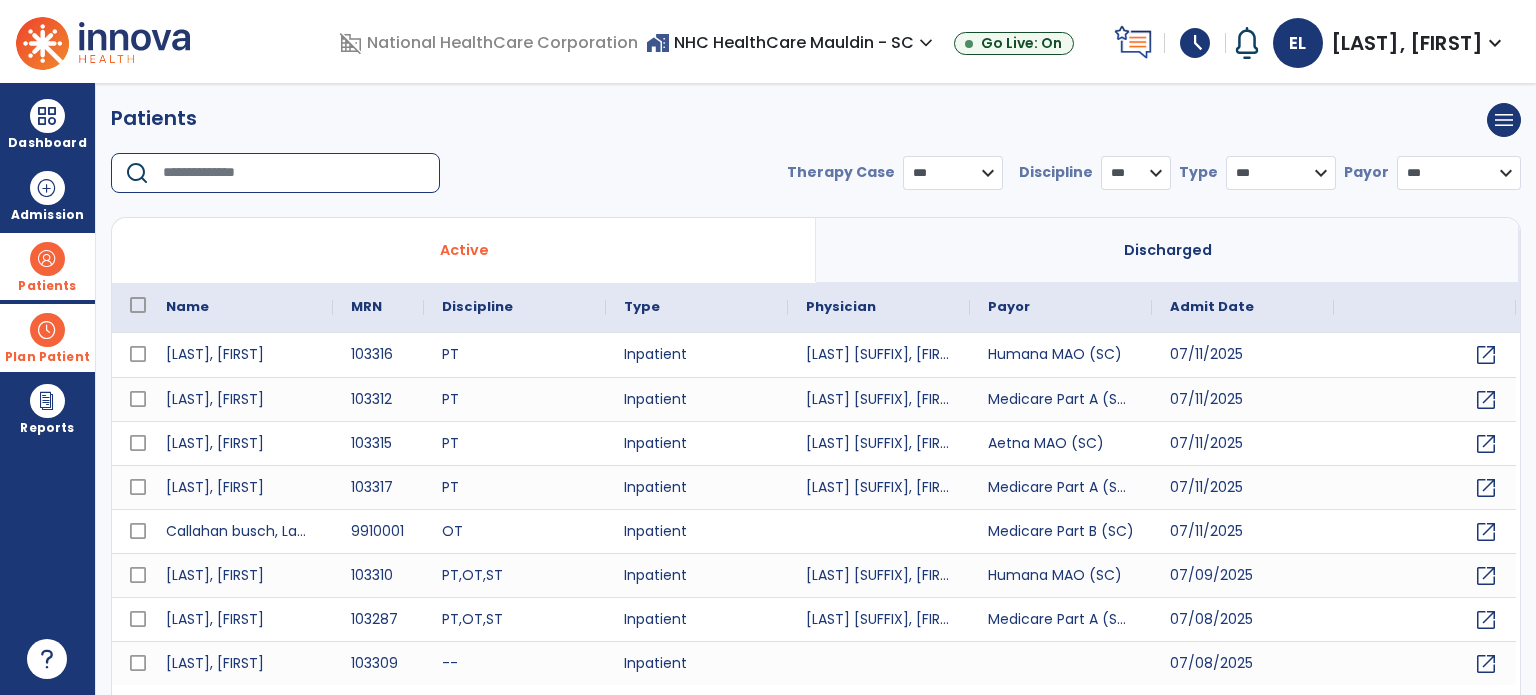 click at bounding box center [294, 173] 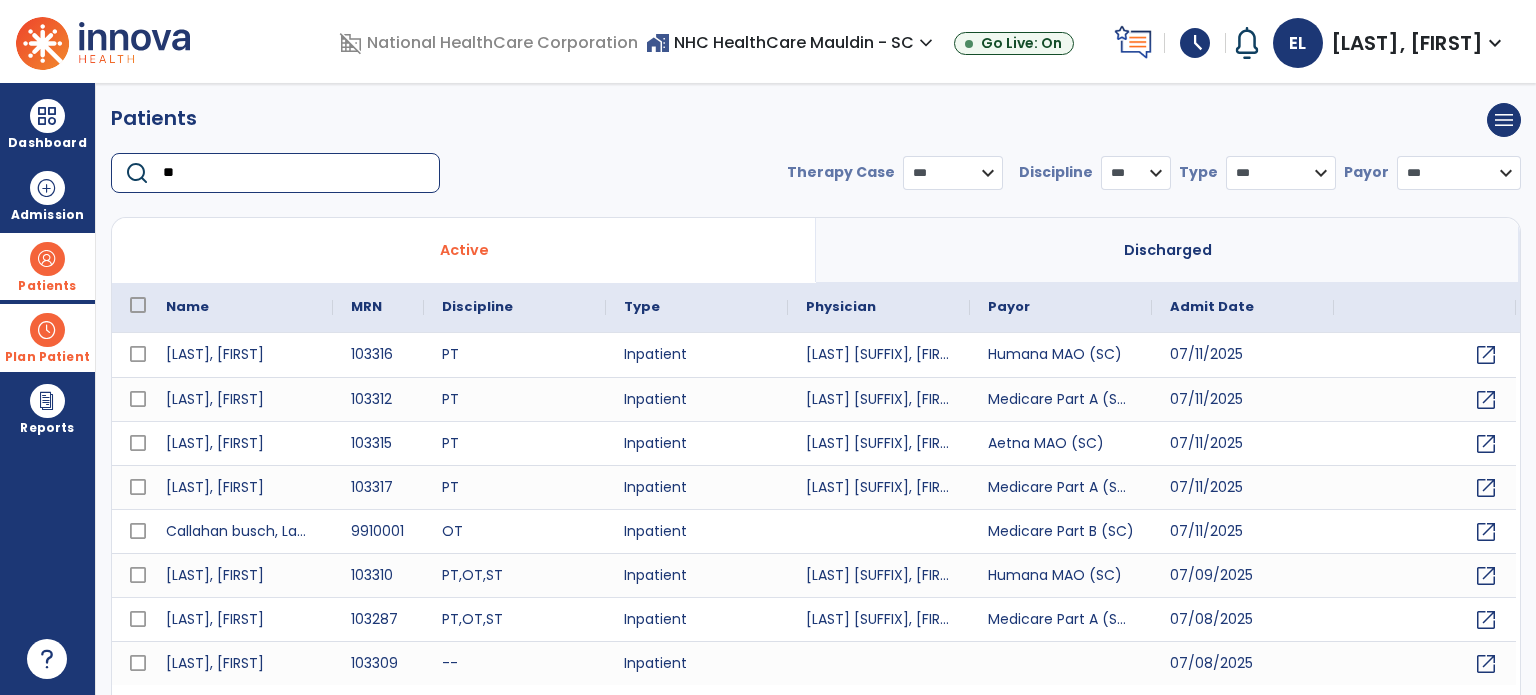 type on "*" 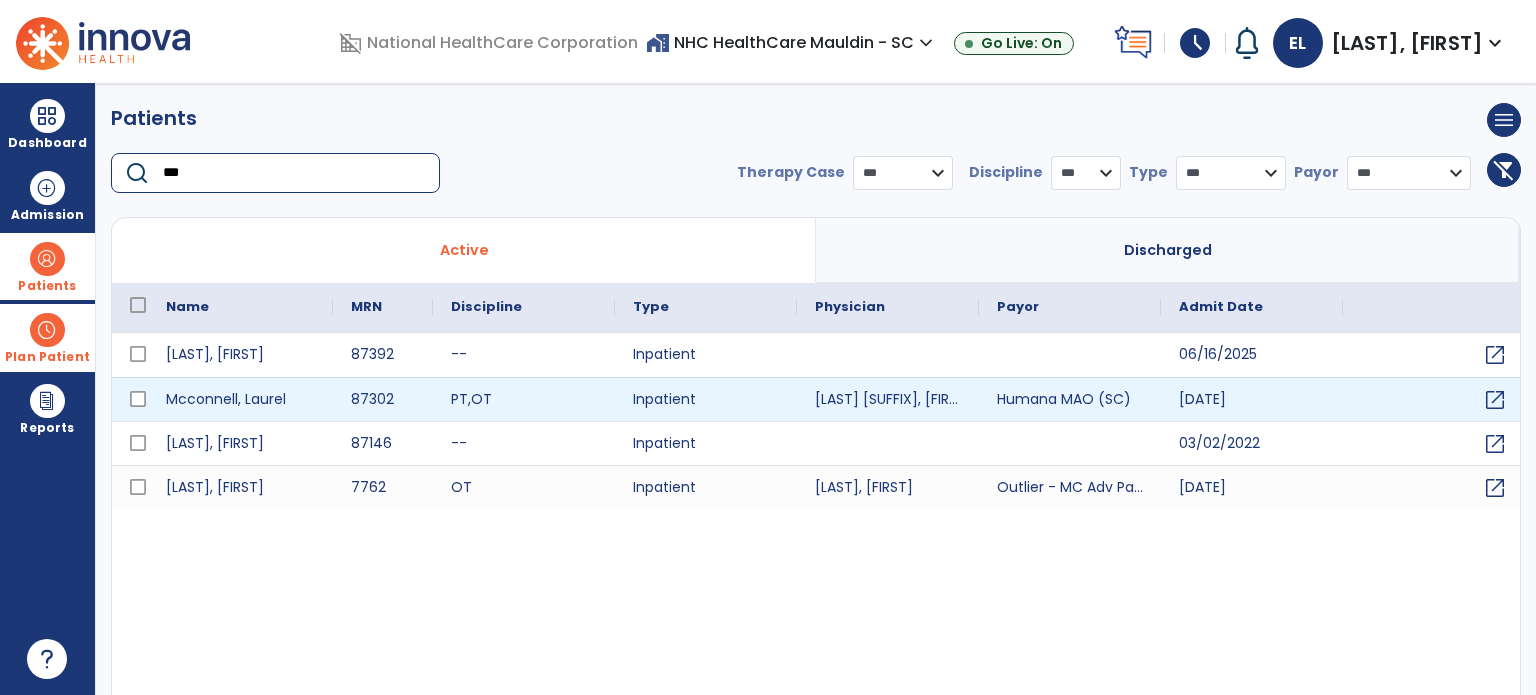type on "***" 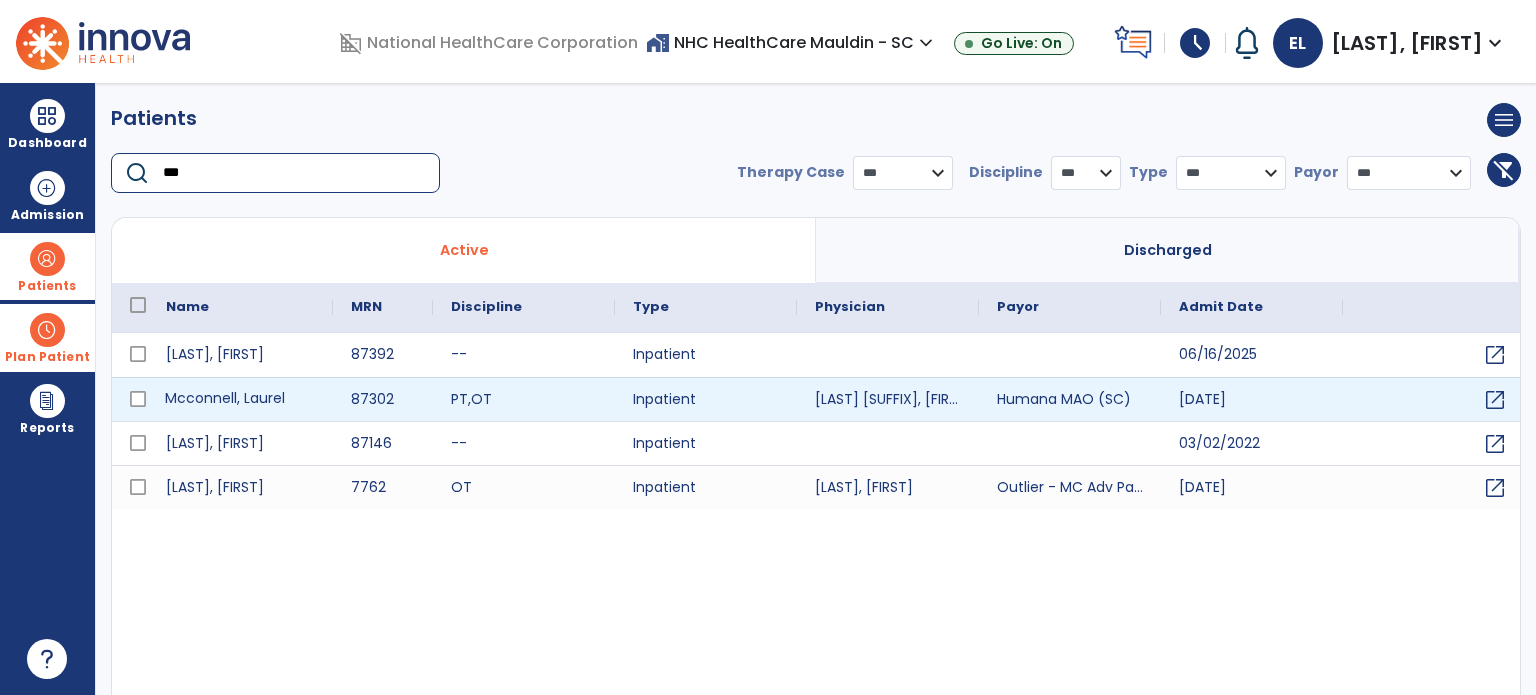 click on "Mcconnell, Laurel" at bounding box center (240, 399) 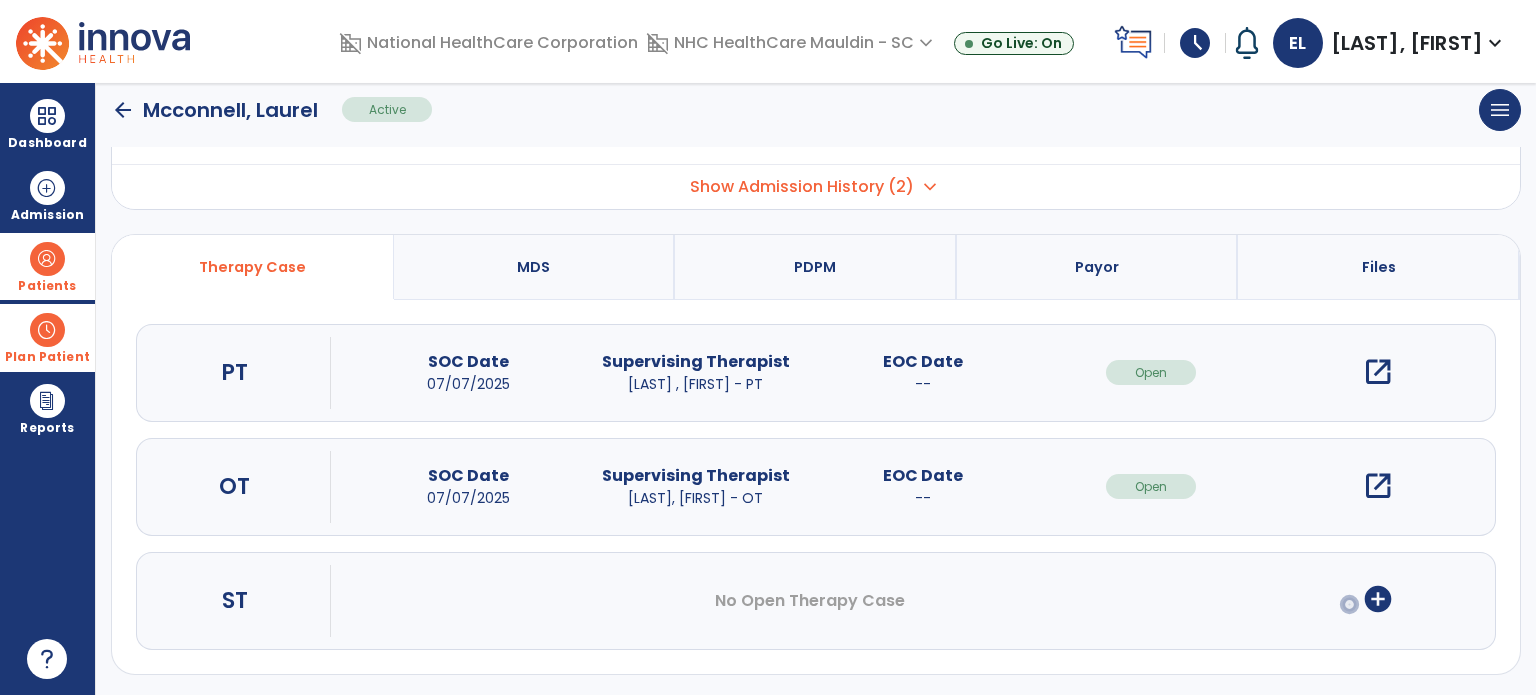 scroll, scrollTop: 0, scrollLeft: 0, axis: both 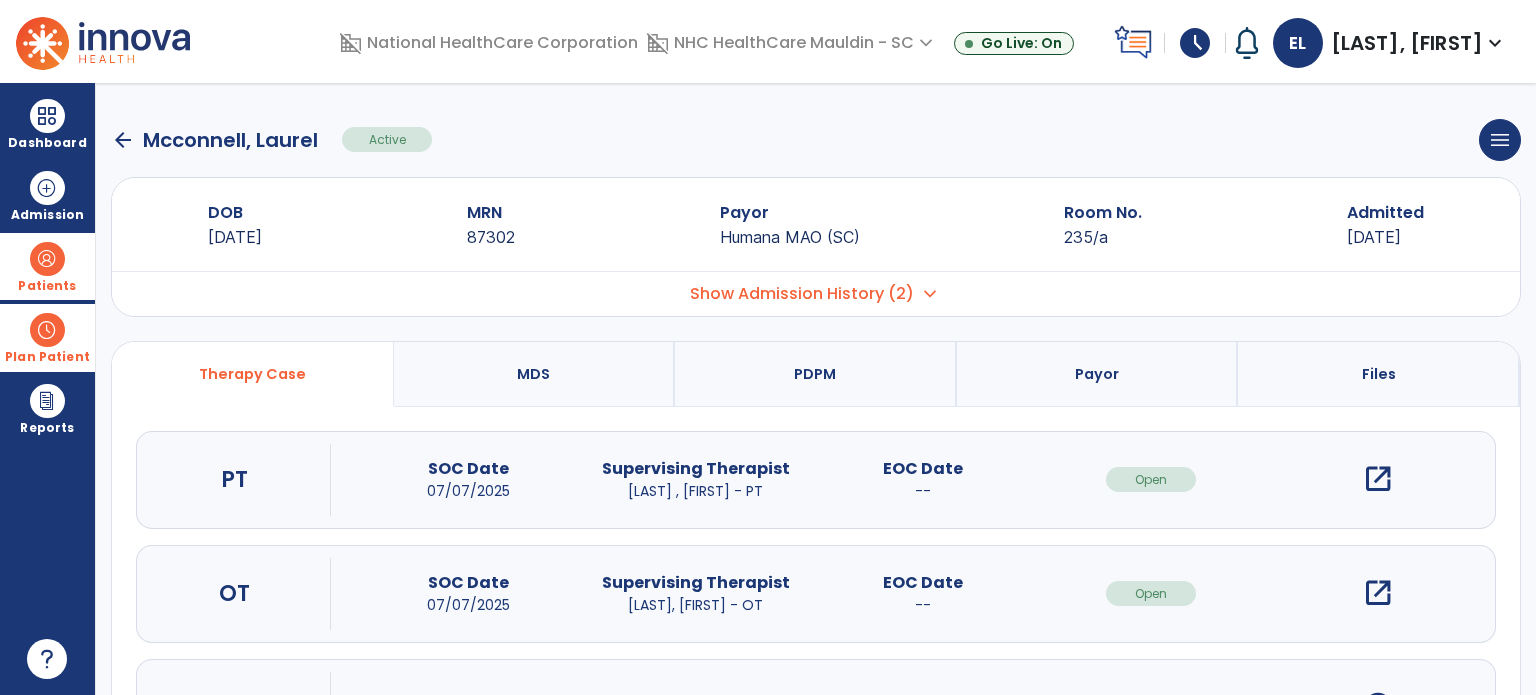 click on "open_in_new" at bounding box center (1378, 479) 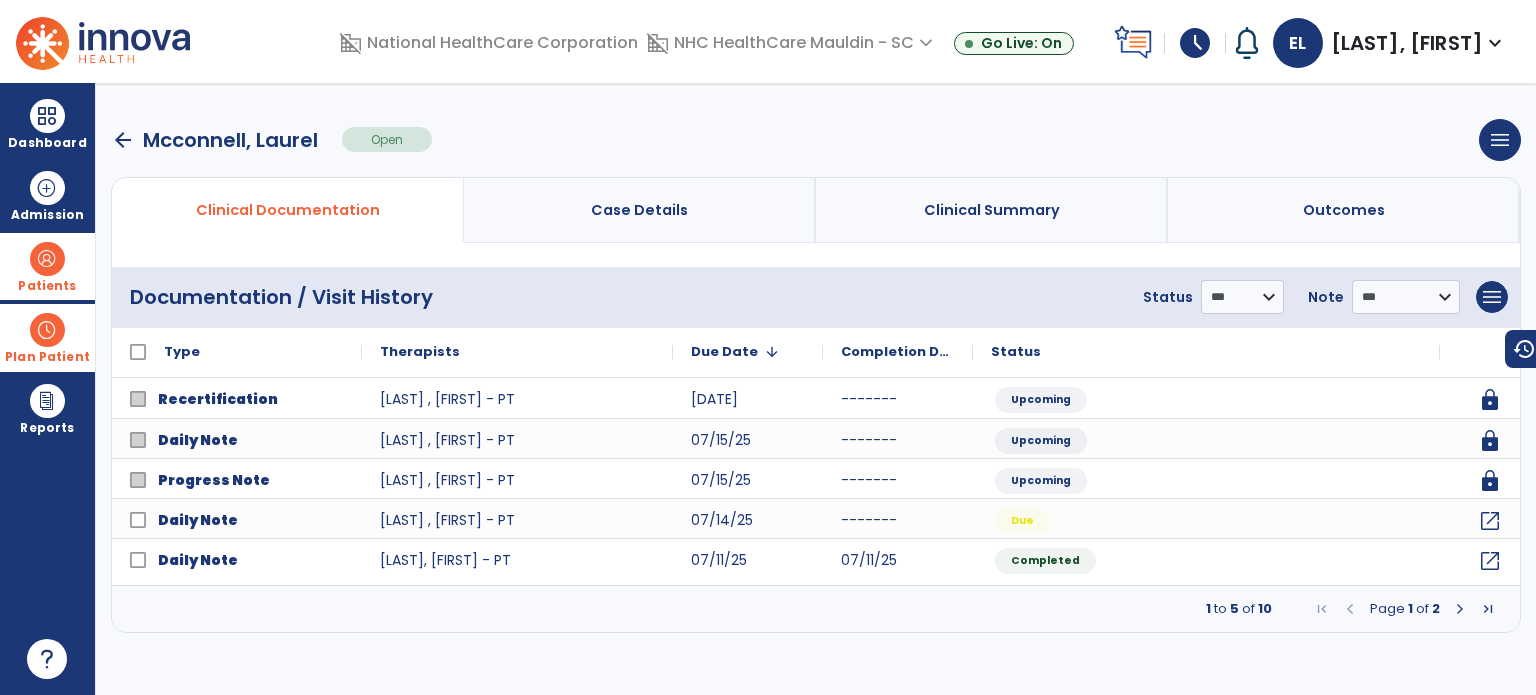 click on "arrow_back" at bounding box center [123, 140] 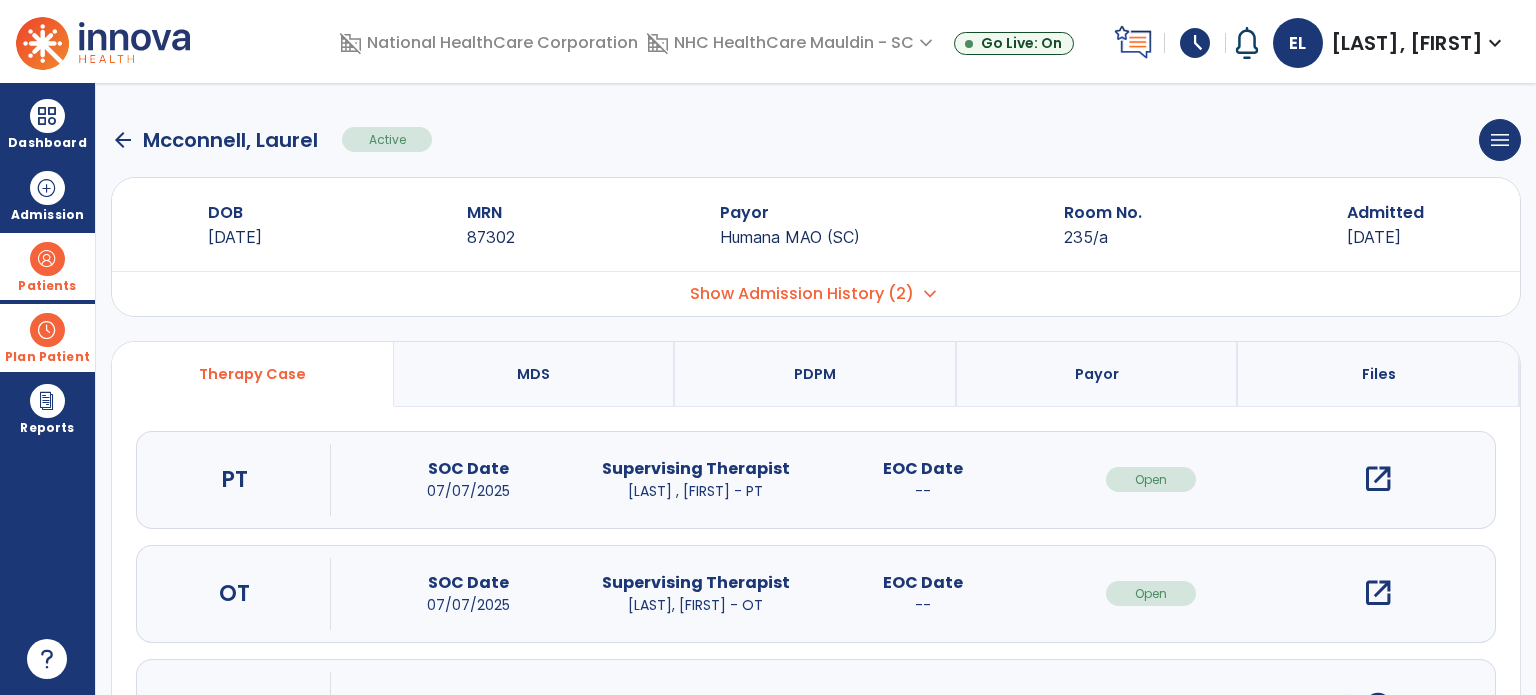 click on "arrow_back" 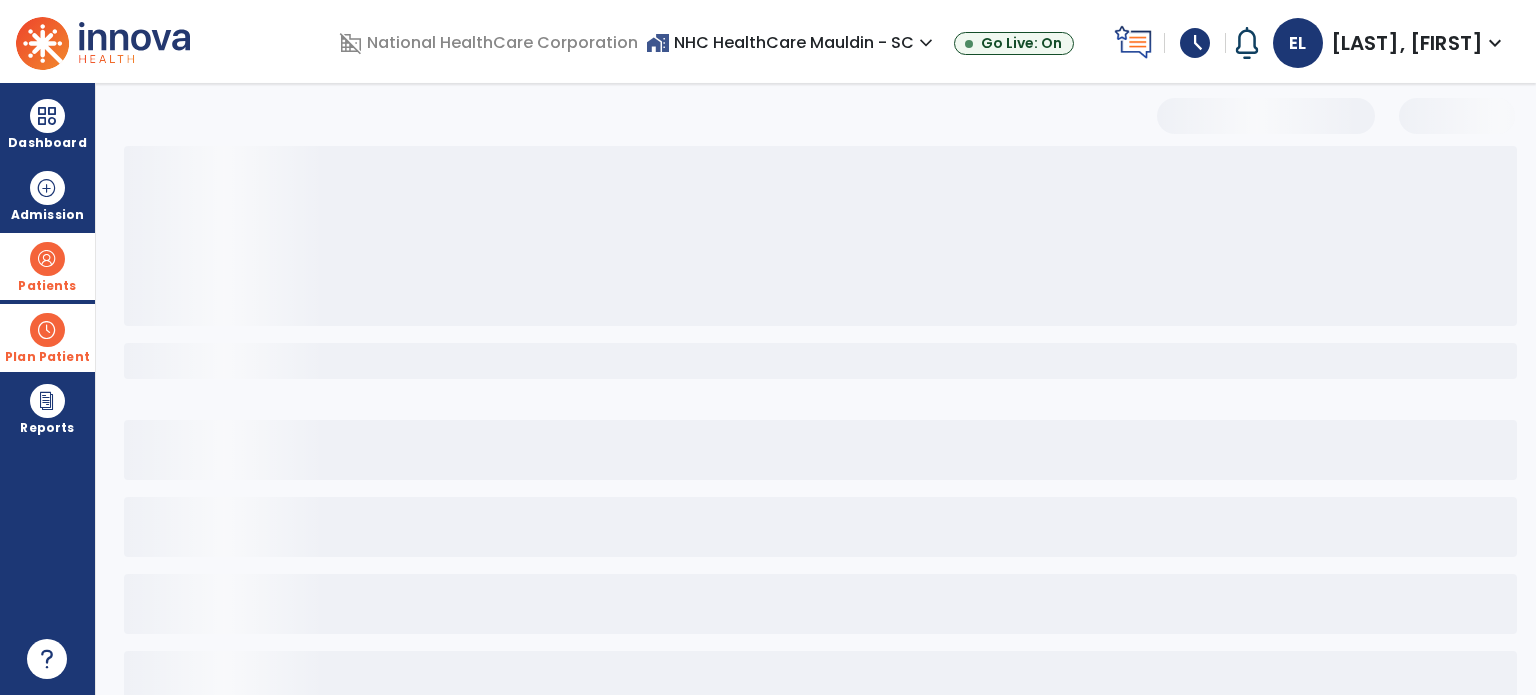 select on "***" 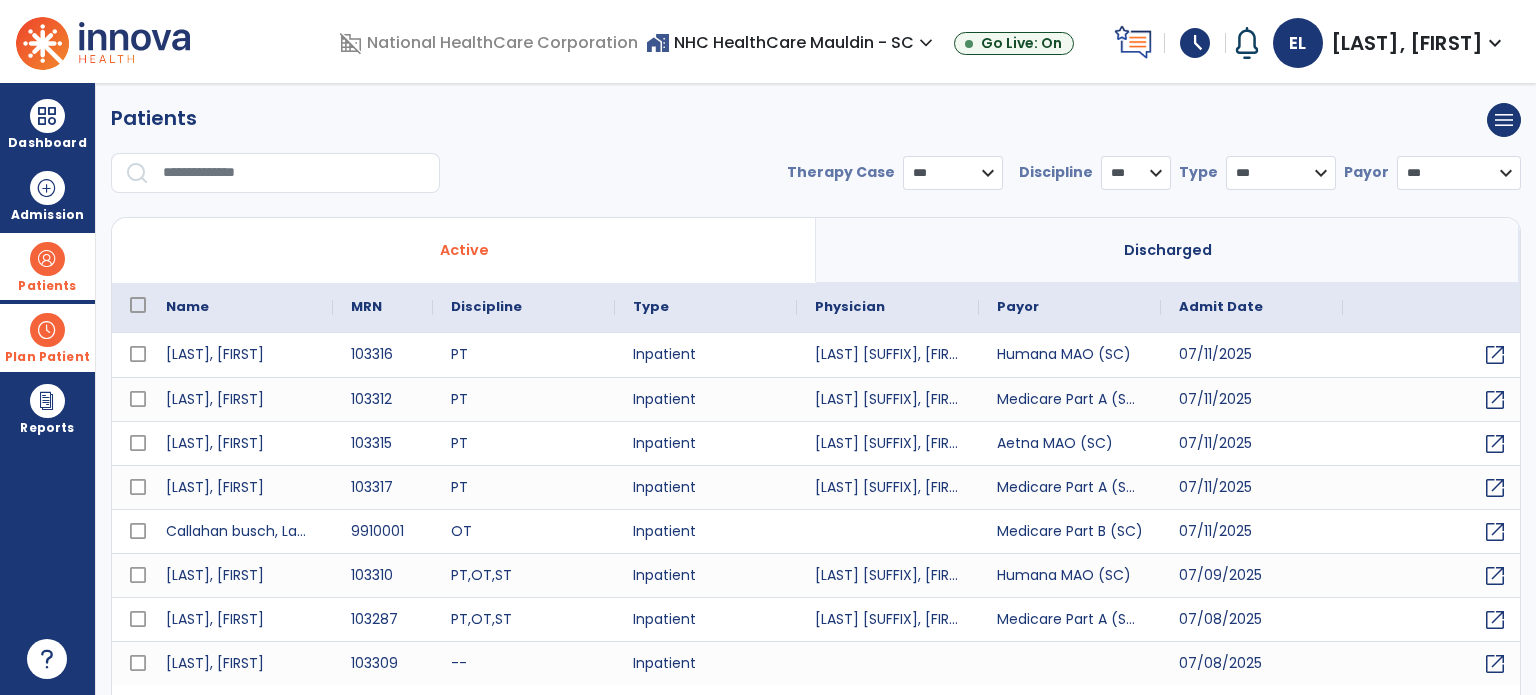 click at bounding box center (294, 173) 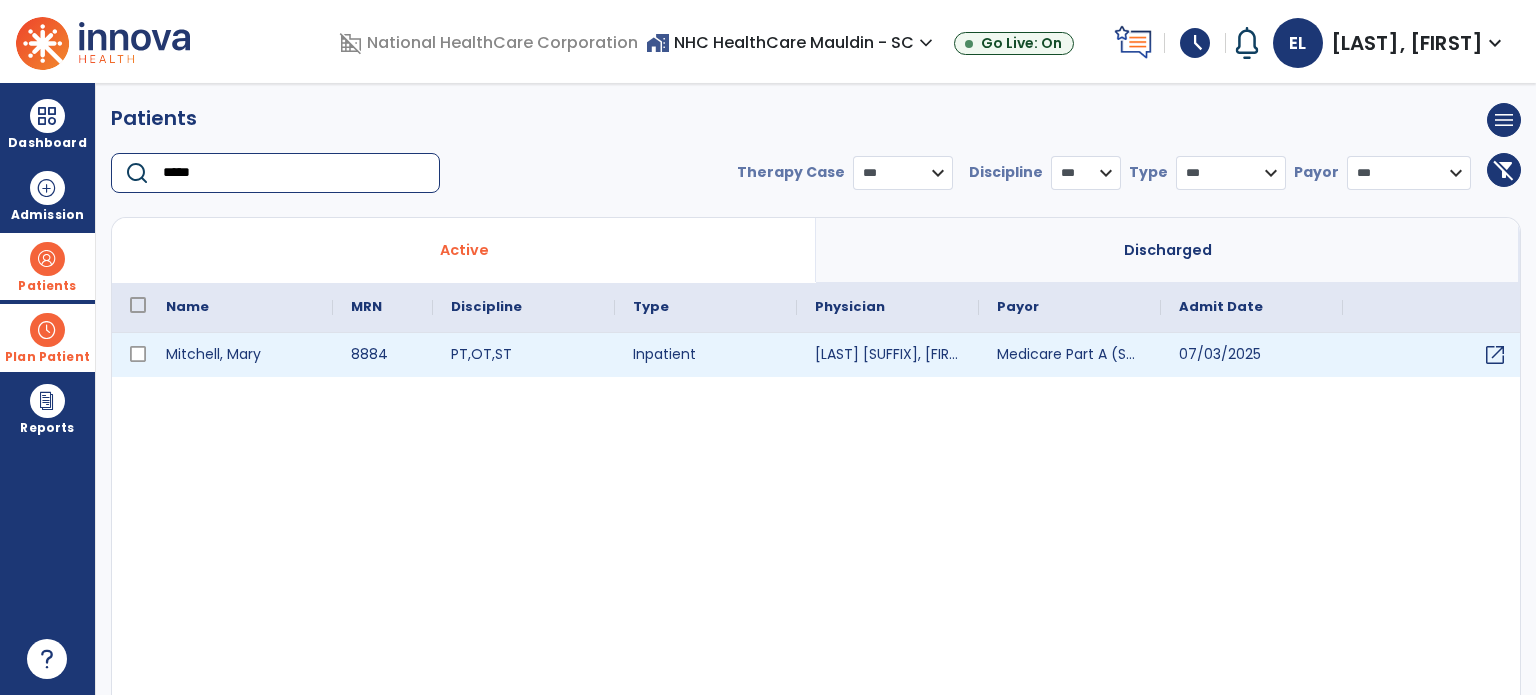 type on "*****" 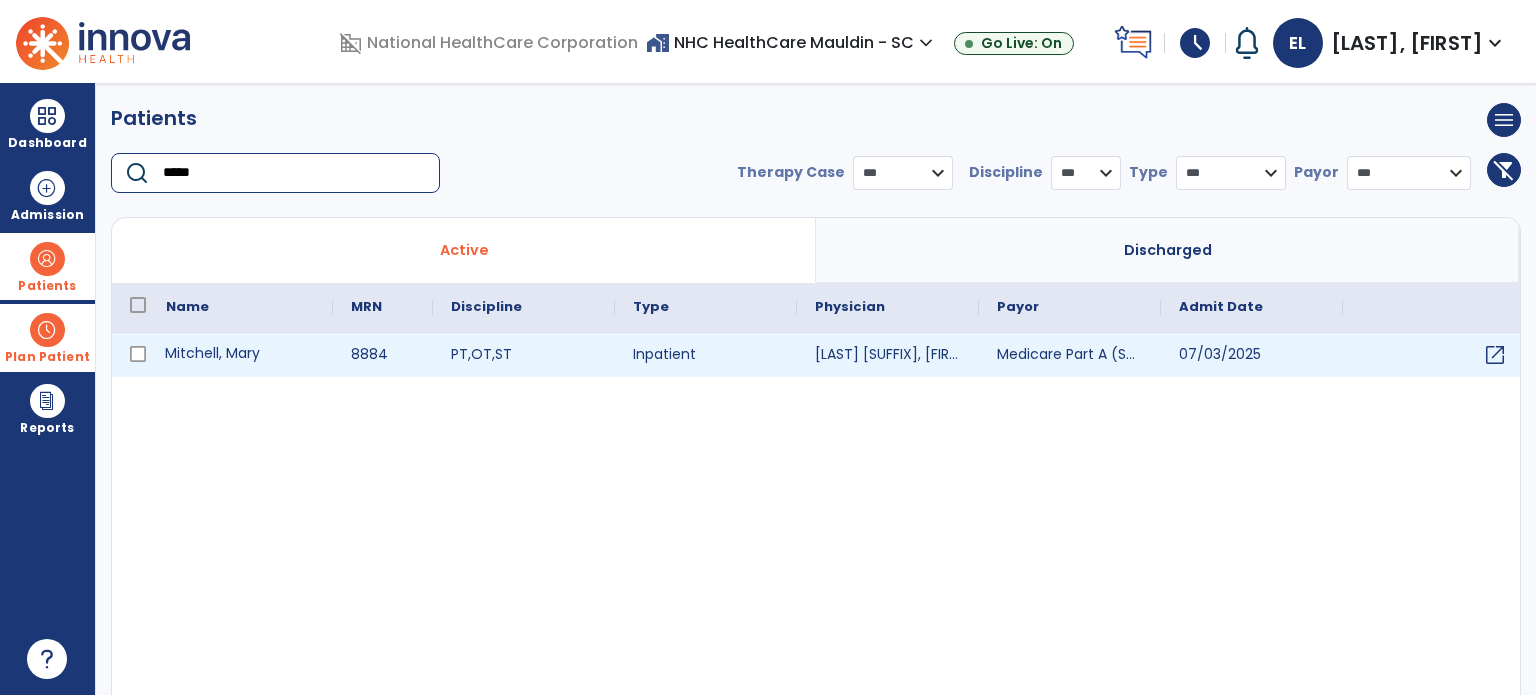 click on "Mitchell, Mary" at bounding box center (240, 355) 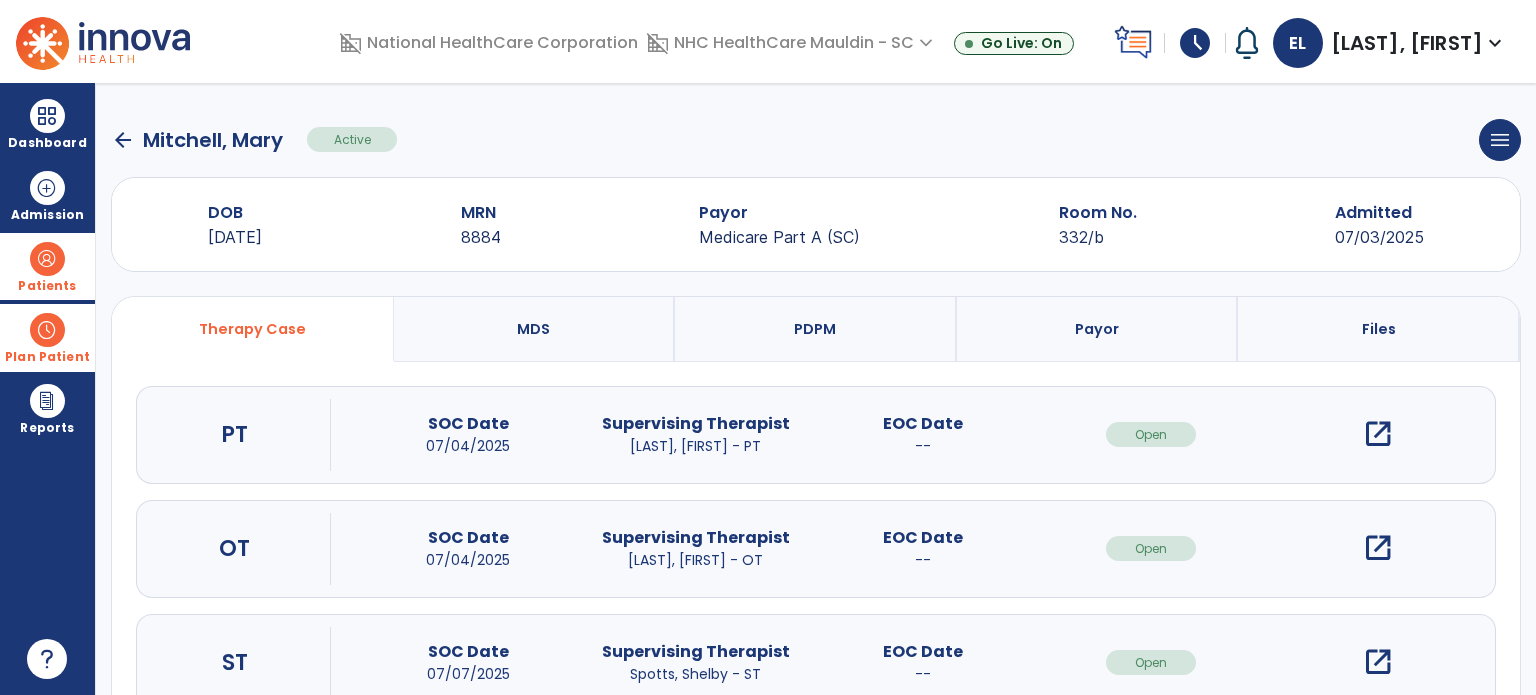 click on "open_in_new" at bounding box center [1378, 434] 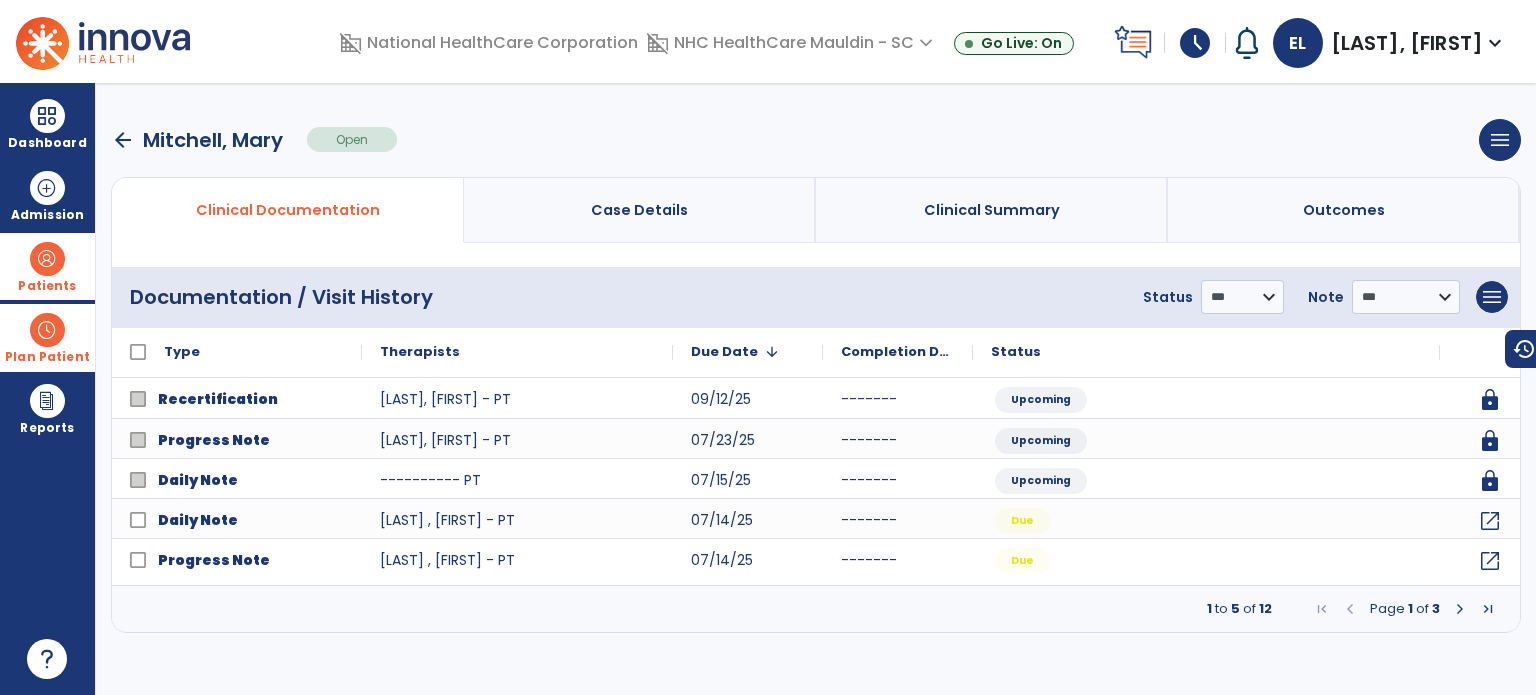 click on "arrow_back" at bounding box center [123, 140] 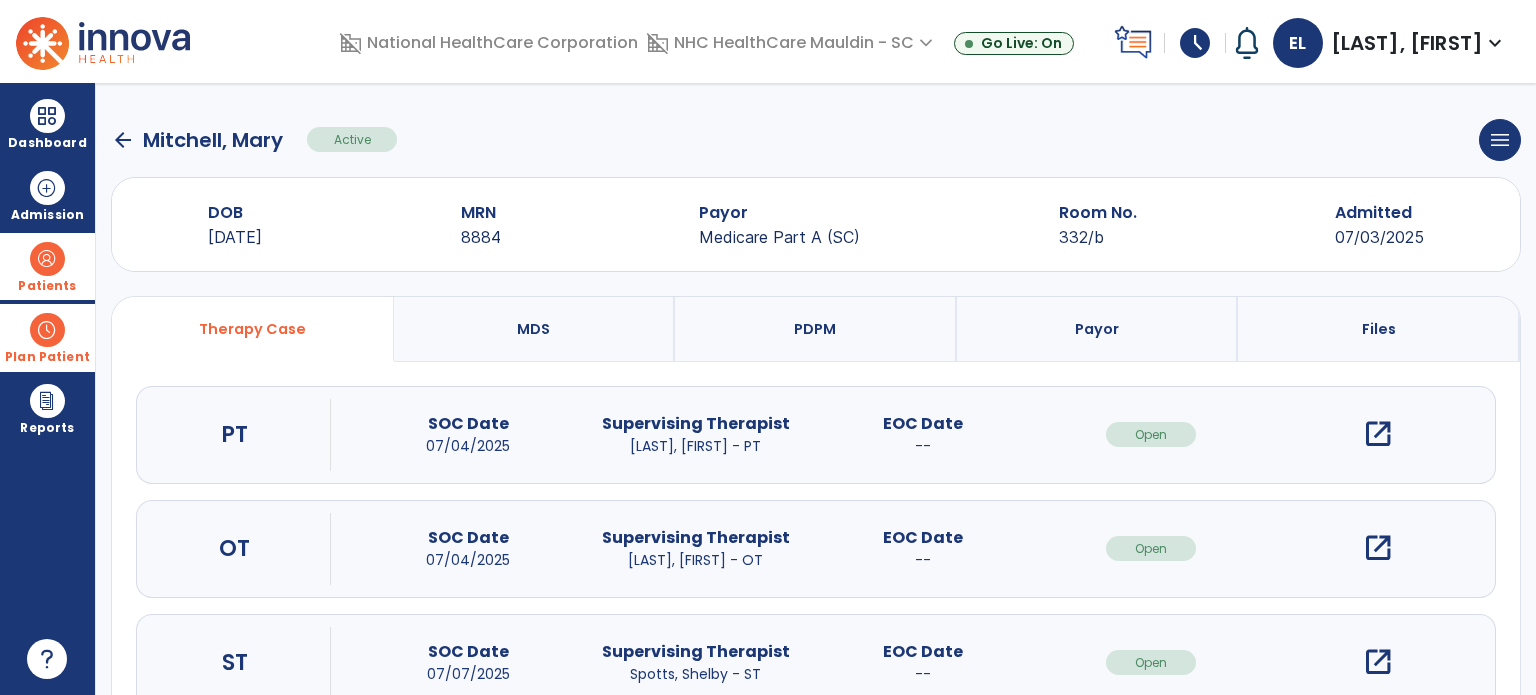 click on "open_in_new" at bounding box center (1378, 548) 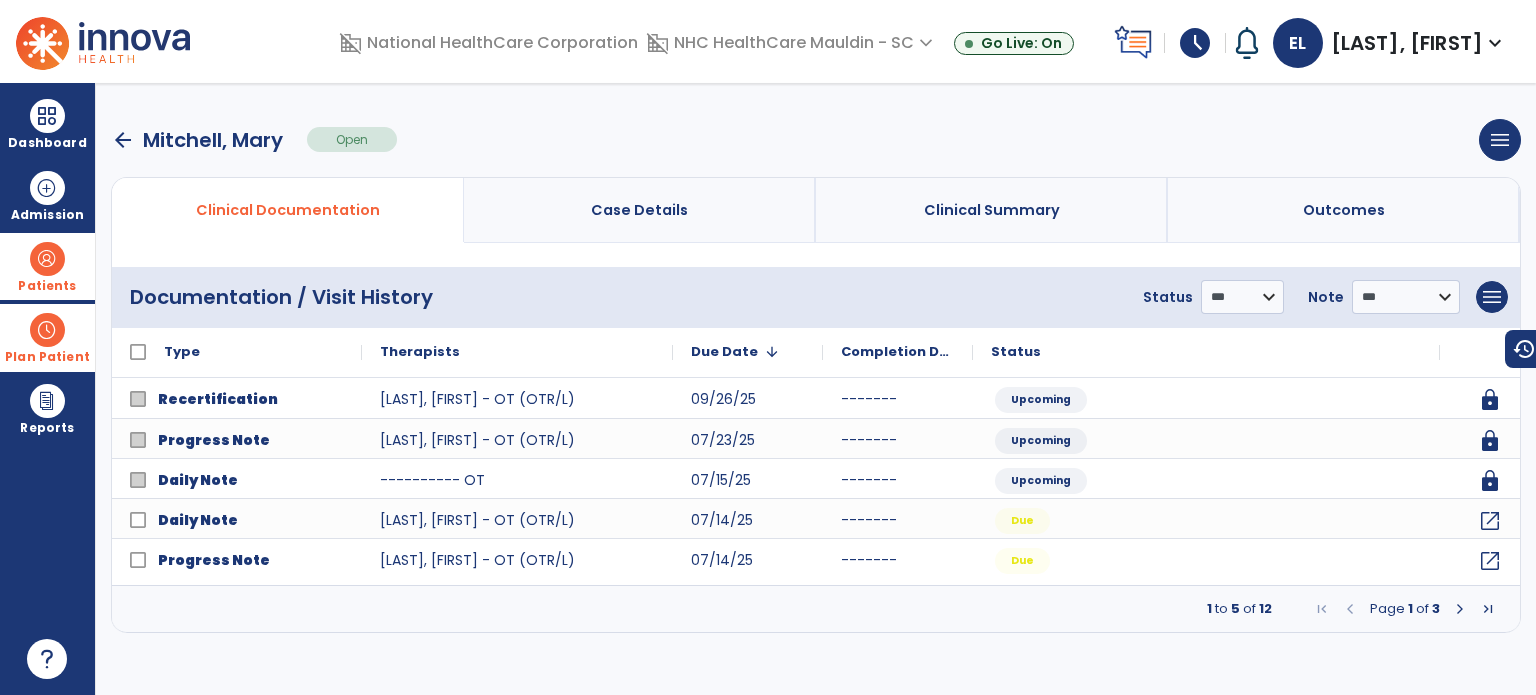 click at bounding box center (1460, 609) 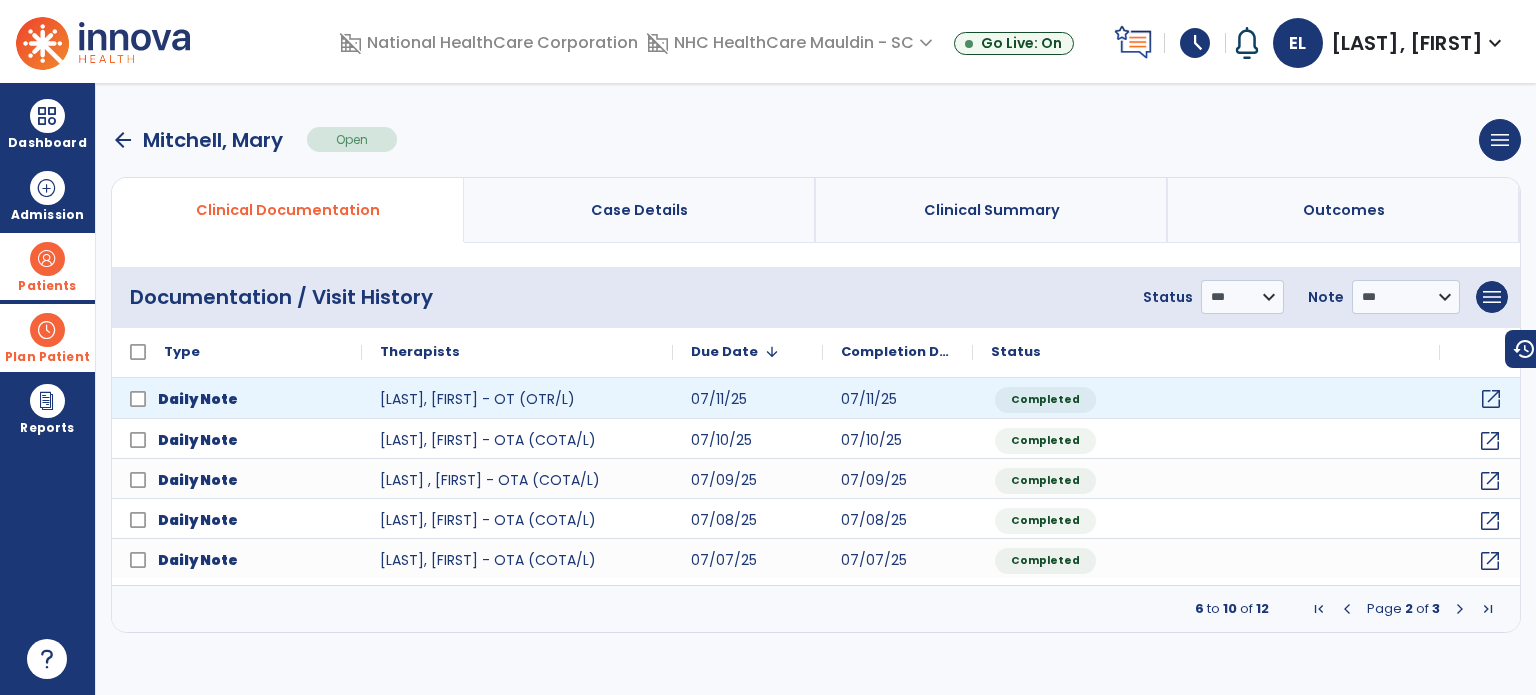 click on "open_in_new" 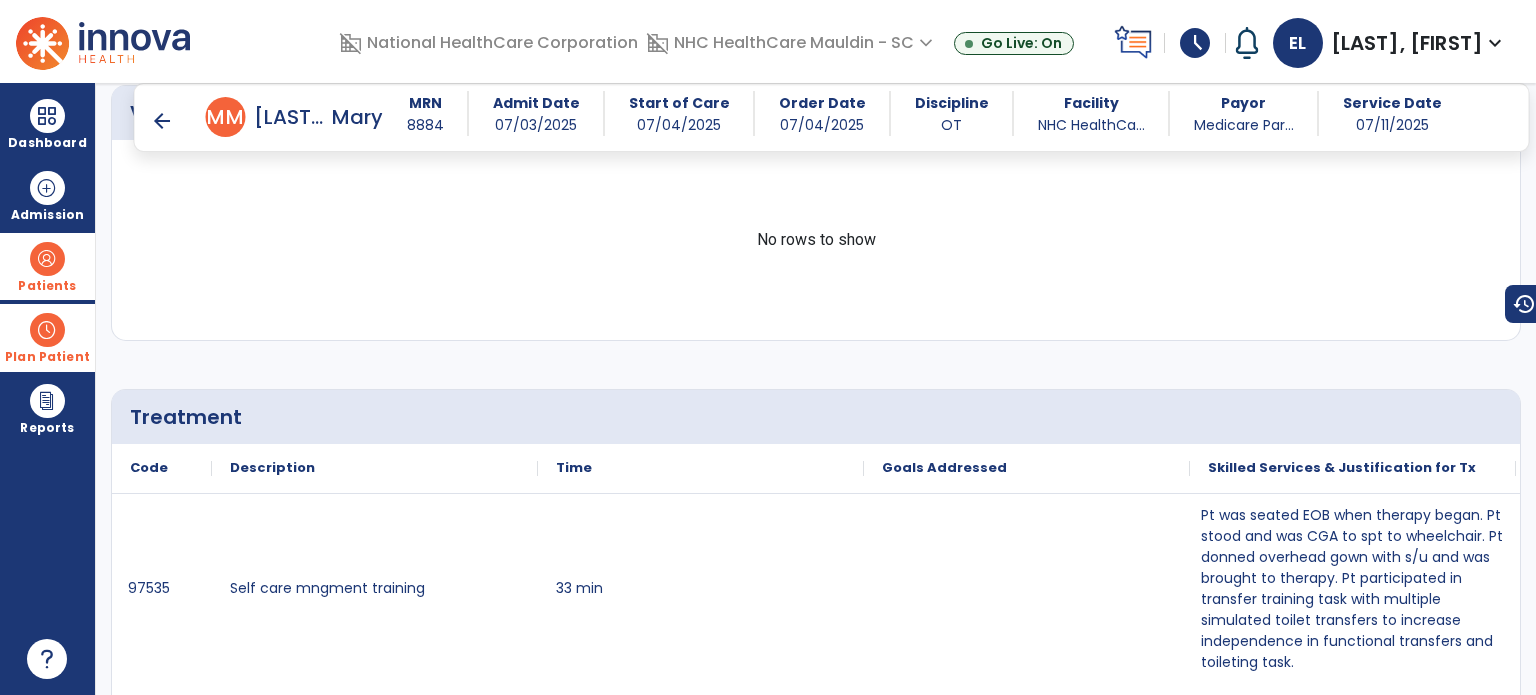 scroll, scrollTop: 1100, scrollLeft: 0, axis: vertical 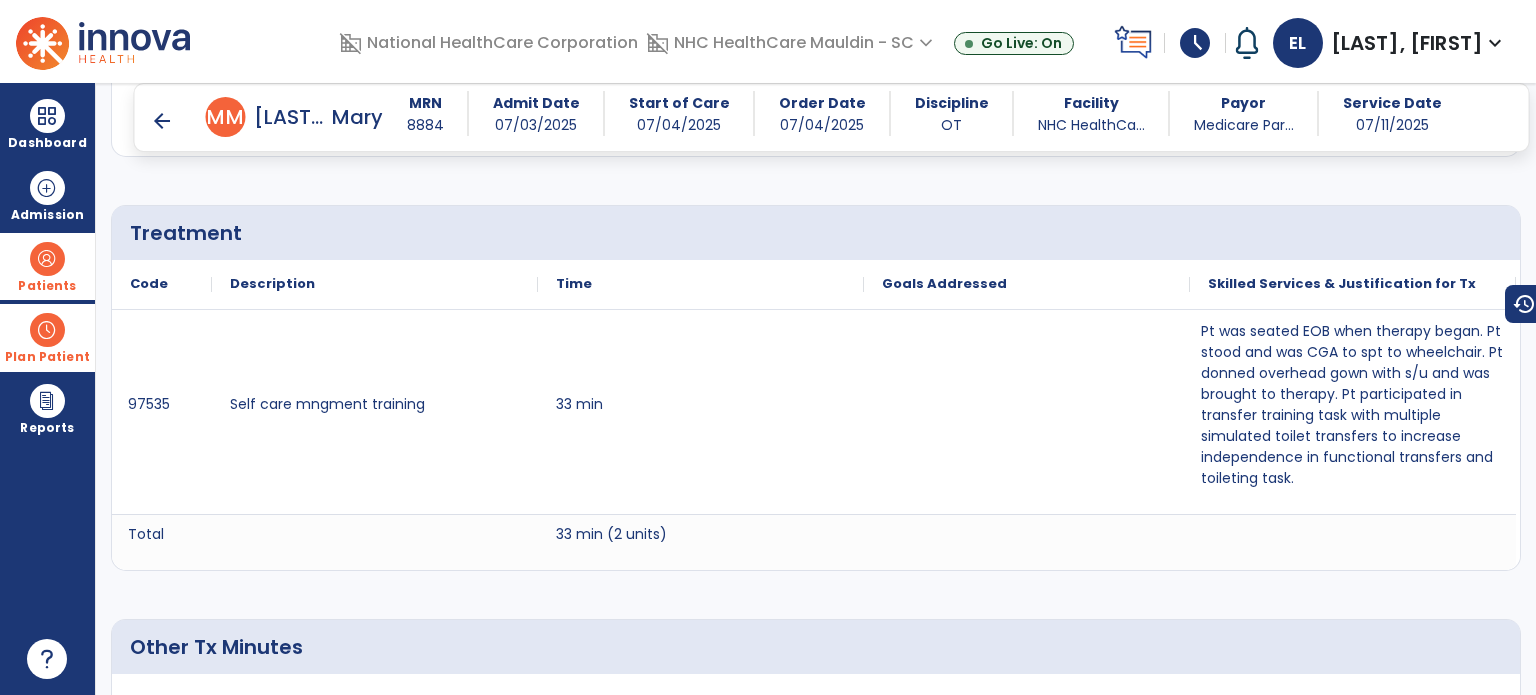 click on "arrow_back" at bounding box center [162, 121] 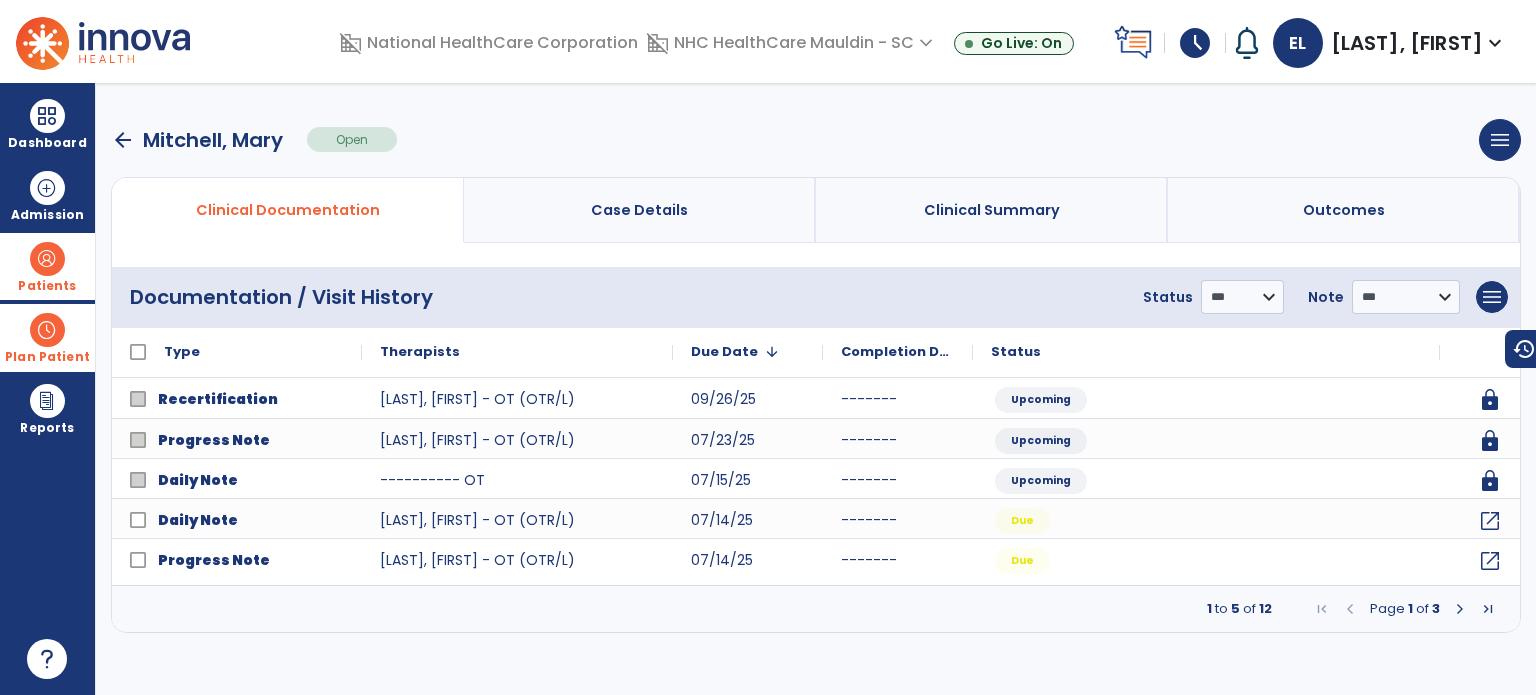 click at bounding box center [1460, 609] 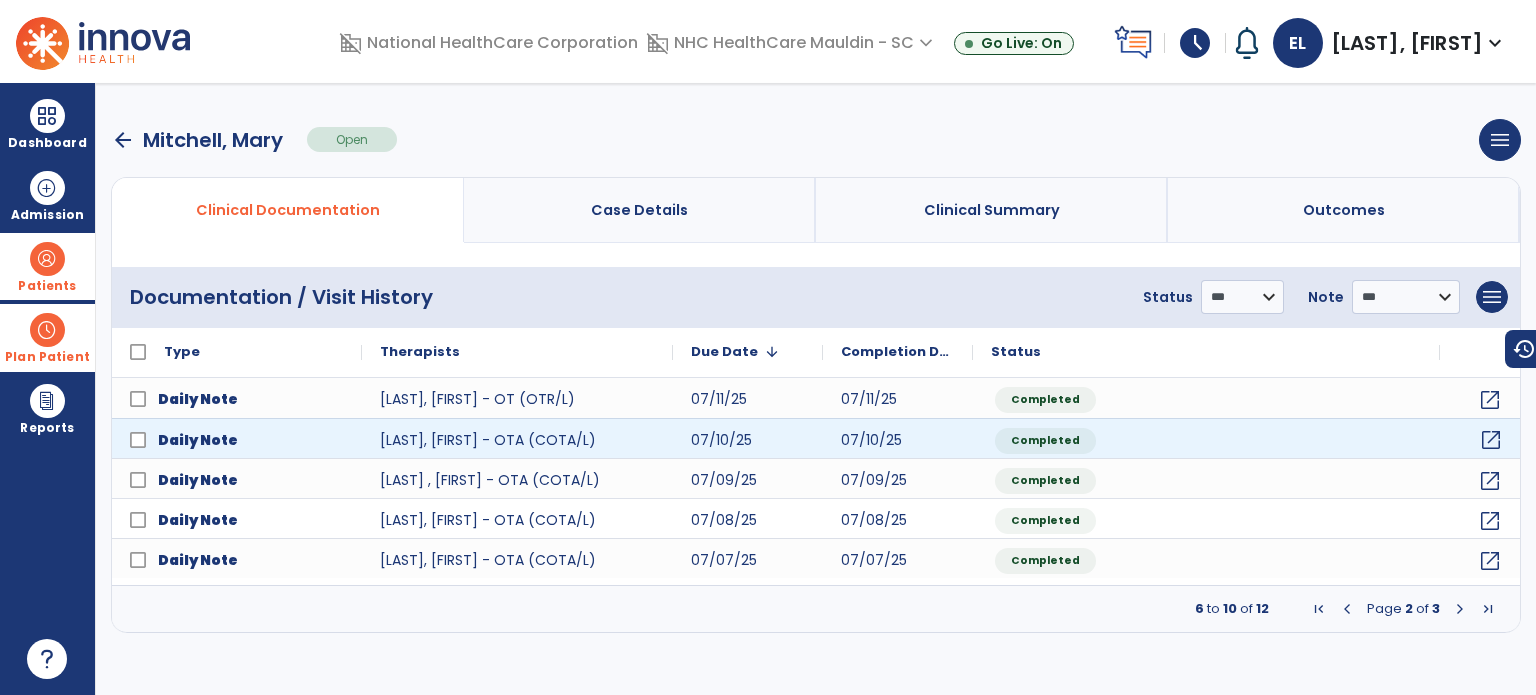 click on "open_in_new" 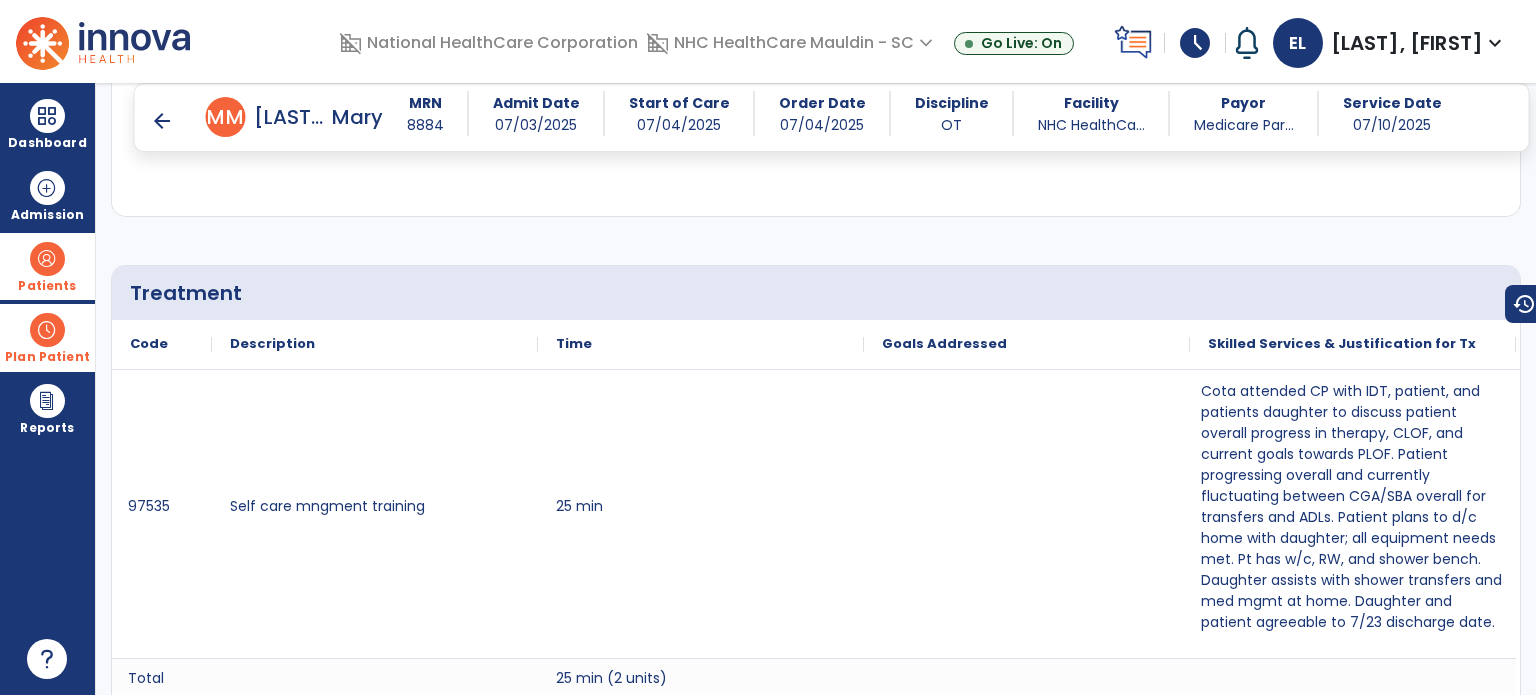 scroll, scrollTop: 1200, scrollLeft: 0, axis: vertical 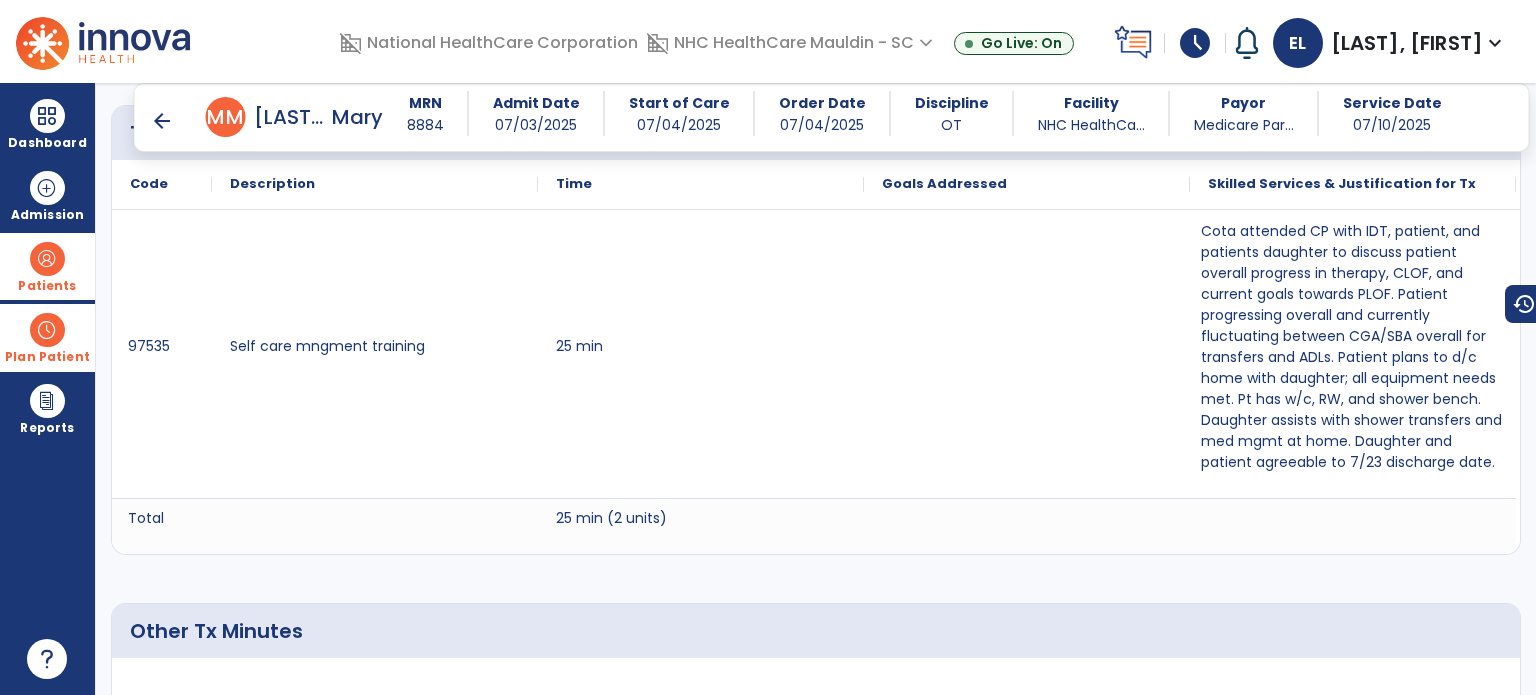 click on "arrow_back" at bounding box center (162, 121) 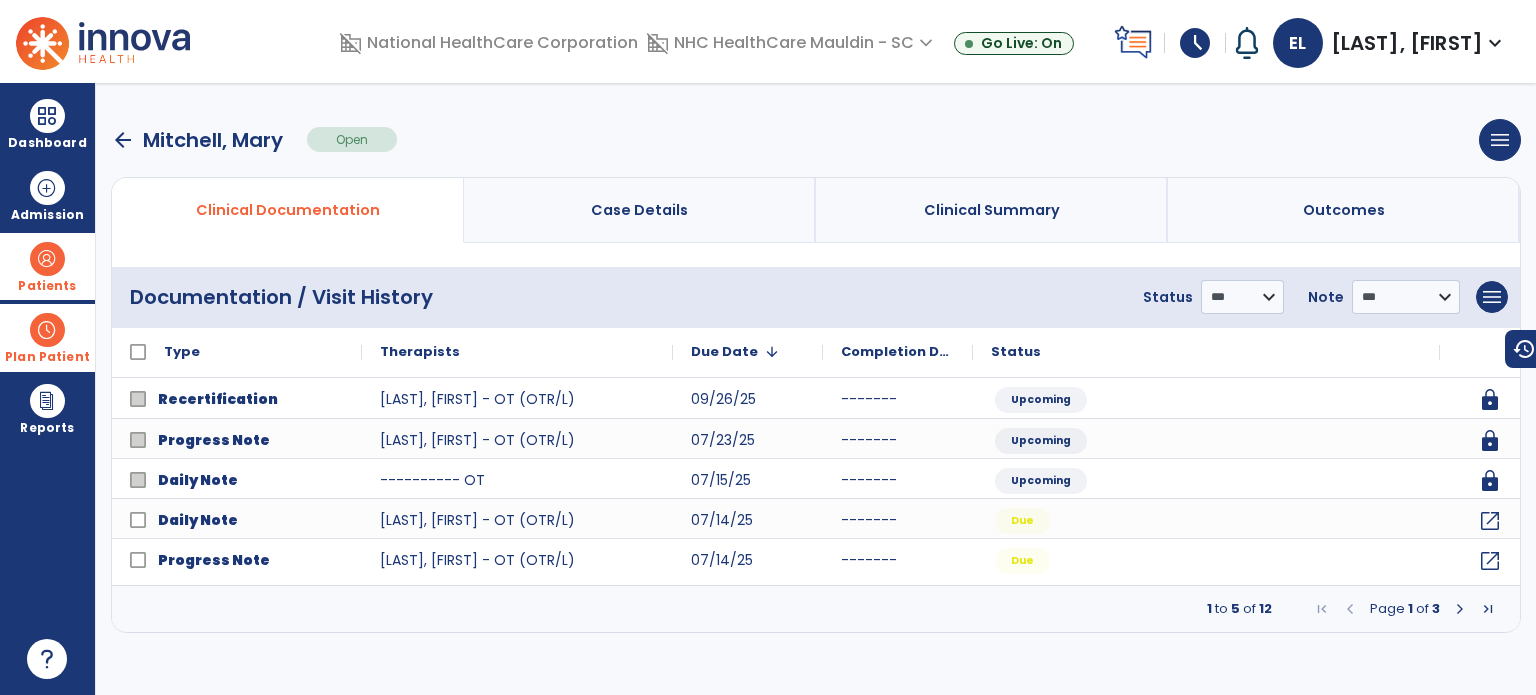 scroll, scrollTop: 0, scrollLeft: 0, axis: both 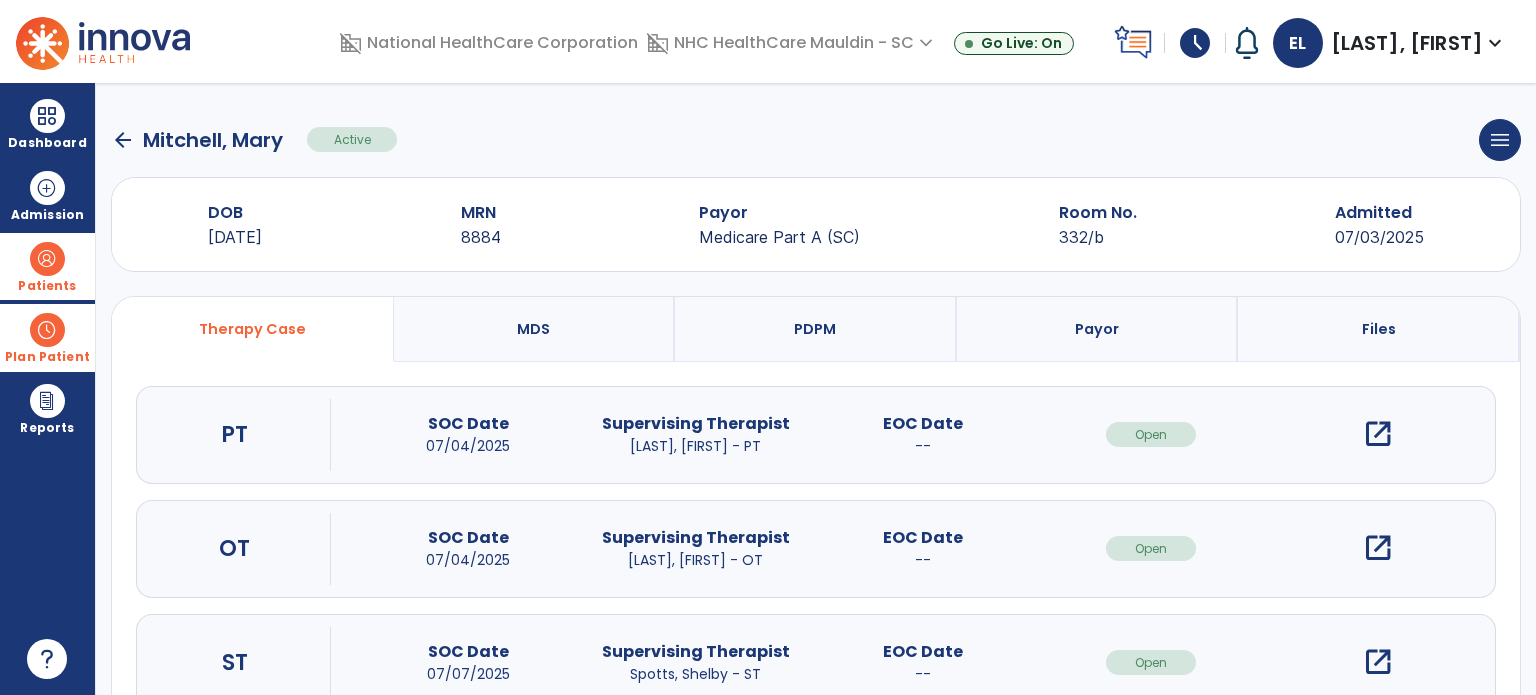 click on "arrow_back" 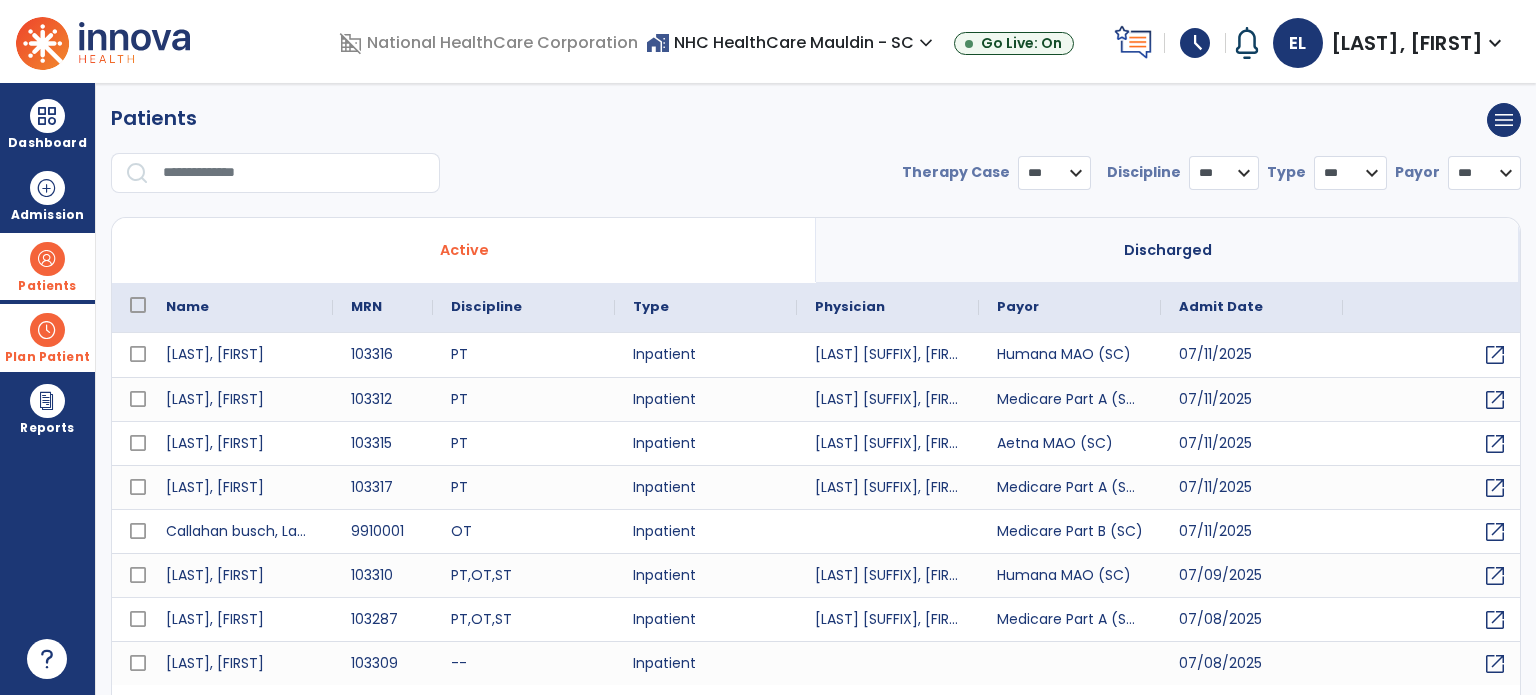 select on "***" 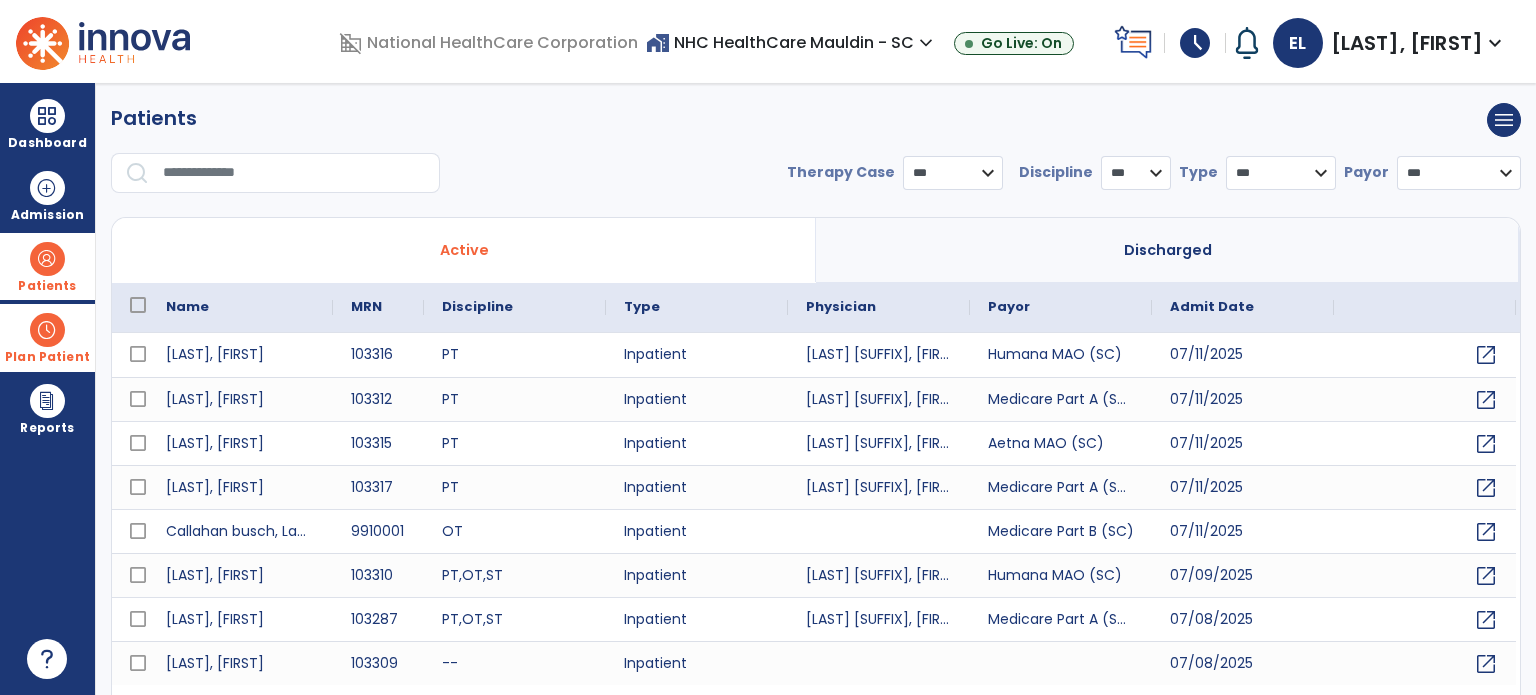 click at bounding box center (294, 173) 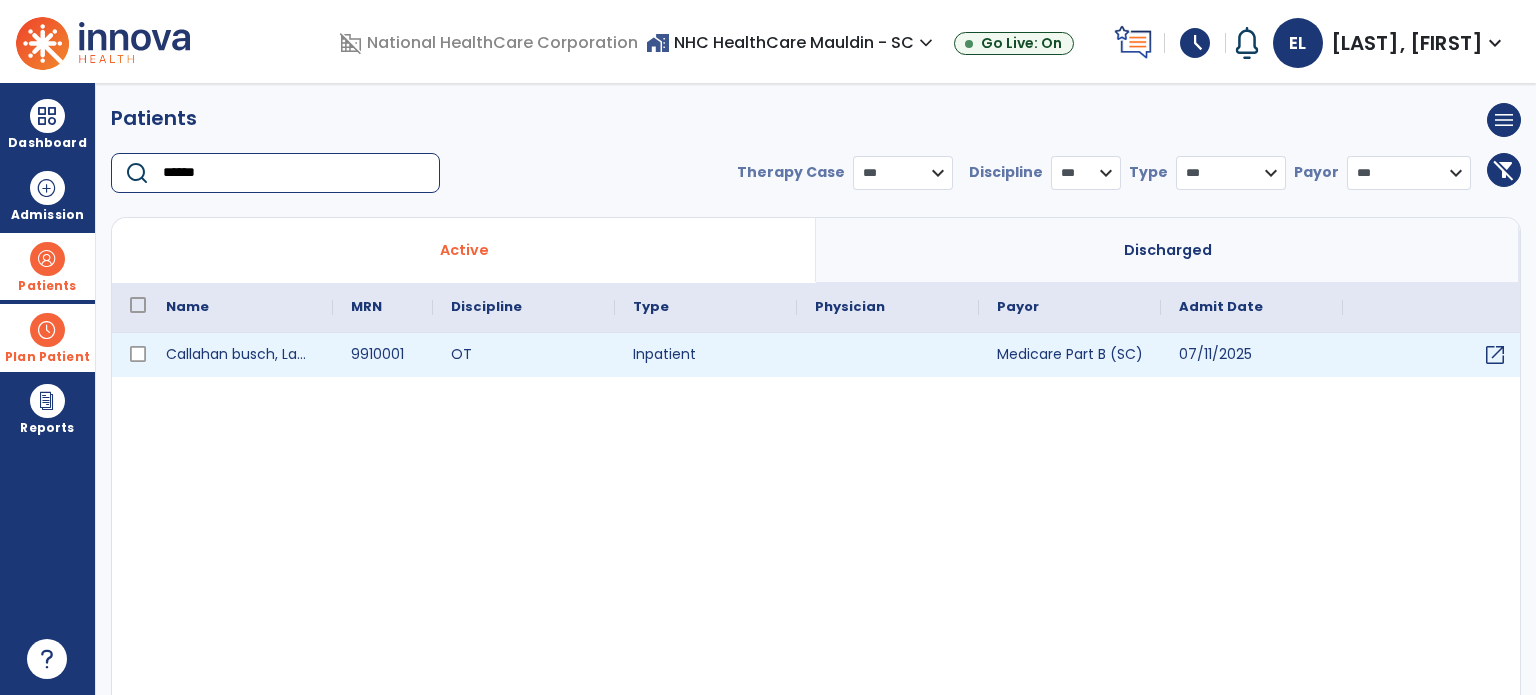 type on "******" 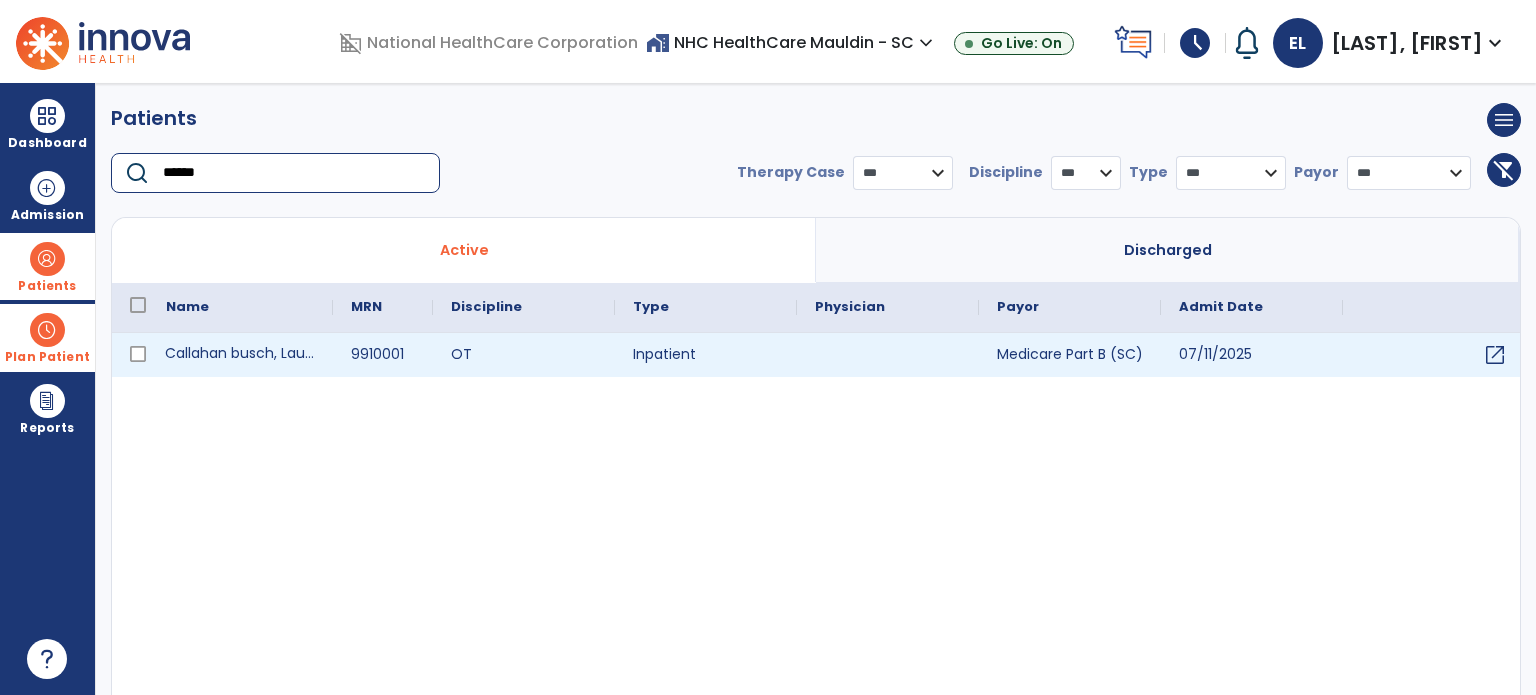 click on "Callahan busch, Laura" at bounding box center [240, 355] 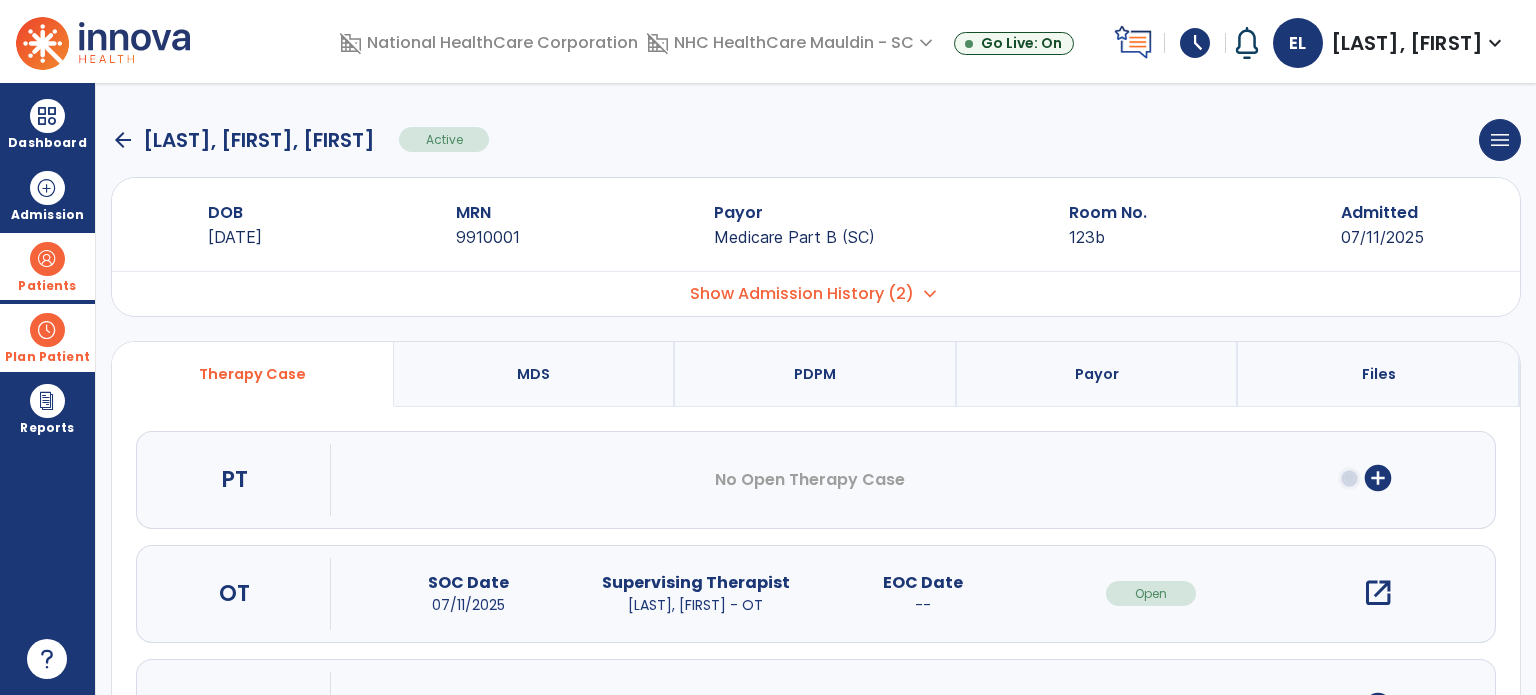 click on "open_in_new" at bounding box center [1378, 593] 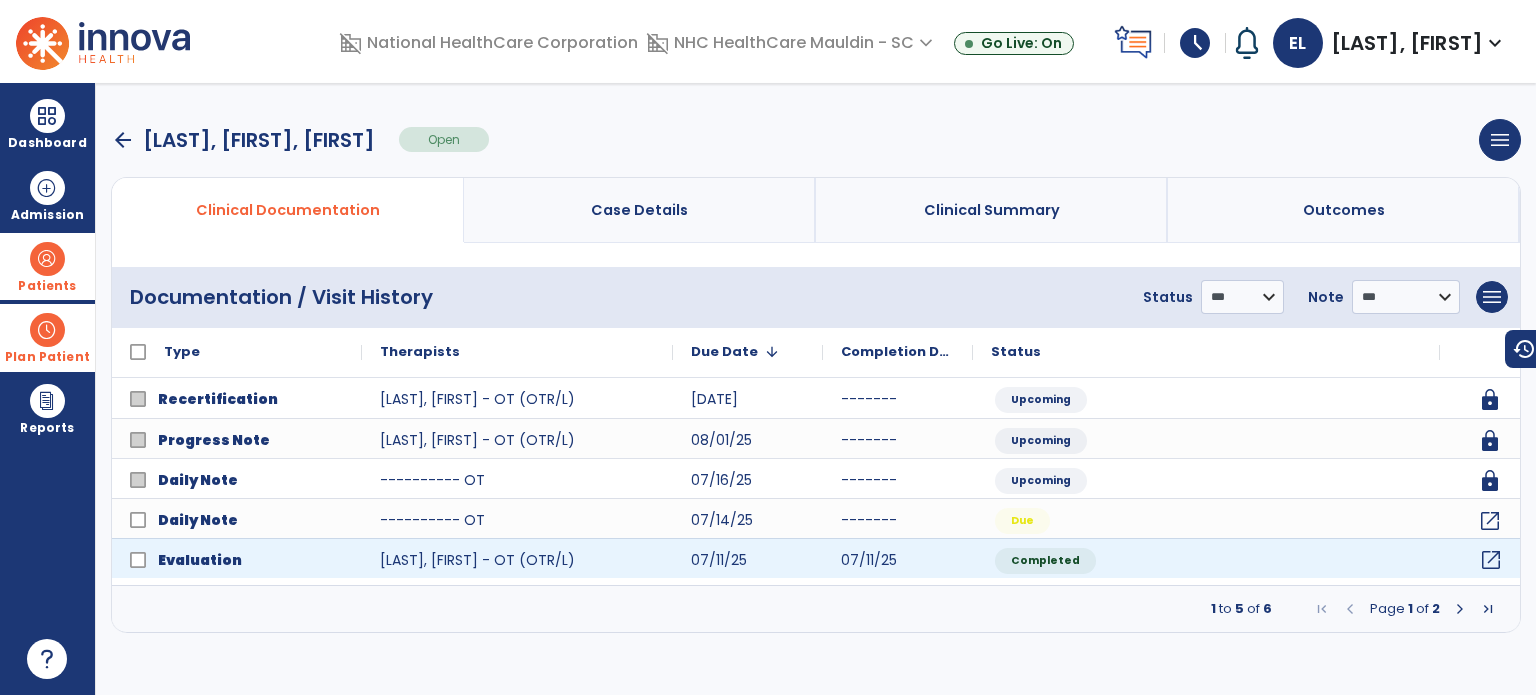 click on "open_in_new" 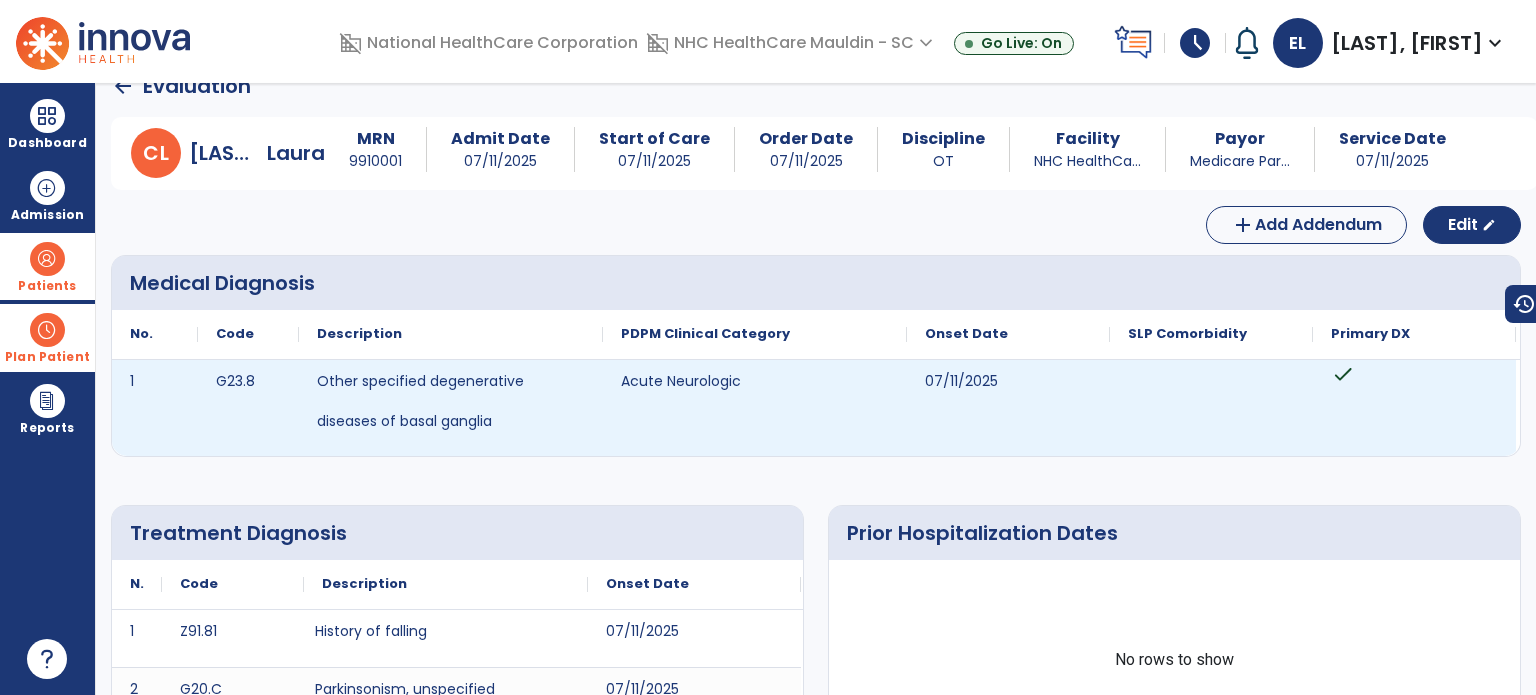scroll, scrollTop: 0, scrollLeft: 0, axis: both 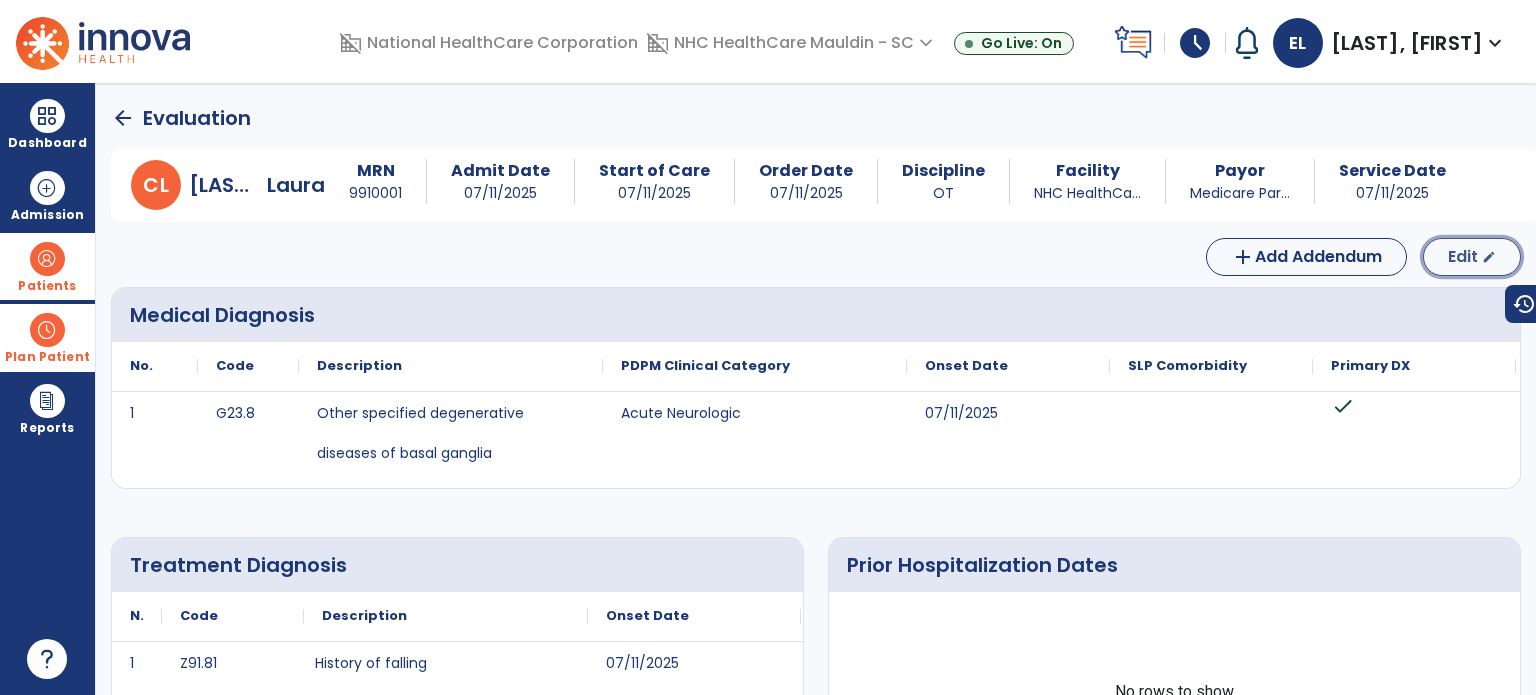 click on "Edit" 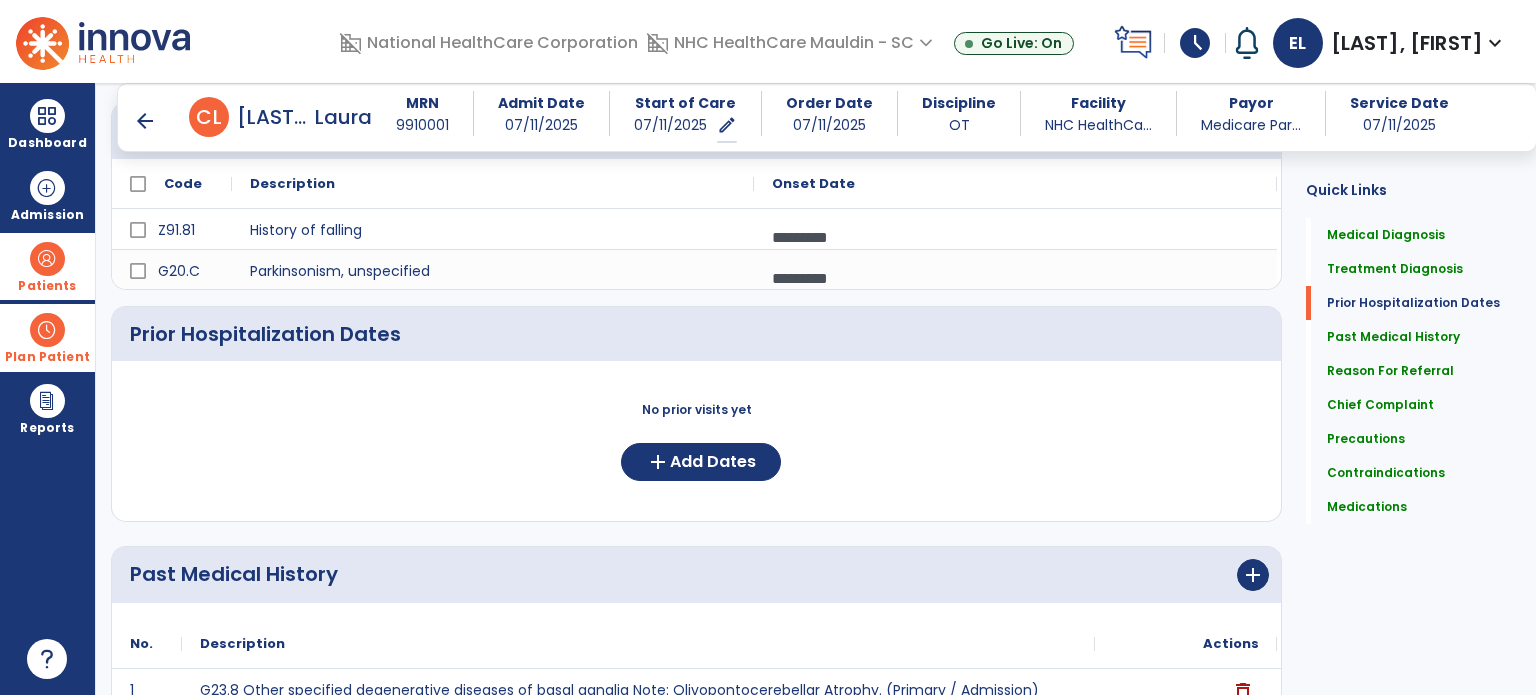 scroll, scrollTop: 400, scrollLeft: 0, axis: vertical 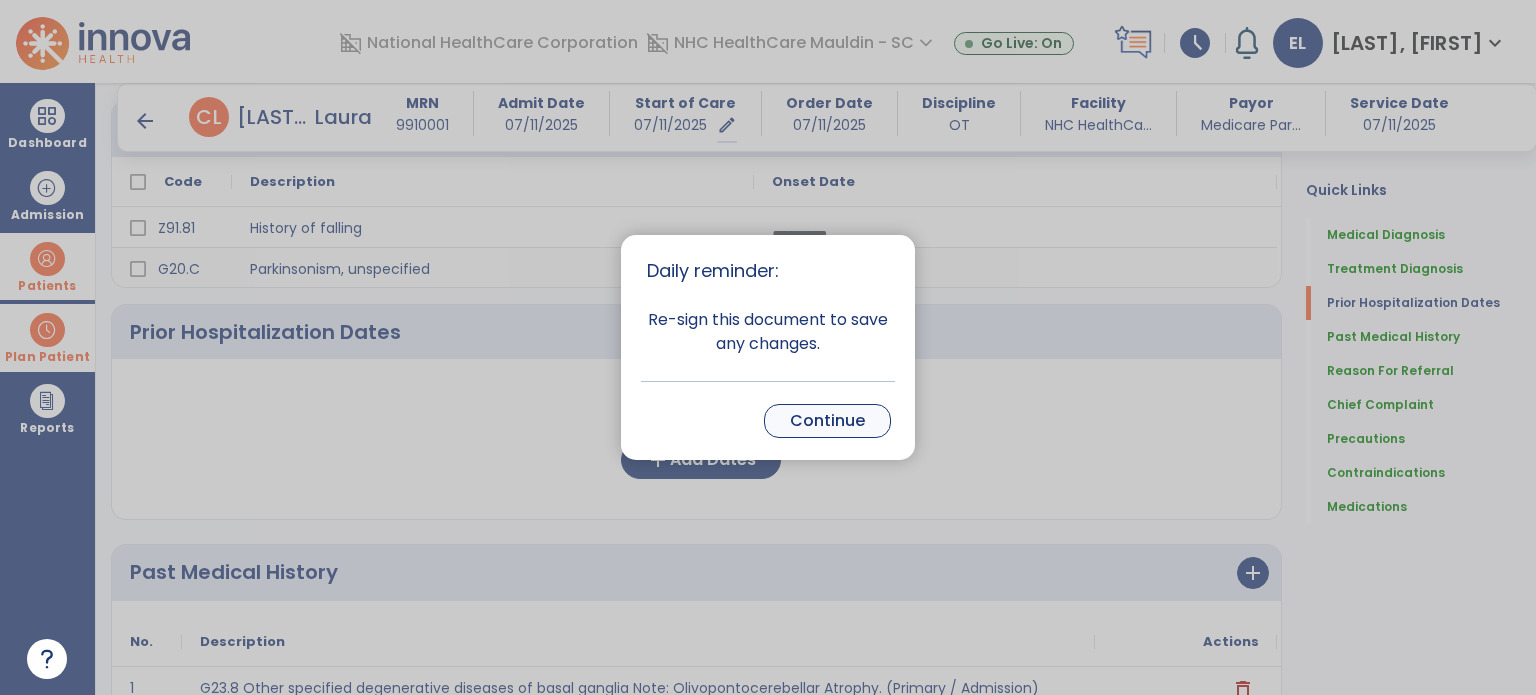 click on "Continue" at bounding box center [827, 421] 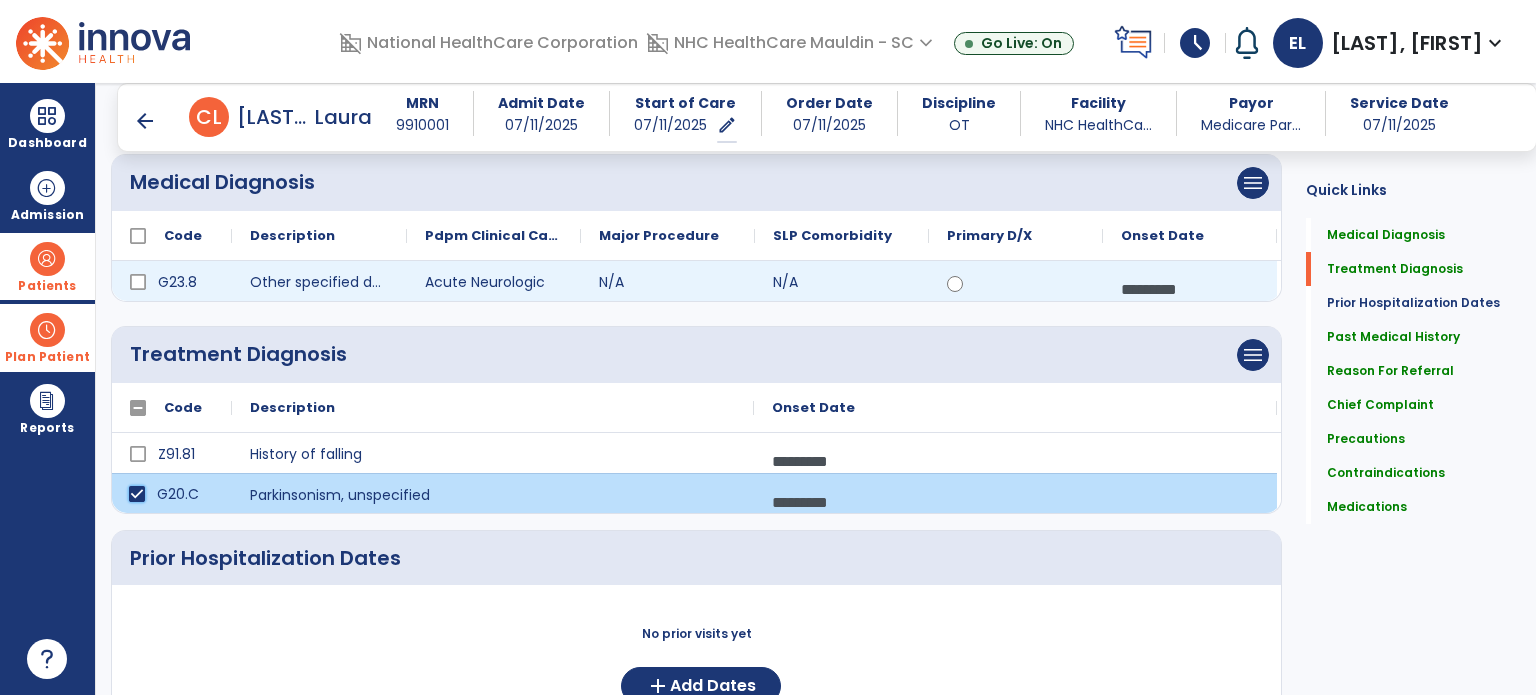 scroll, scrollTop: 100, scrollLeft: 0, axis: vertical 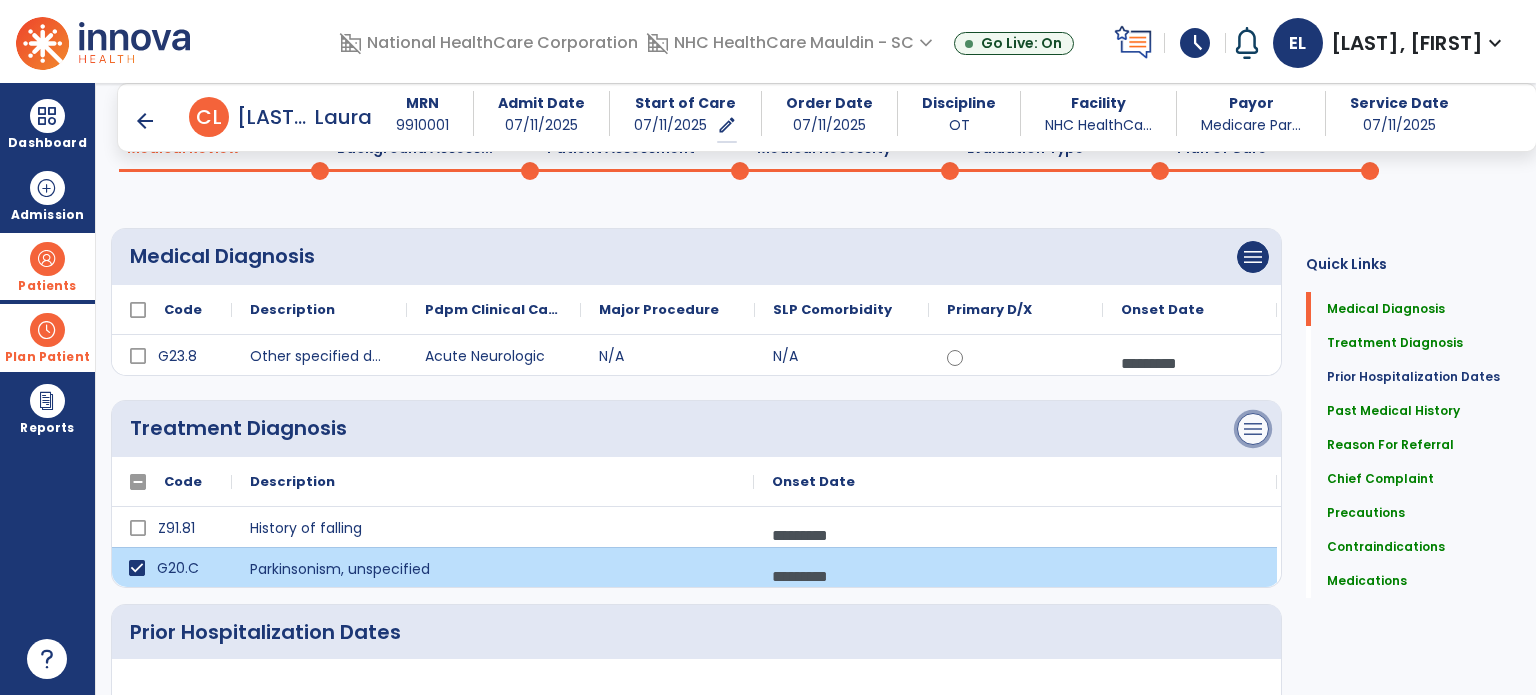 click on "menu" at bounding box center [1253, 257] 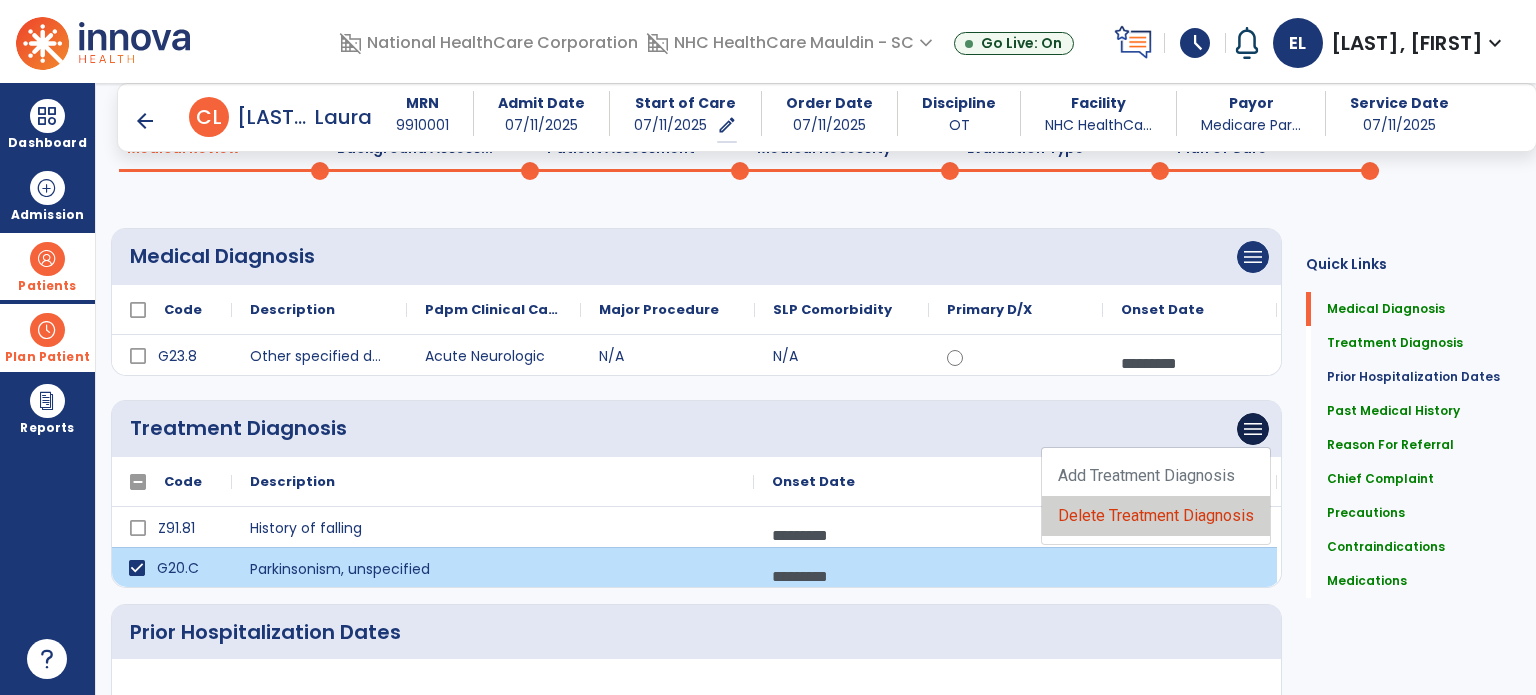 click on "Delete Treatment Diagnosis" 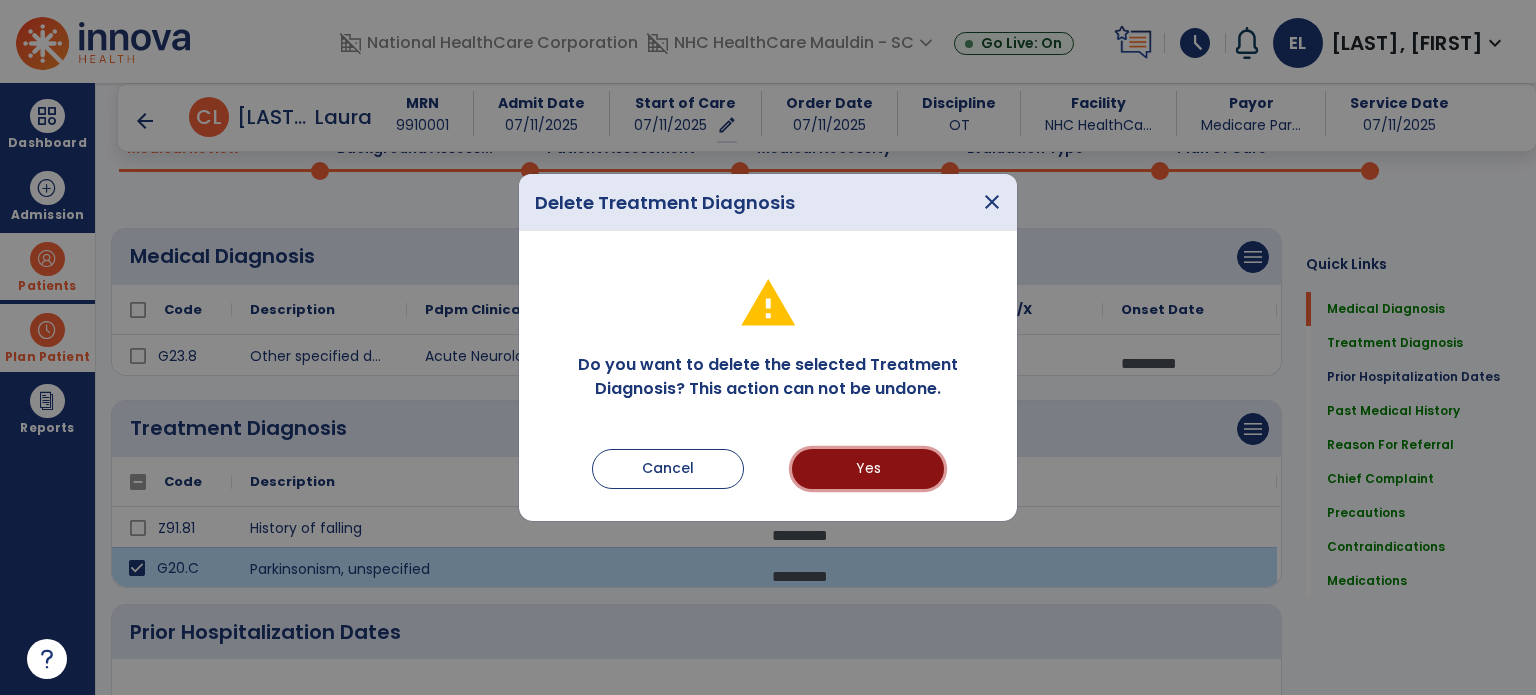 click on "Yes" at bounding box center (868, 469) 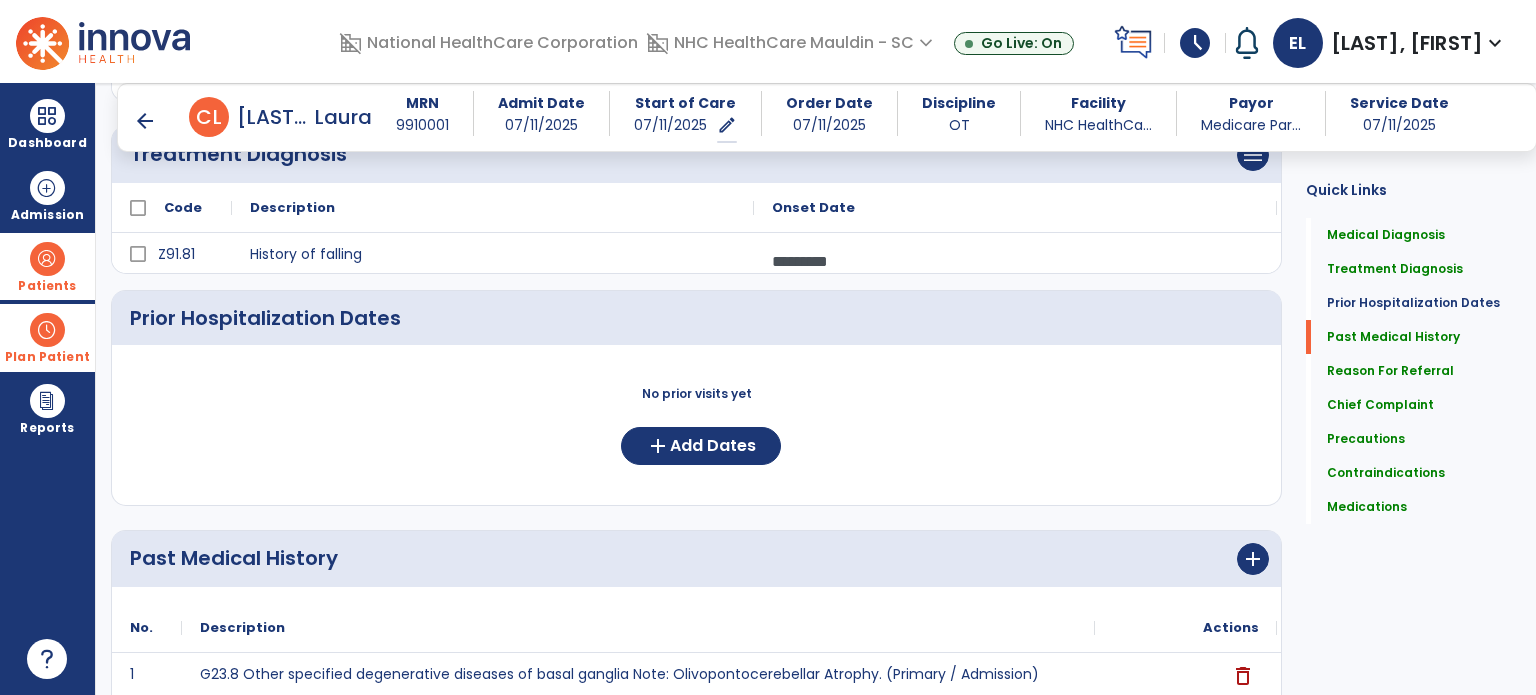 scroll, scrollTop: 0, scrollLeft: 0, axis: both 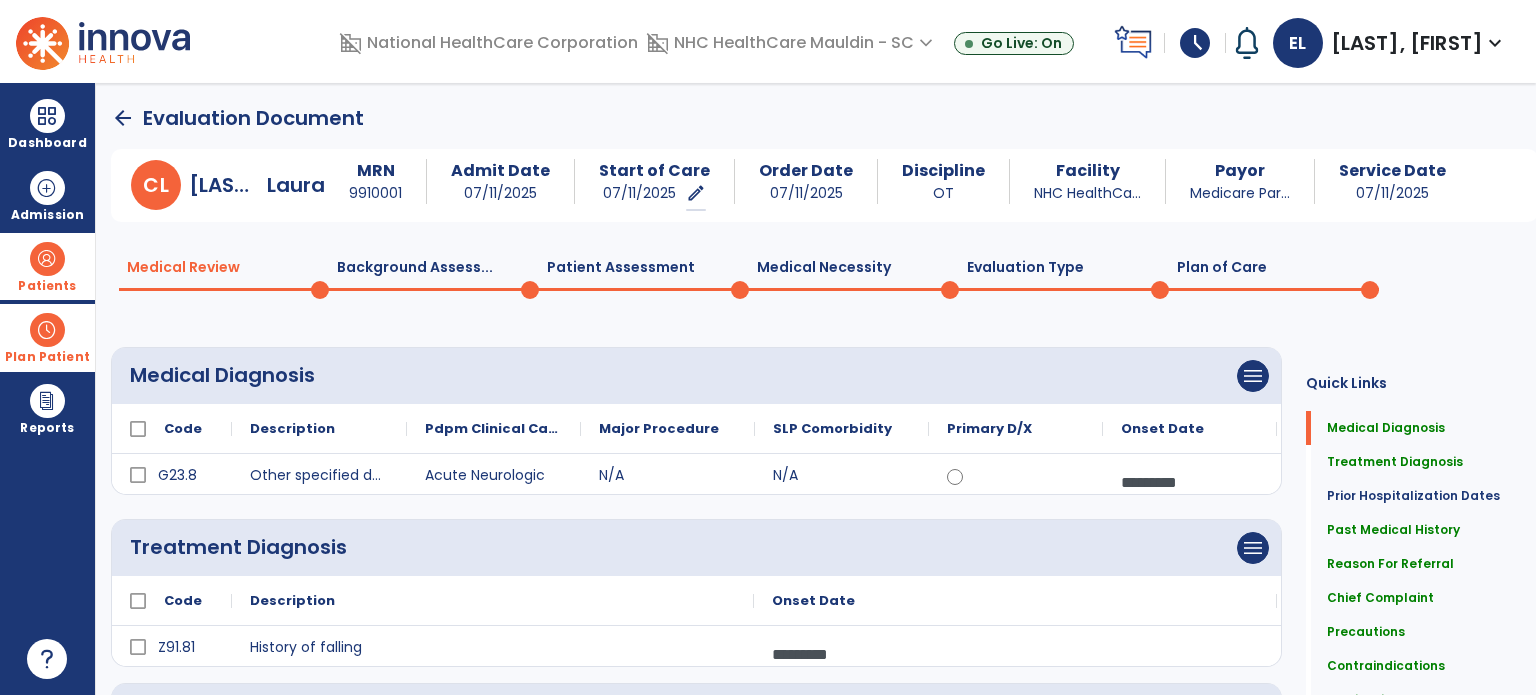 click on "Plan of Care  0" 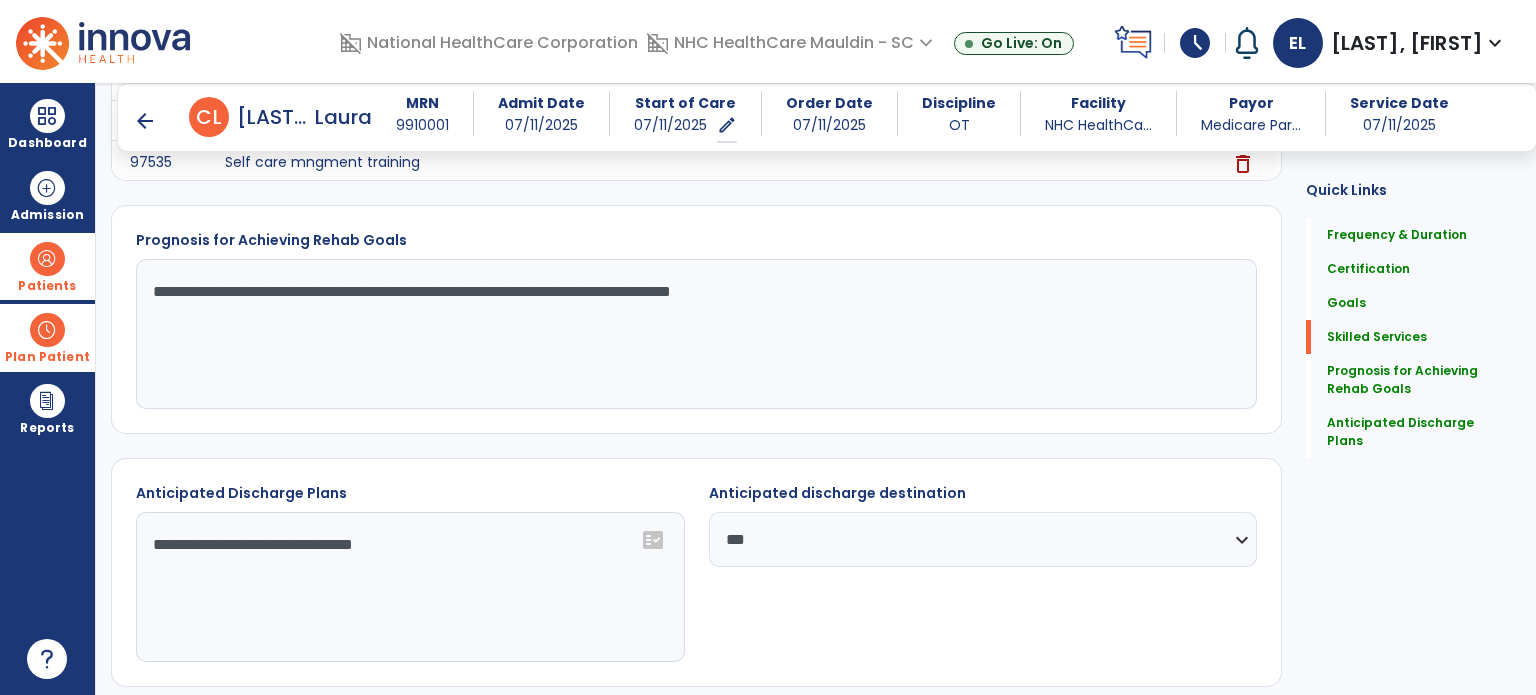scroll, scrollTop: 1400, scrollLeft: 0, axis: vertical 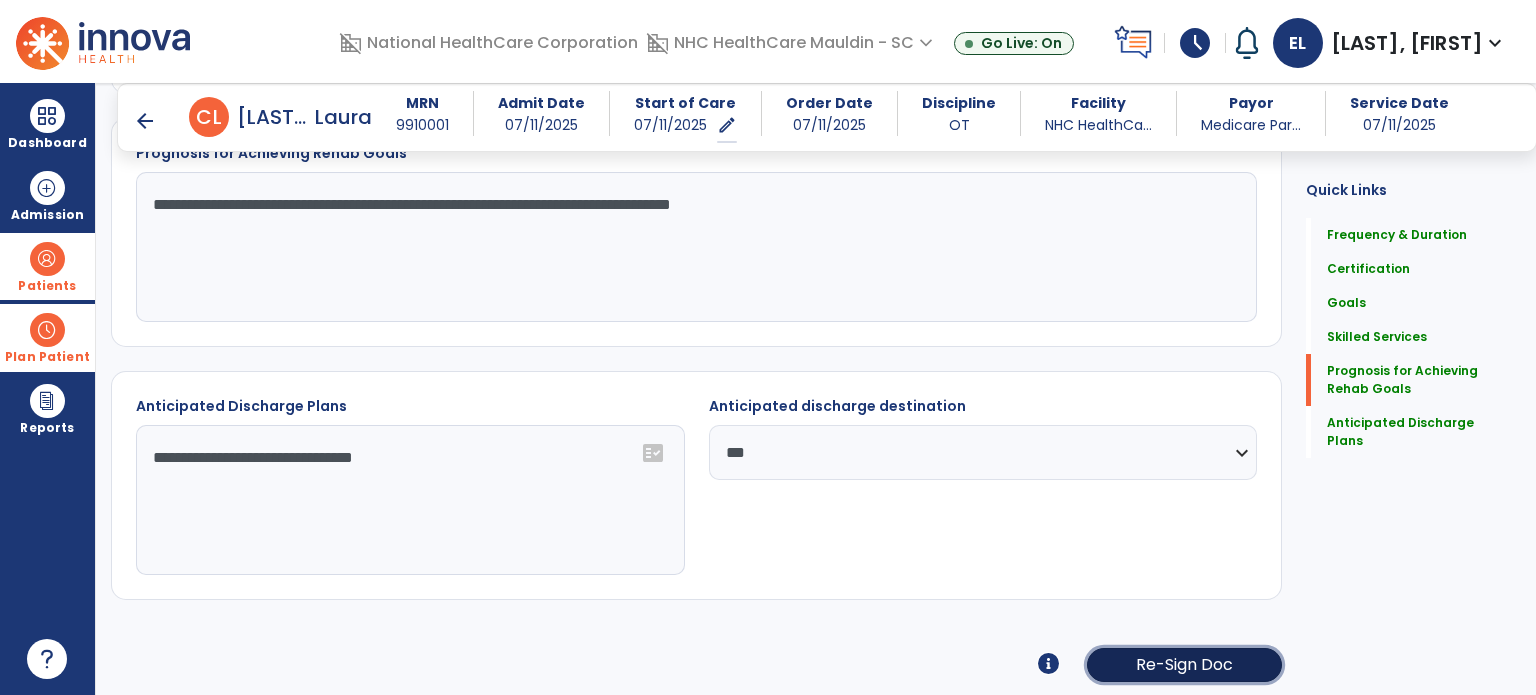 click on "Re-Sign Doc" 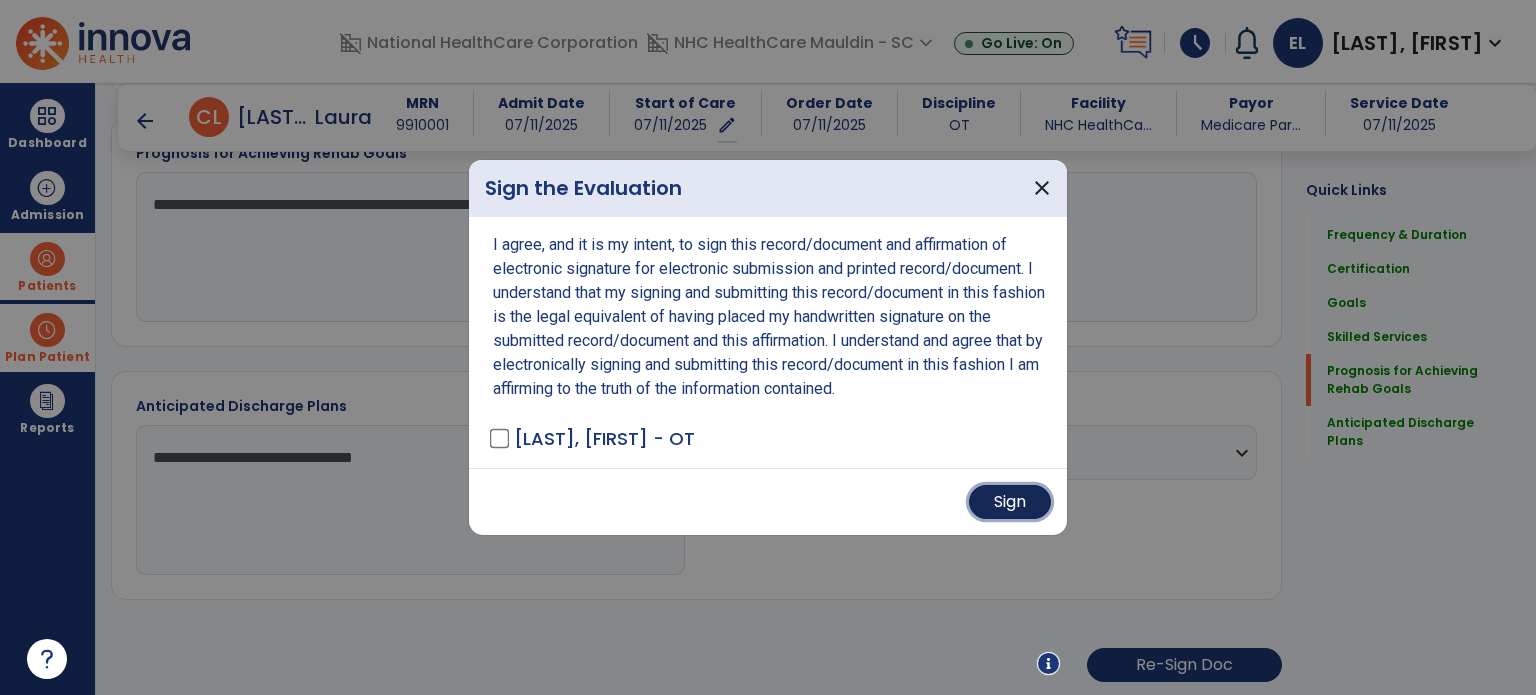 click on "Sign" at bounding box center (1010, 502) 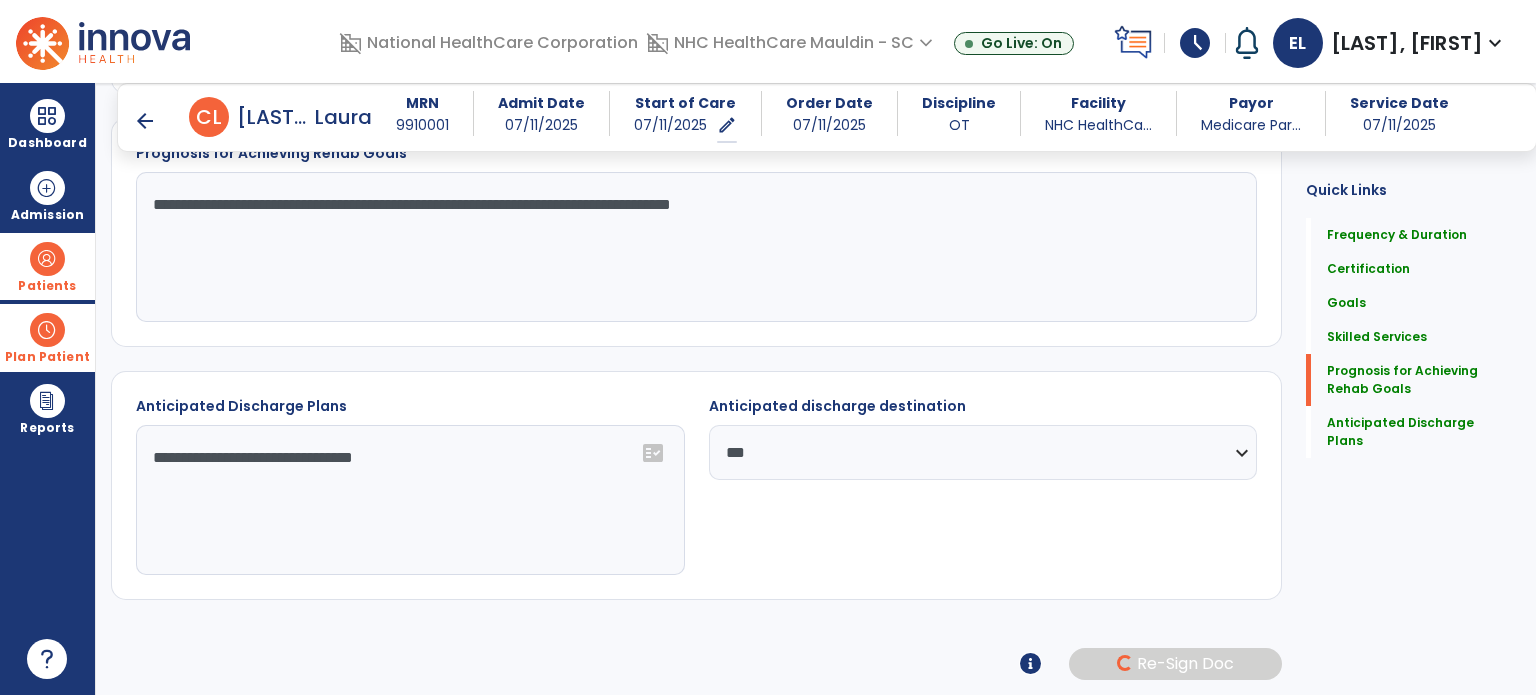 scroll, scrollTop: 1398, scrollLeft: 0, axis: vertical 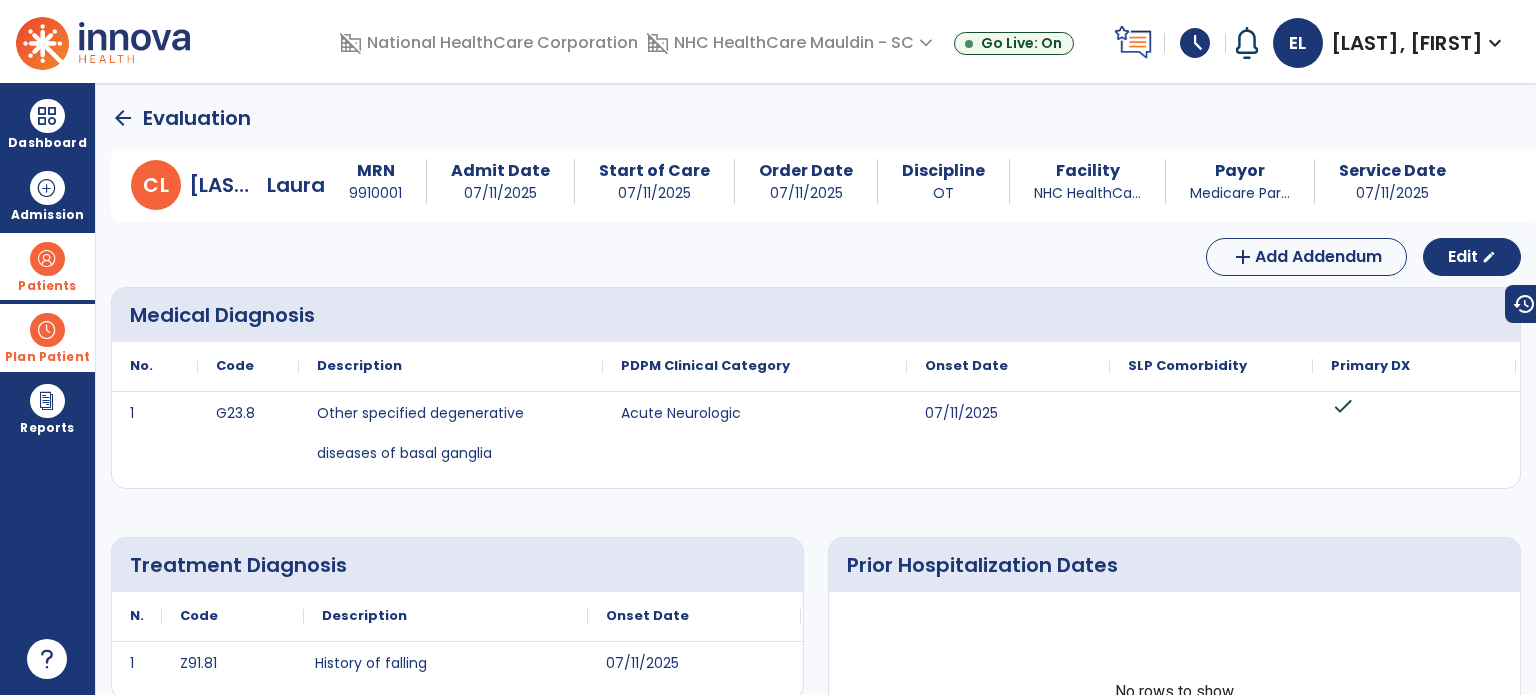 click on "arrow_back" 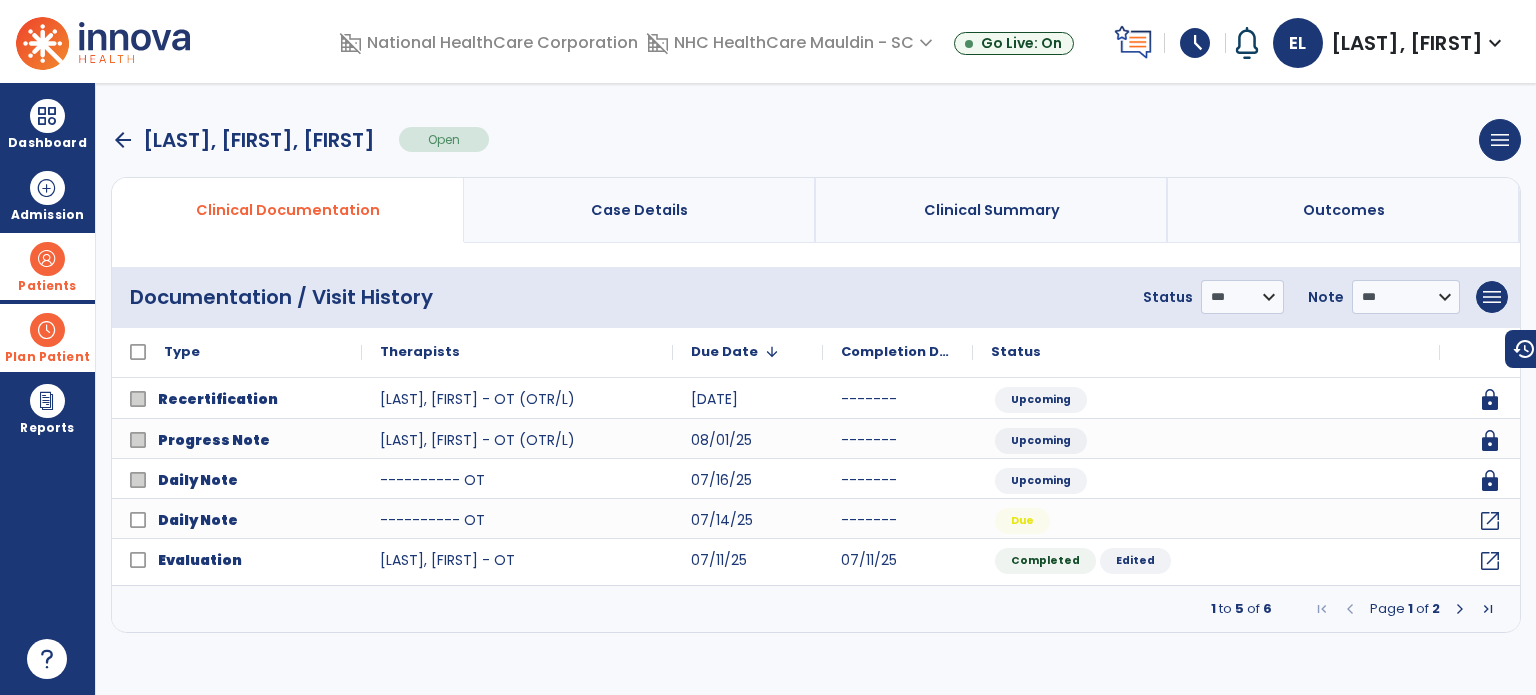click on "arrow_back" at bounding box center (123, 140) 